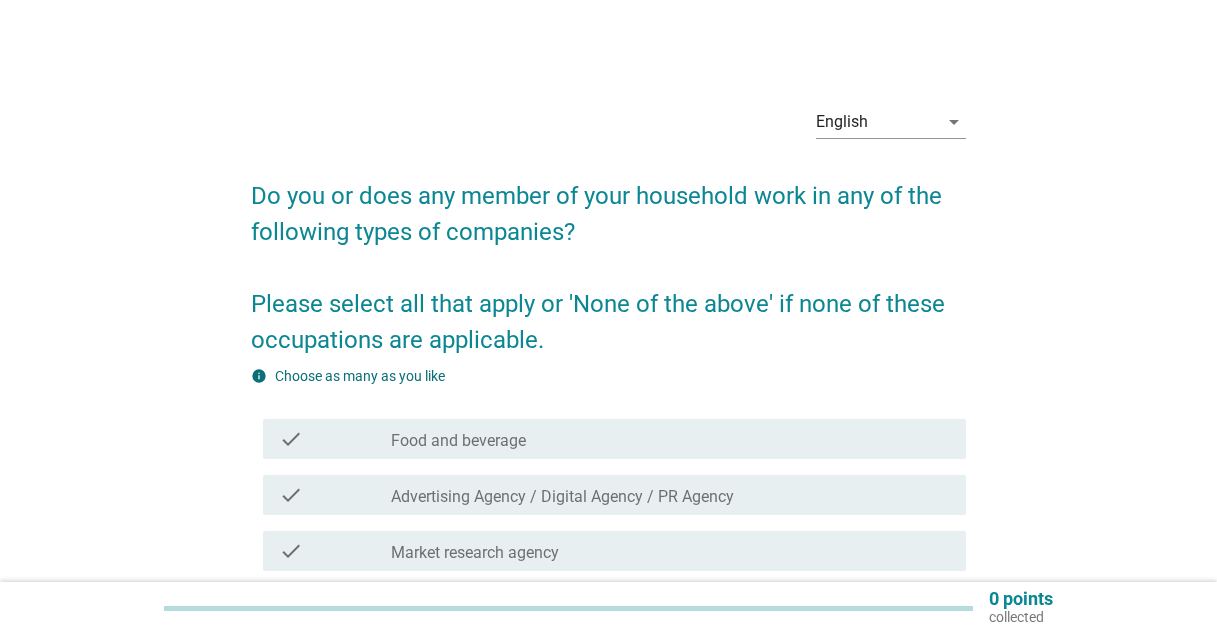 scroll, scrollTop: 0, scrollLeft: 0, axis: both 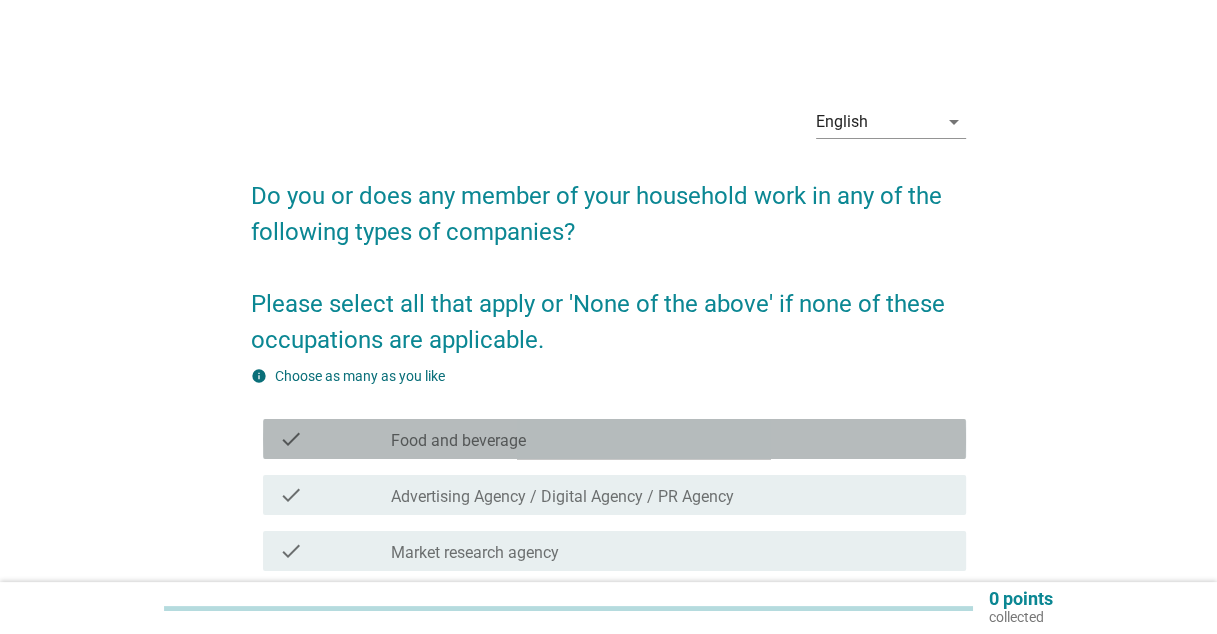 click on "Food and beverage" at bounding box center (458, 441) 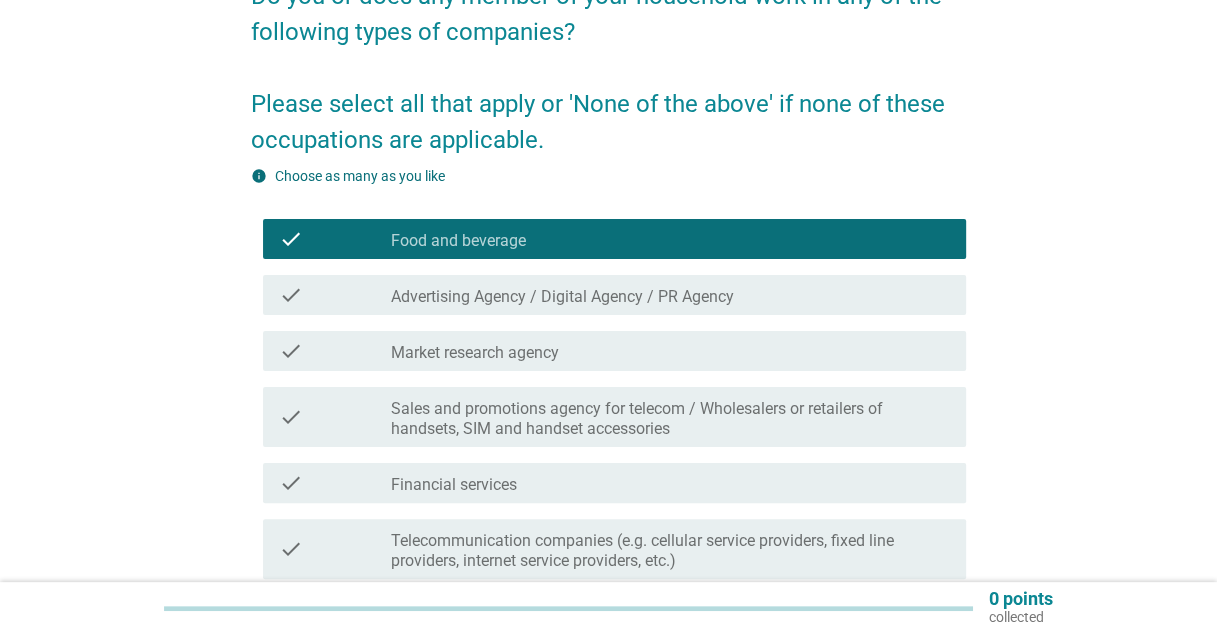 scroll, scrollTop: 514, scrollLeft: 0, axis: vertical 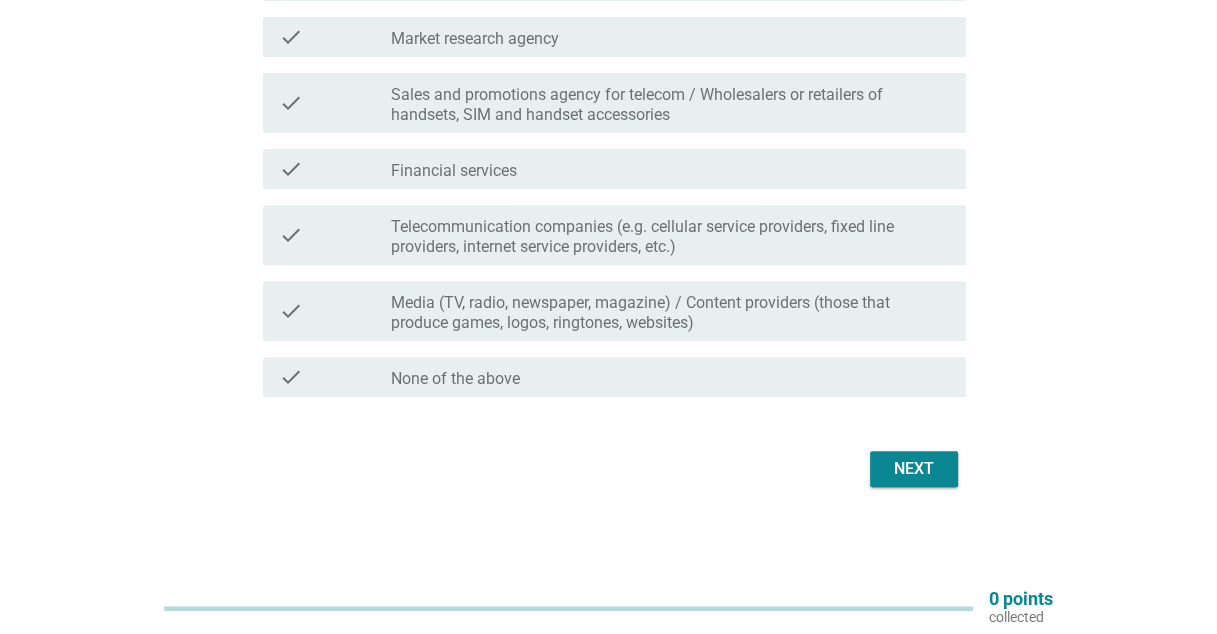 click on "Next" at bounding box center (914, 469) 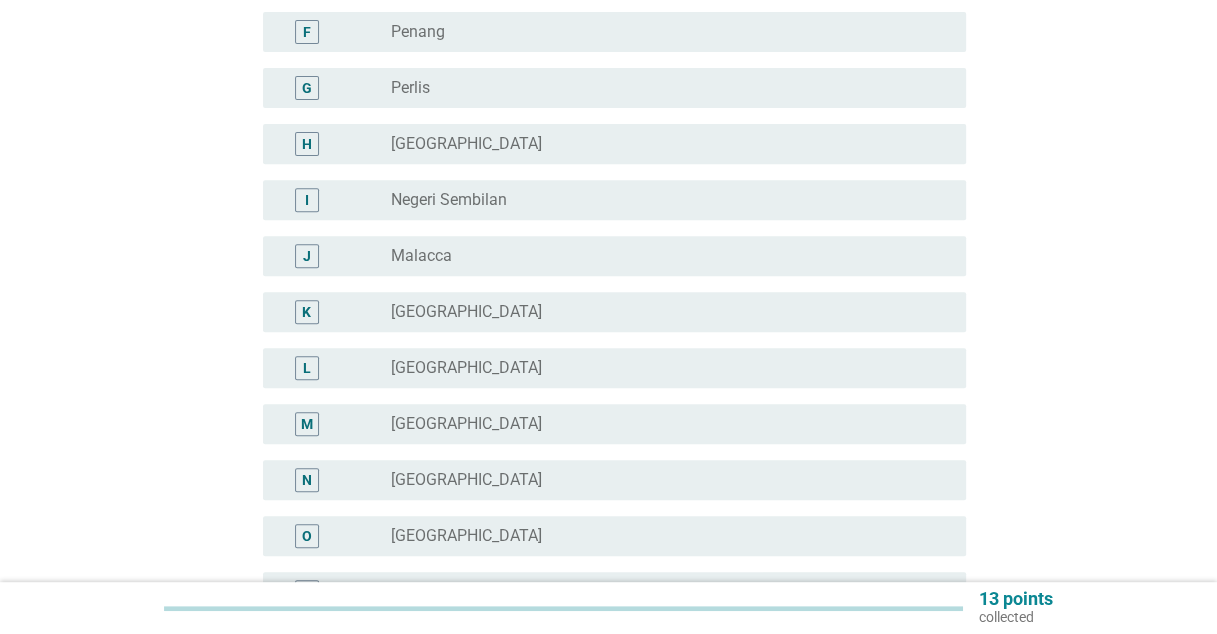 scroll, scrollTop: 0, scrollLeft: 0, axis: both 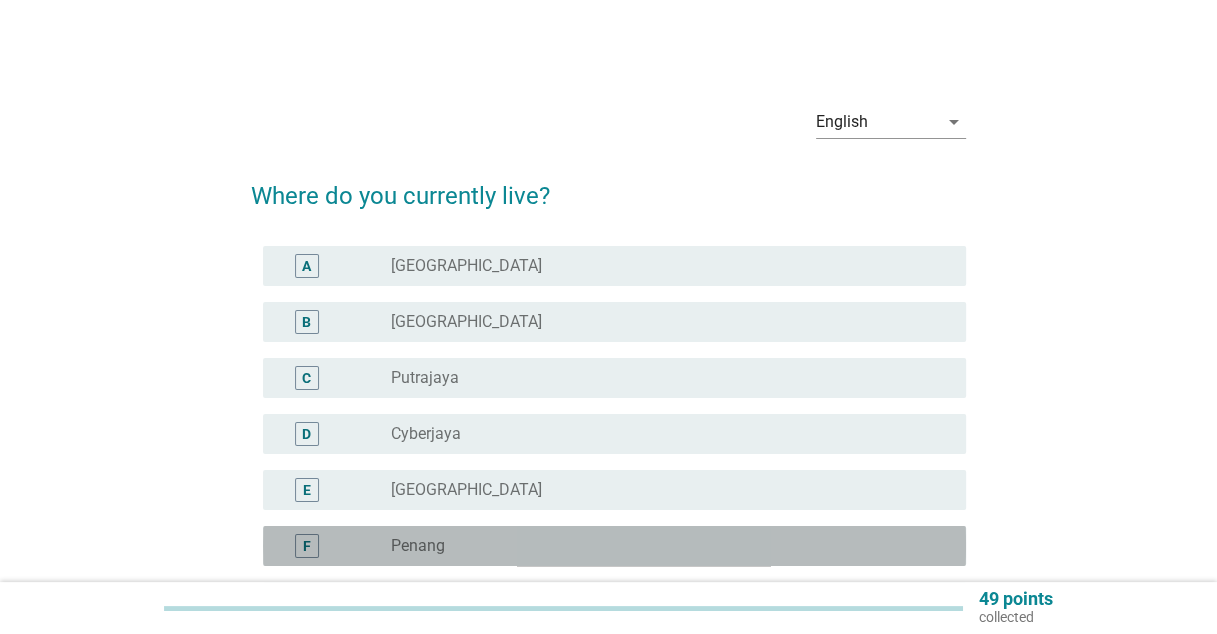 click on "radio_button_unchecked Penang" at bounding box center (662, 546) 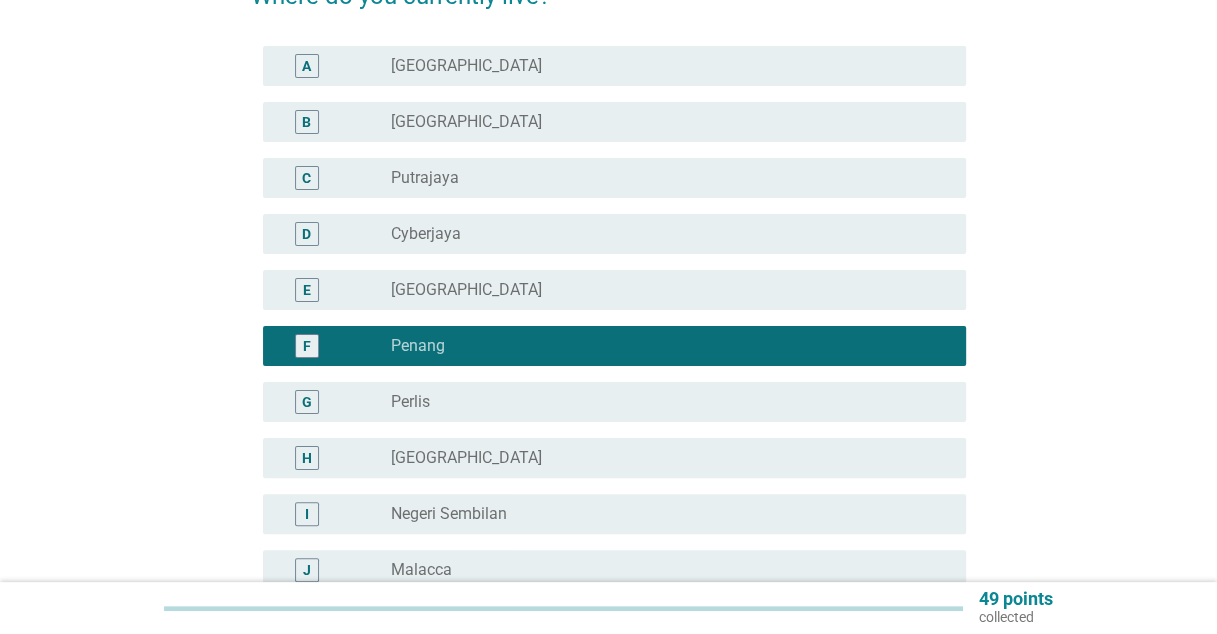 scroll, scrollTop: 700, scrollLeft: 0, axis: vertical 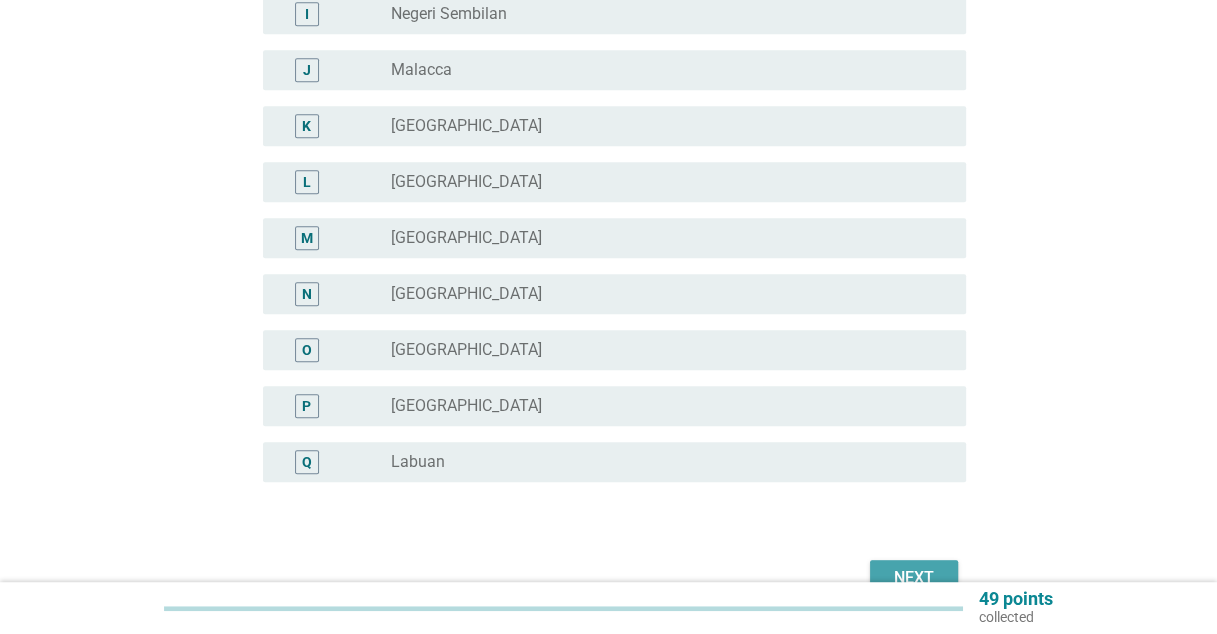 click on "Next" at bounding box center (914, 578) 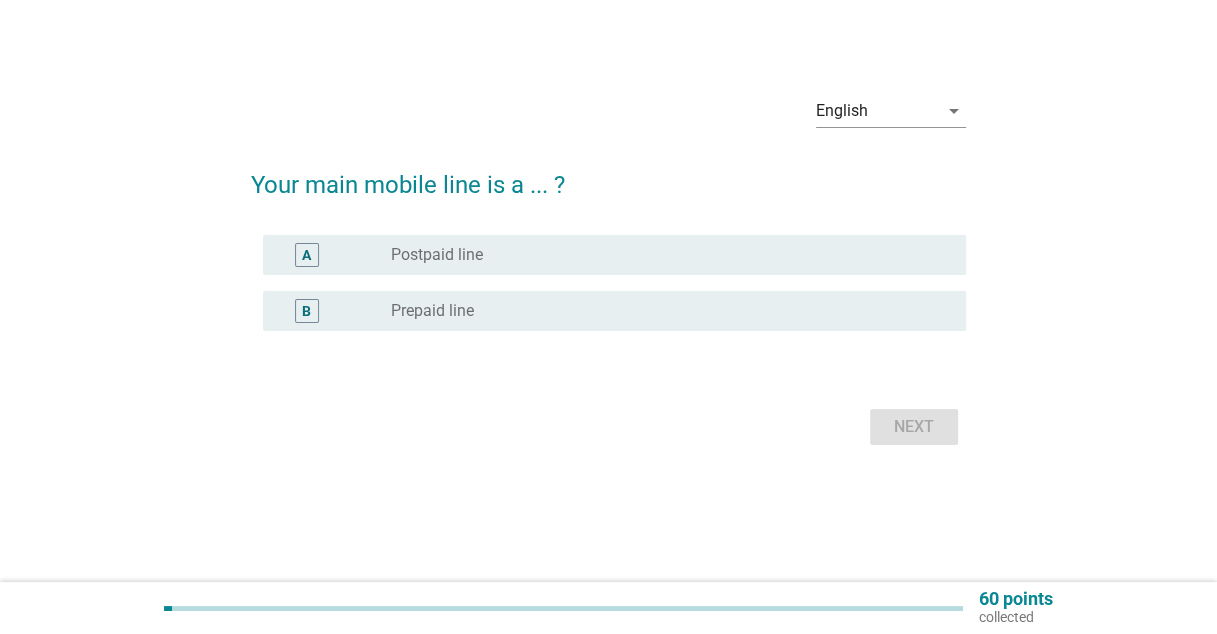 scroll, scrollTop: 0, scrollLeft: 0, axis: both 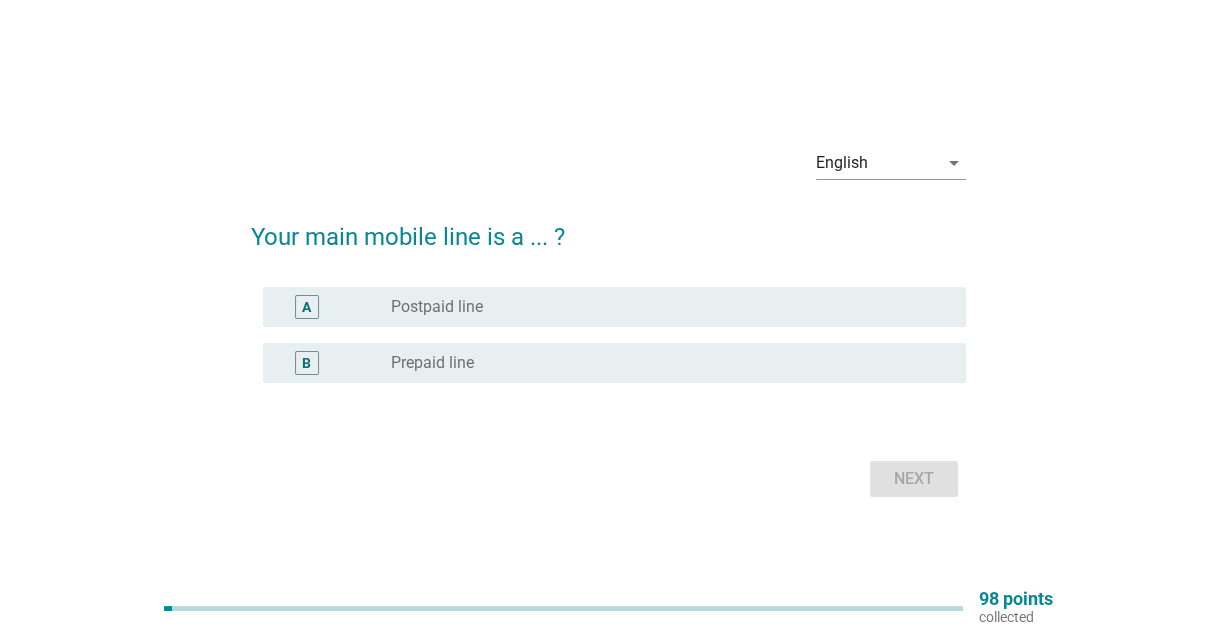 click on "Prepaid line" at bounding box center [432, 363] 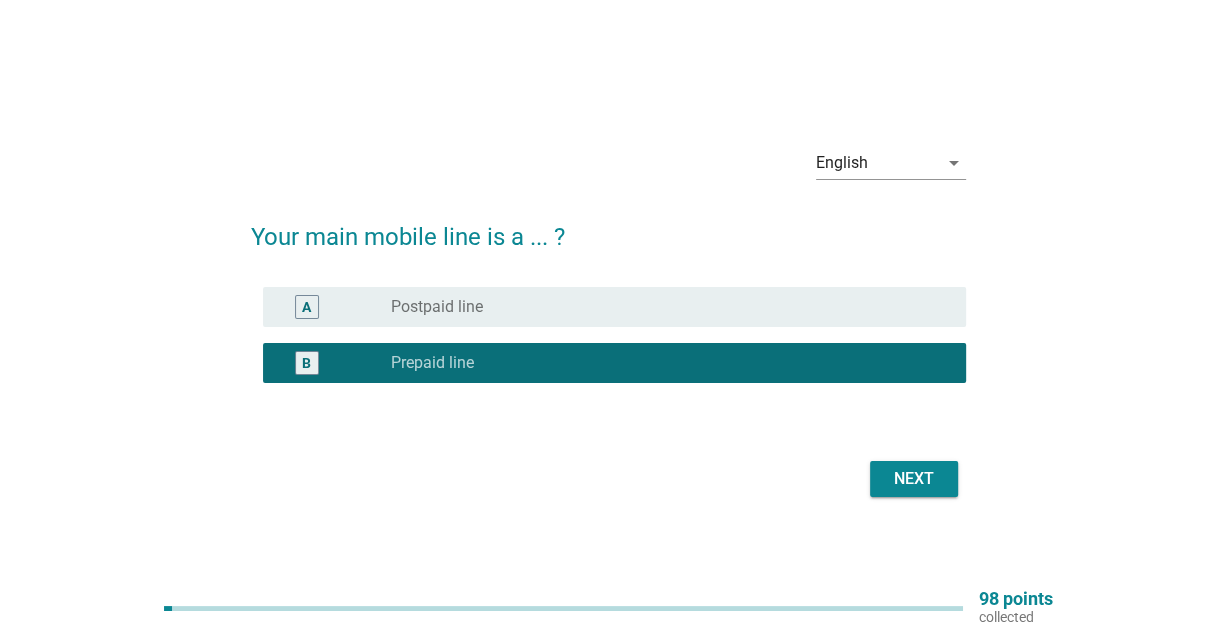 click on "Postpaid line" at bounding box center [437, 307] 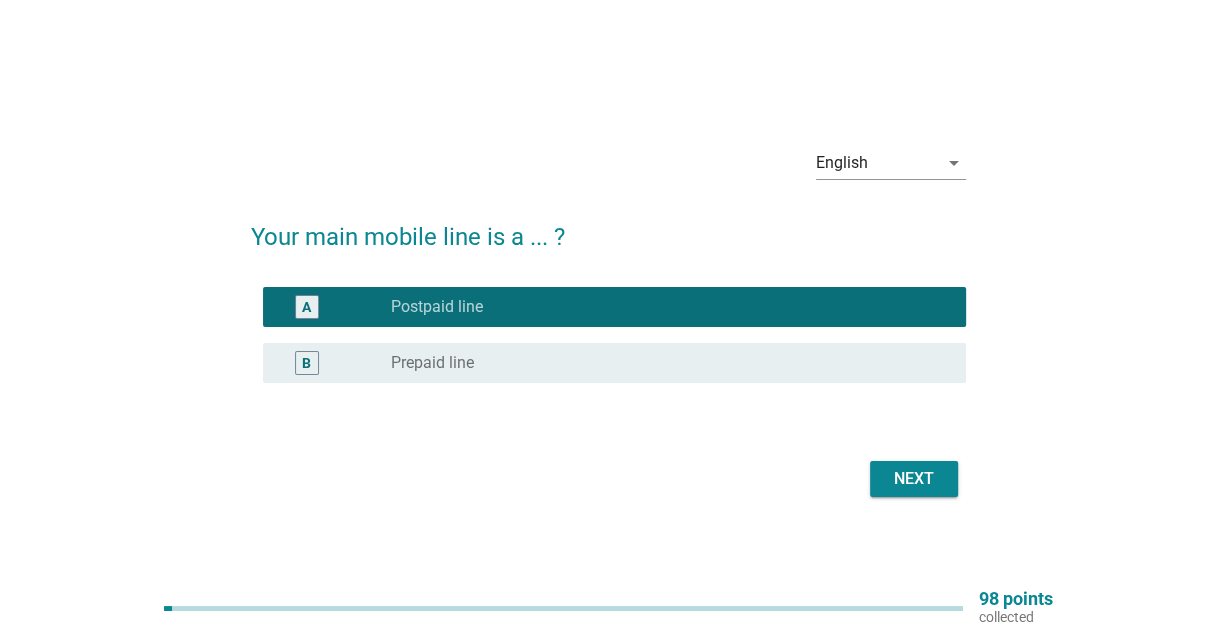 click on "Next" at bounding box center (914, 479) 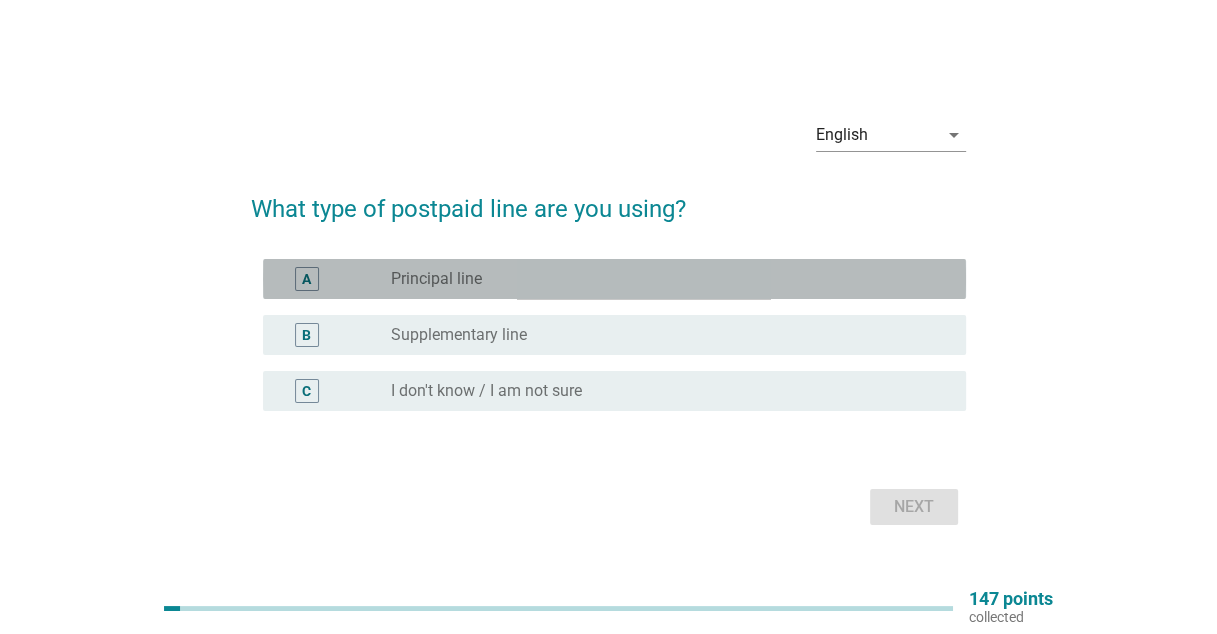 click on "Principal line" at bounding box center [436, 279] 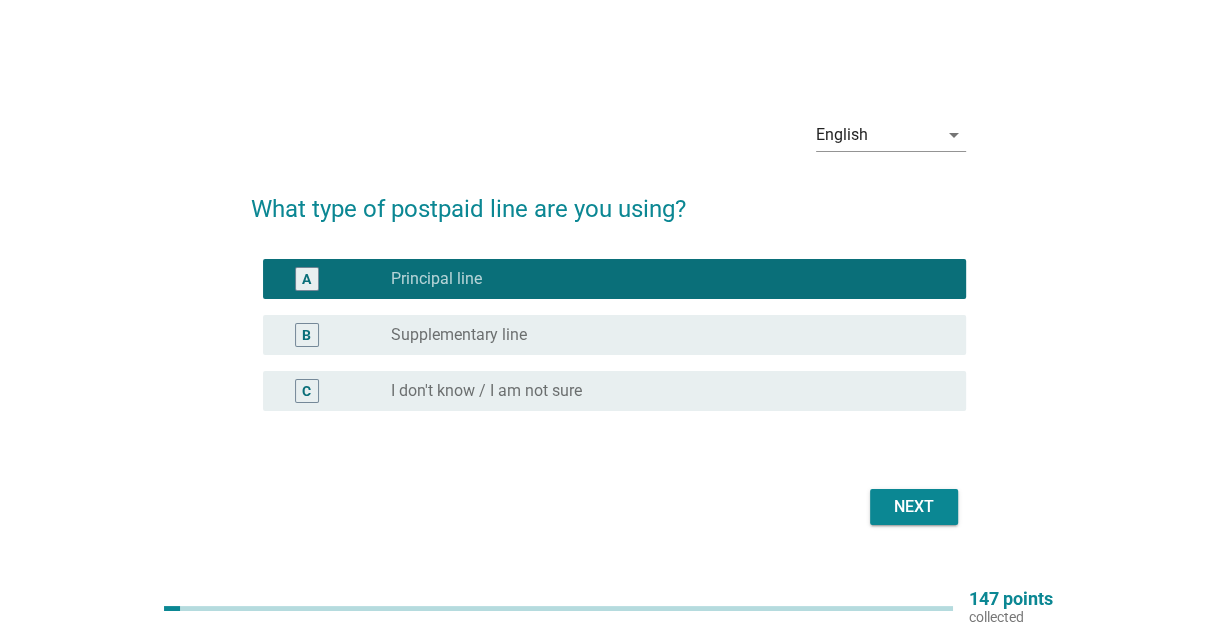 click on "Next" at bounding box center (914, 507) 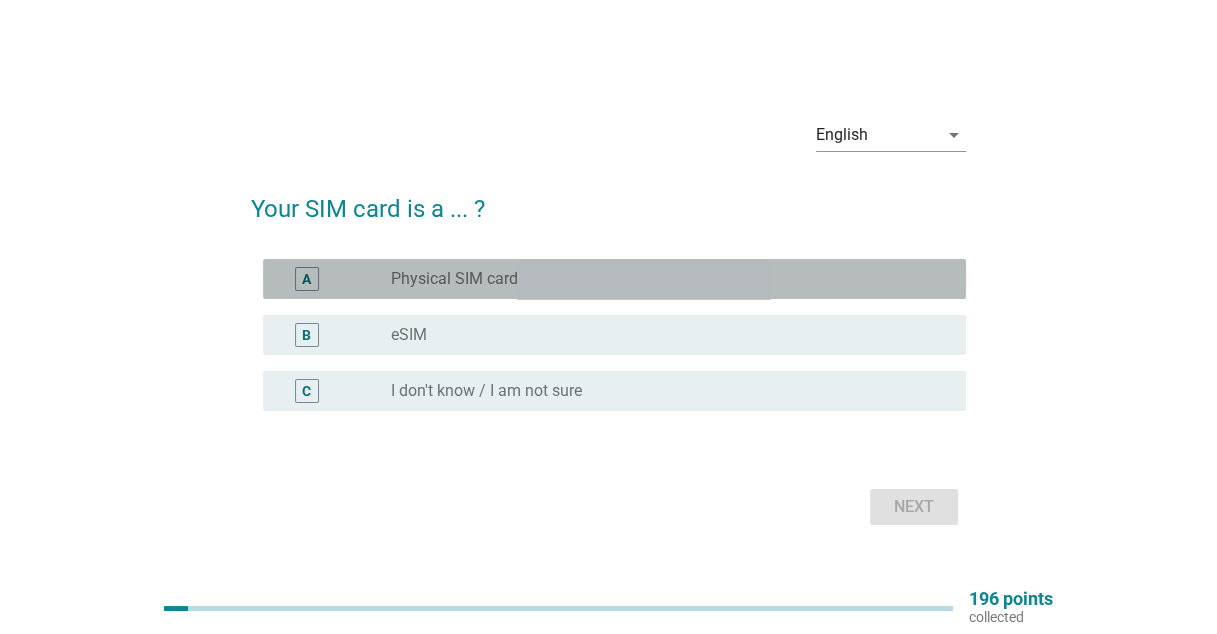 click on "radio_button_unchecked Physical SIM card" at bounding box center [670, 279] 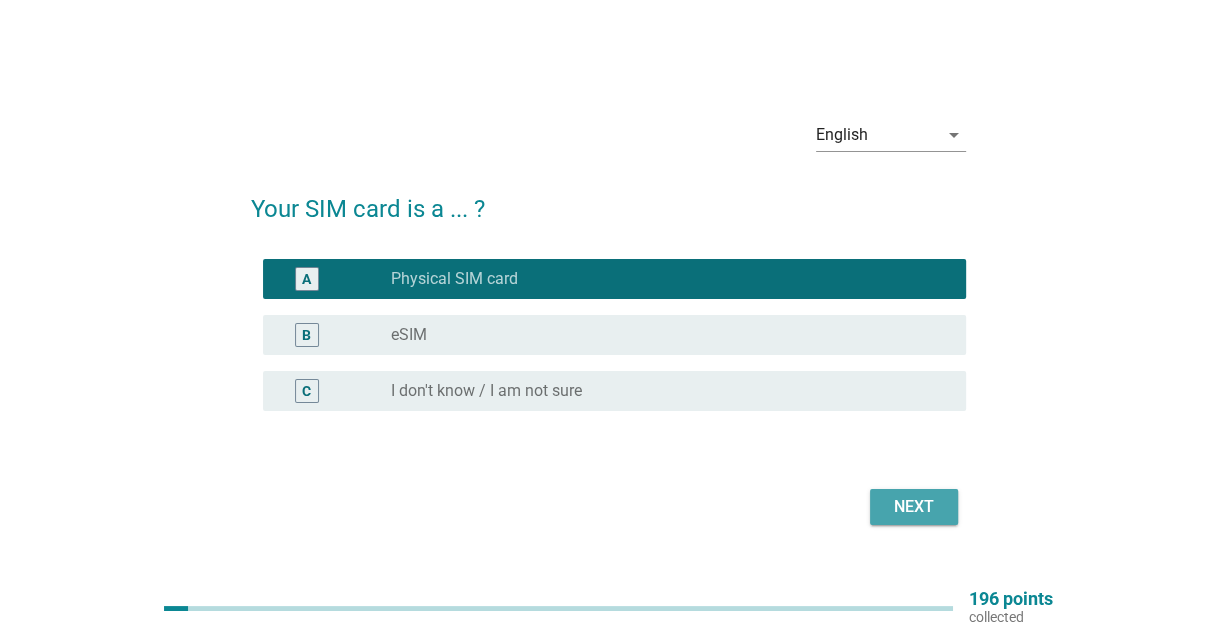 click on "Next" at bounding box center [914, 507] 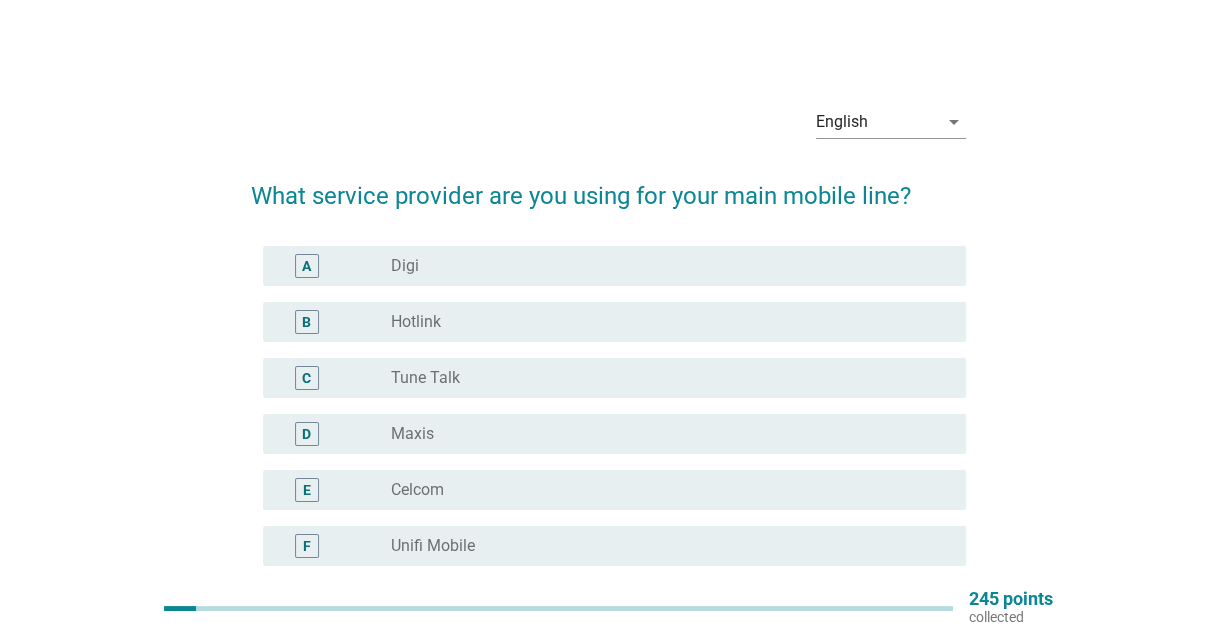 click on "radio_button_unchecked Maxis" at bounding box center [662, 434] 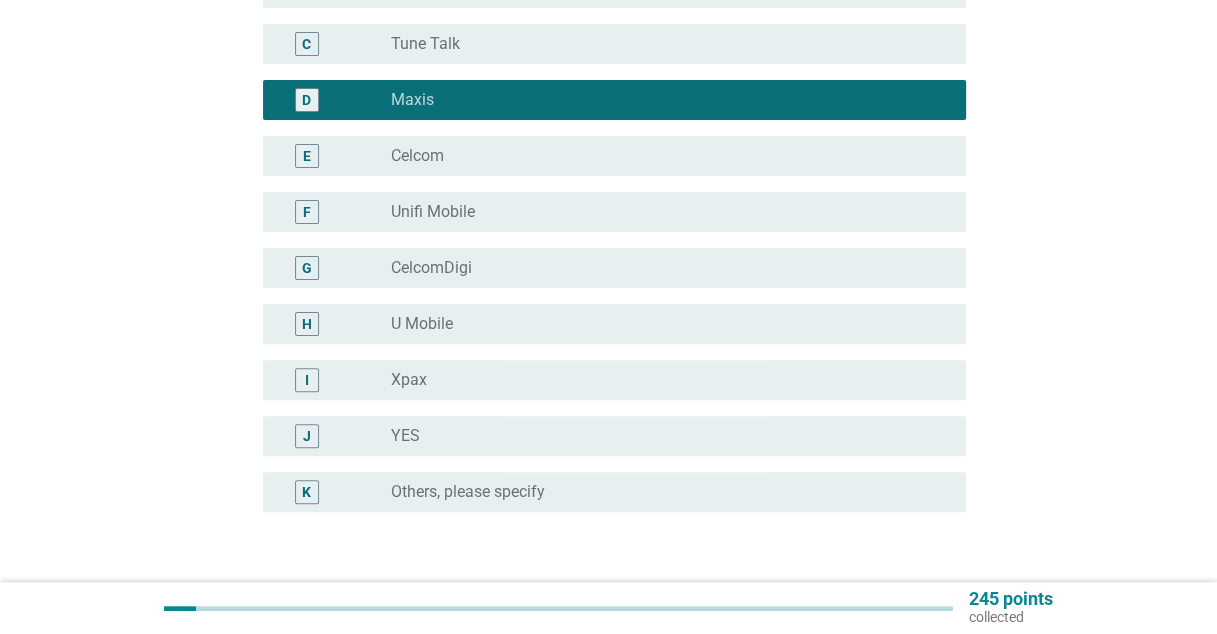 scroll, scrollTop: 473, scrollLeft: 0, axis: vertical 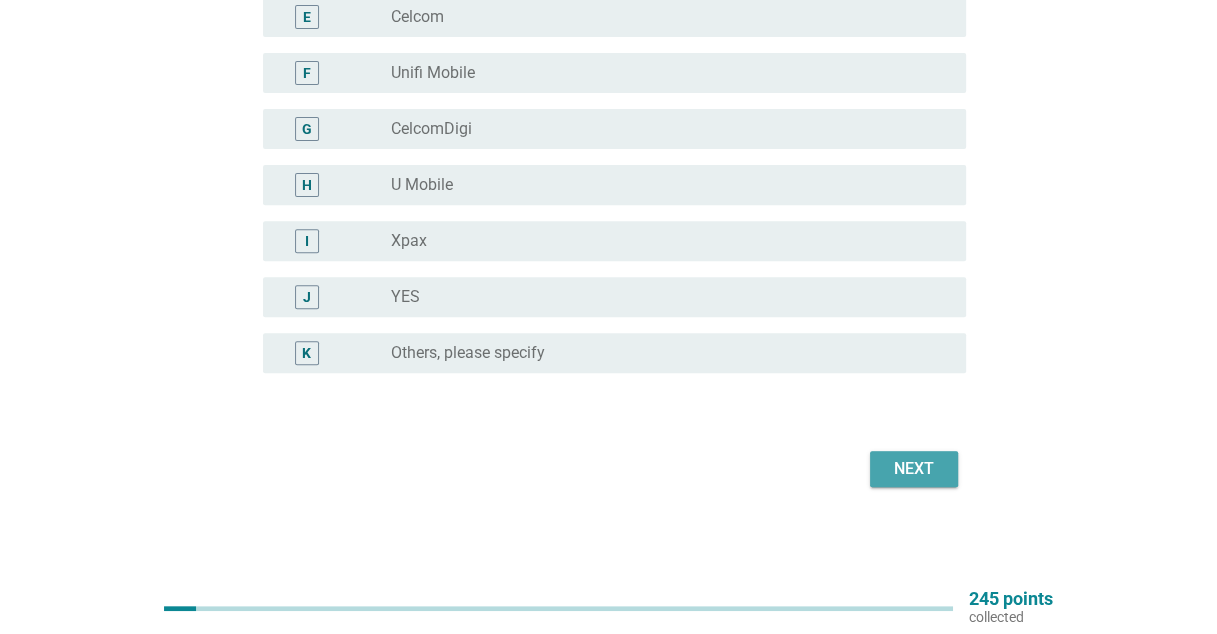 click on "Next" at bounding box center (914, 469) 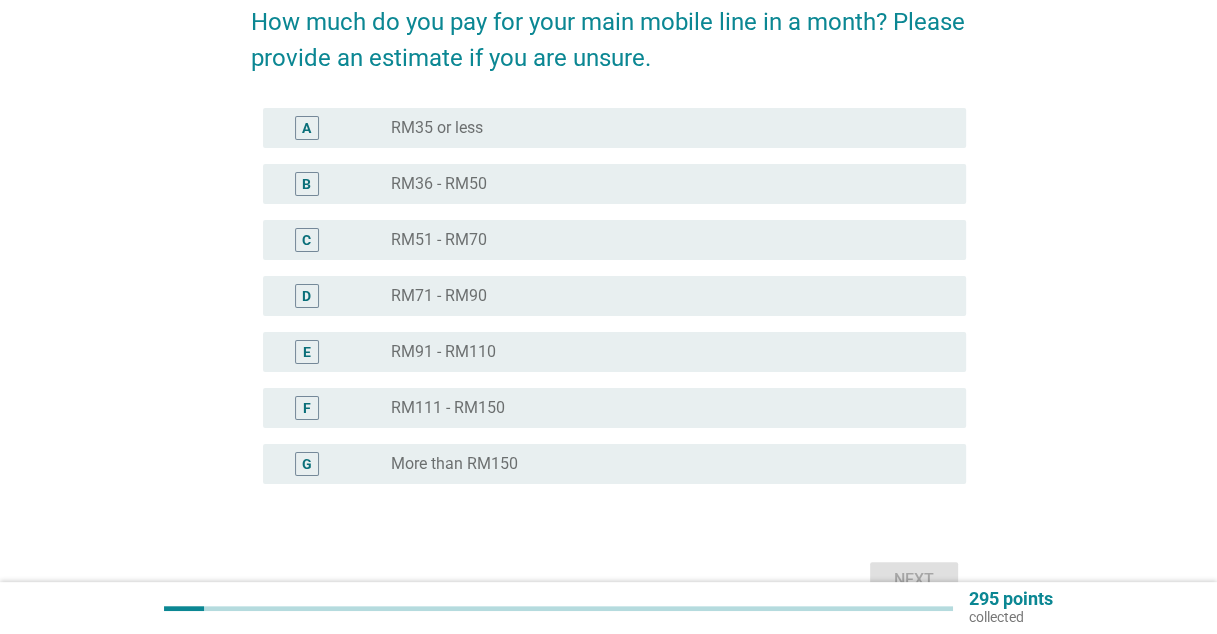scroll, scrollTop: 200, scrollLeft: 0, axis: vertical 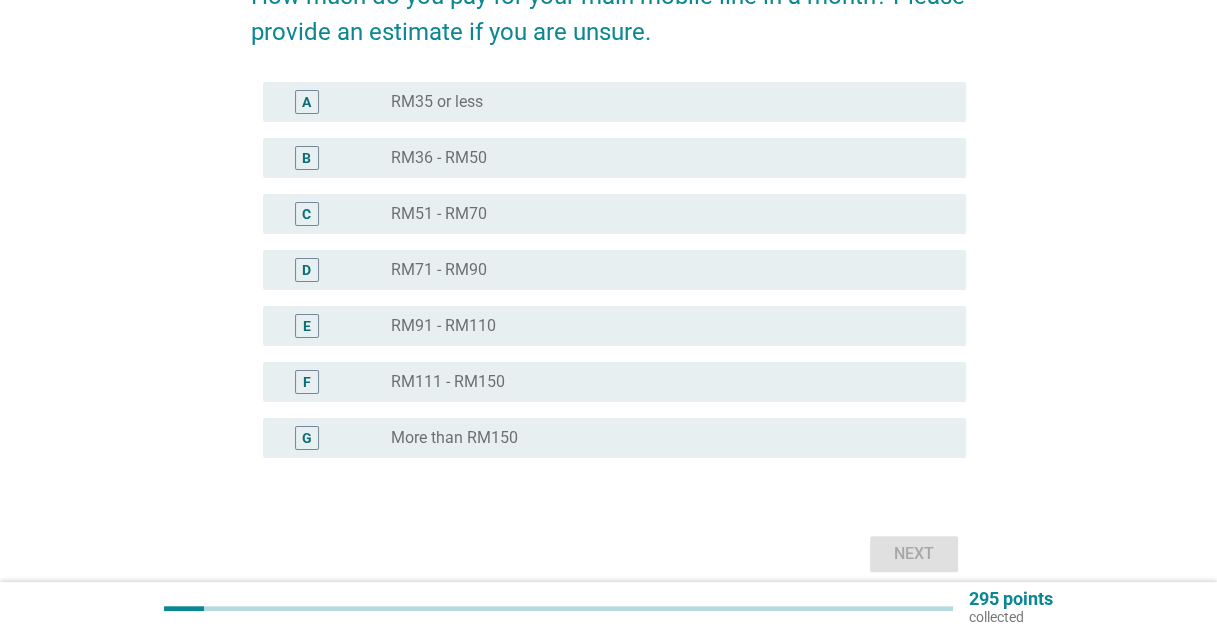 click on "RM111 - RM150" at bounding box center (448, 382) 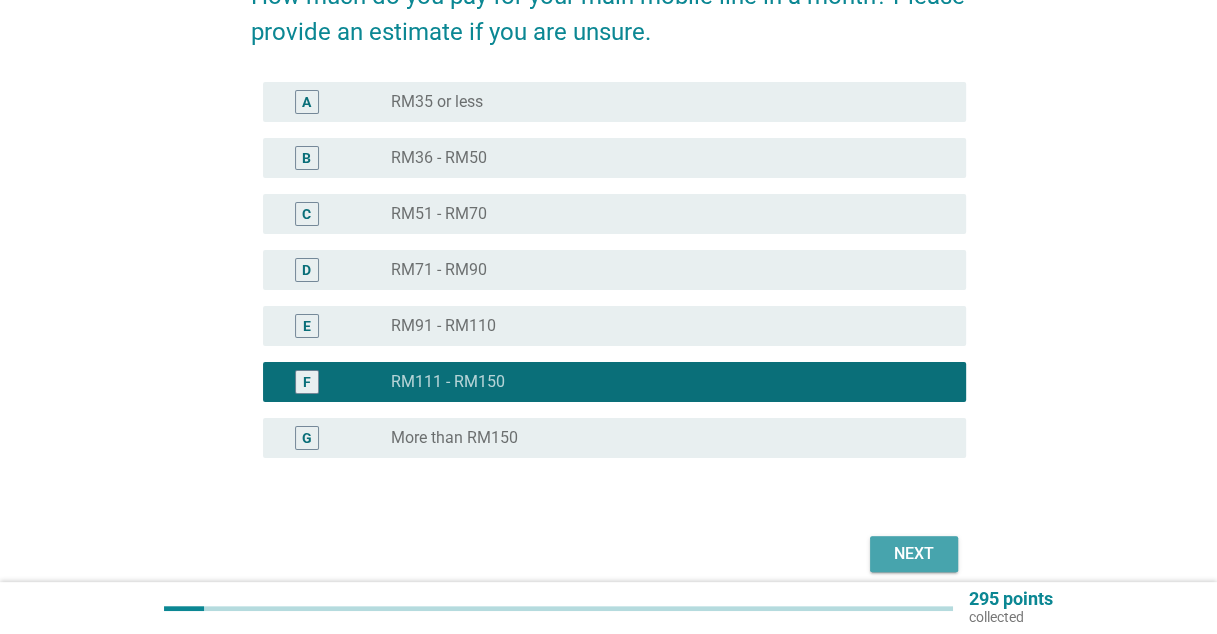 click on "Next" at bounding box center (914, 554) 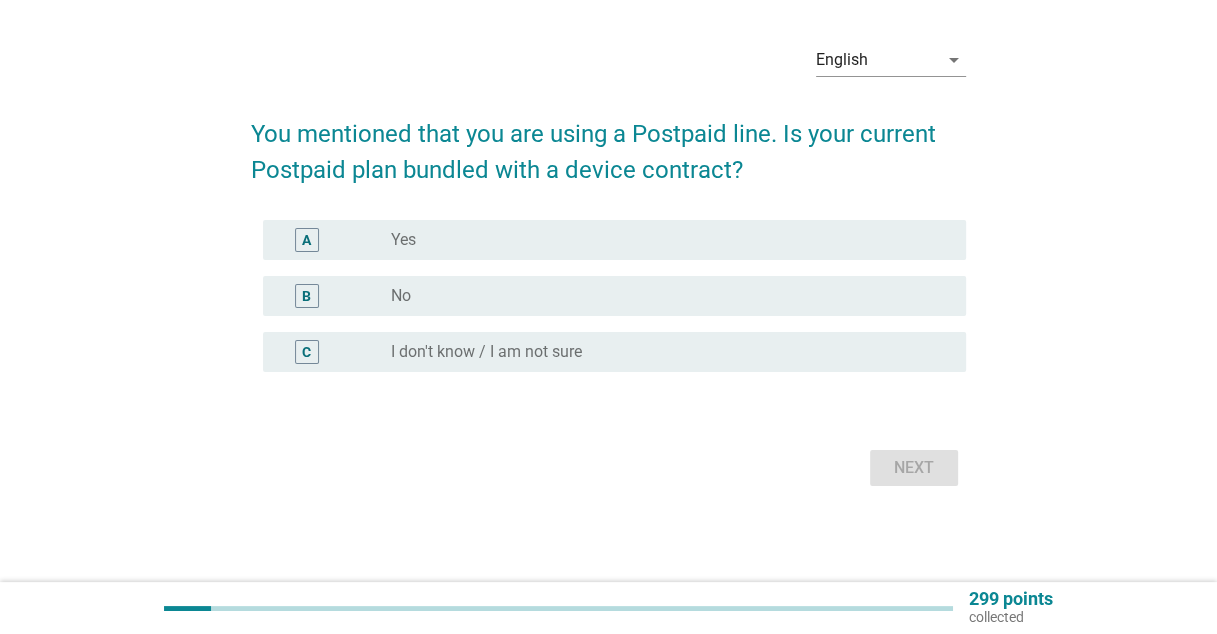 scroll, scrollTop: 0, scrollLeft: 0, axis: both 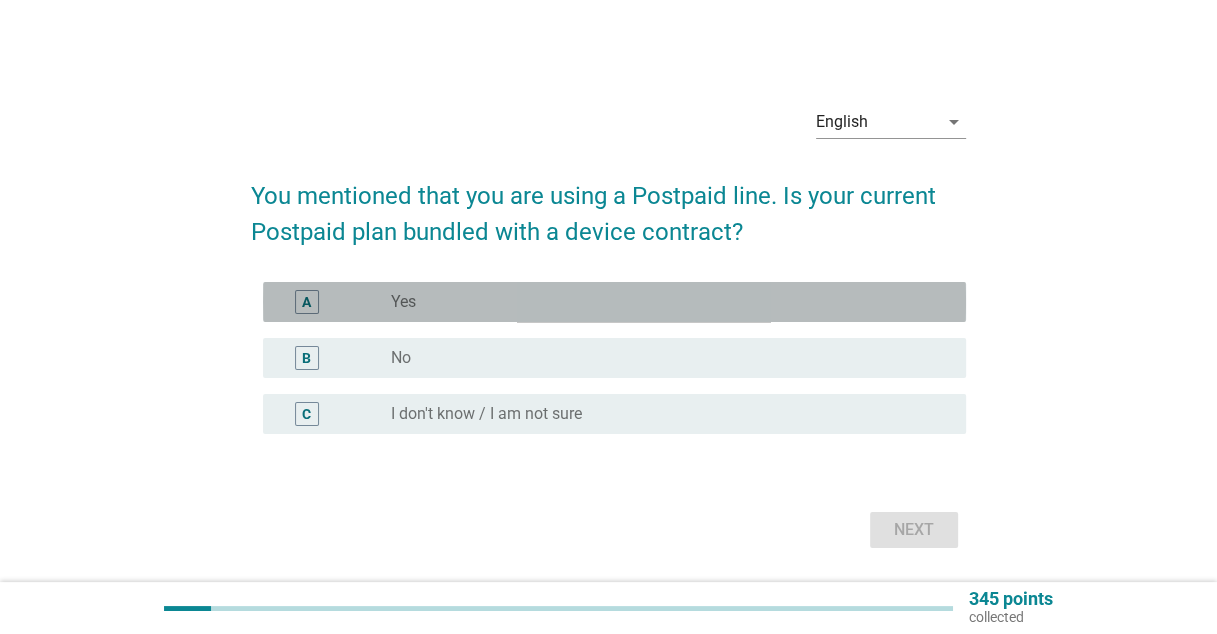 click on "radio_button_unchecked Yes" at bounding box center (662, 302) 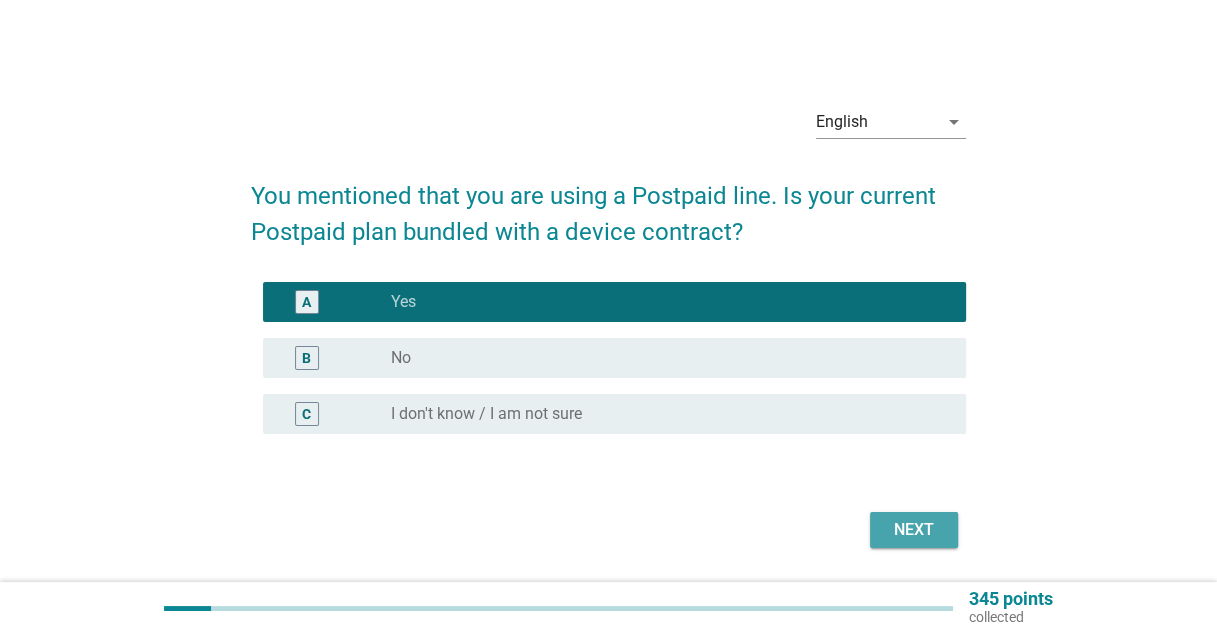 click on "Next" at bounding box center [914, 530] 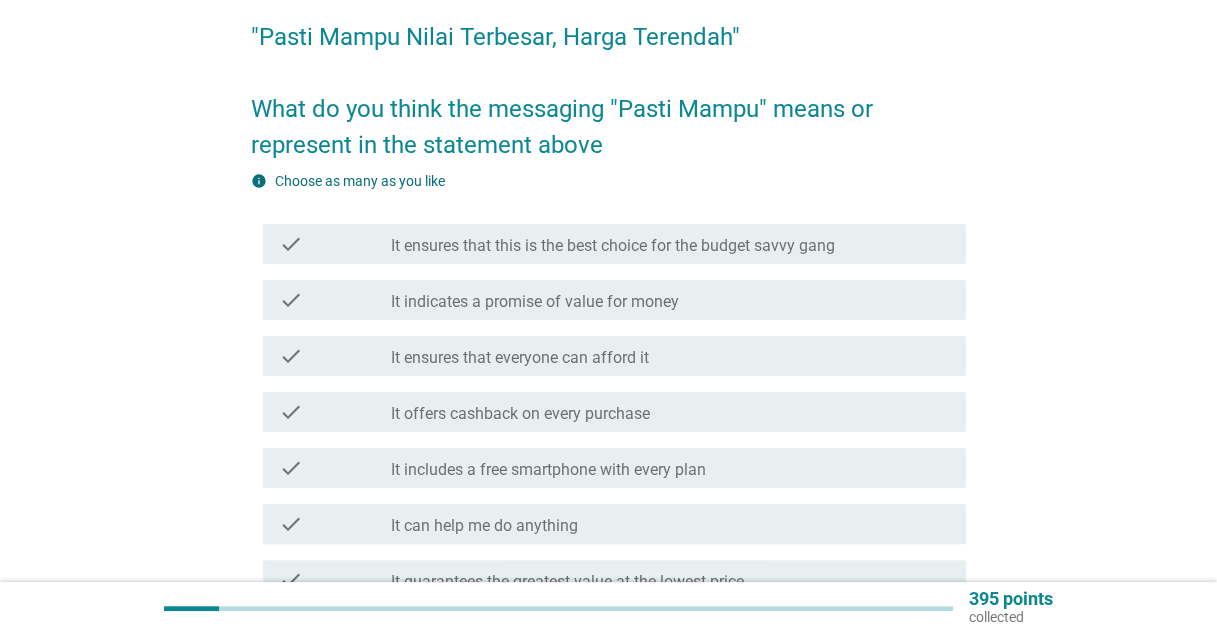 scroll, scrollTop: 200, scrollLeft: 0, axis: vertical 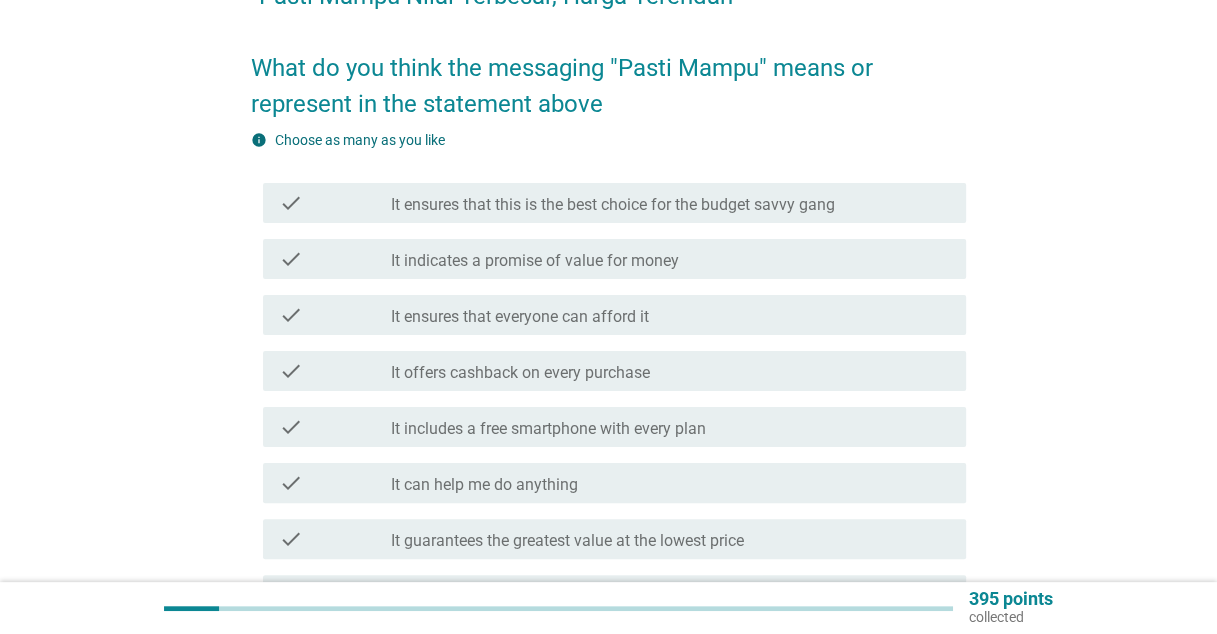 click on "It offers cashback on every purchase" at bounding box center (520, 373) 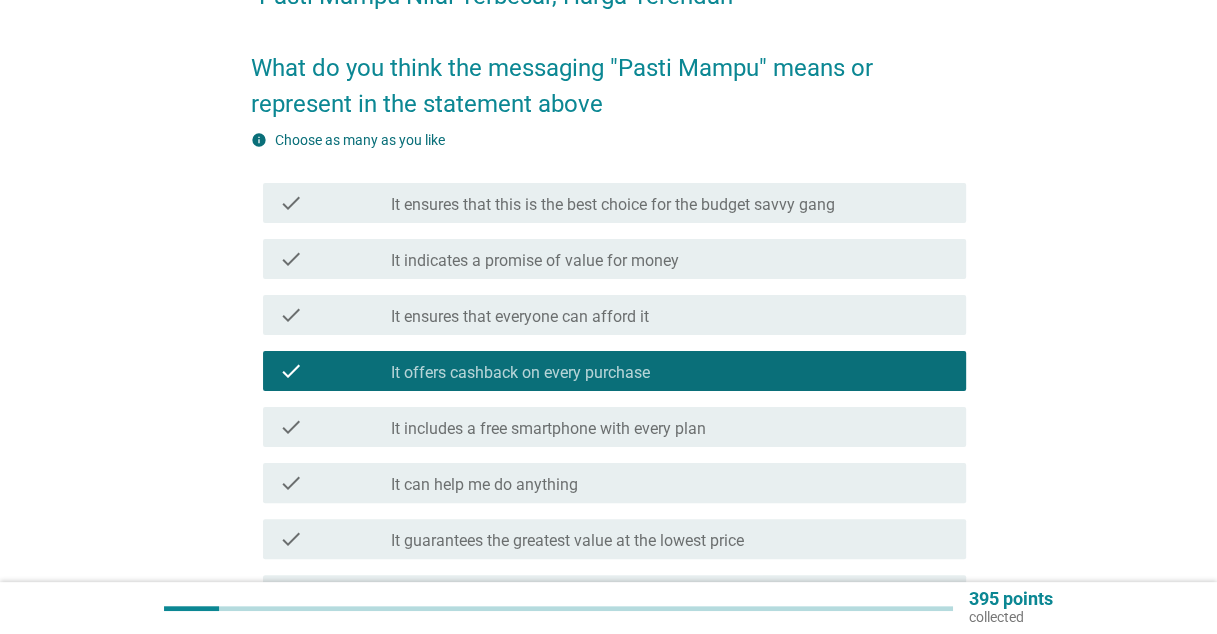 scroll, scrollTop: 400, scrollLeft: 0, axis: vertical 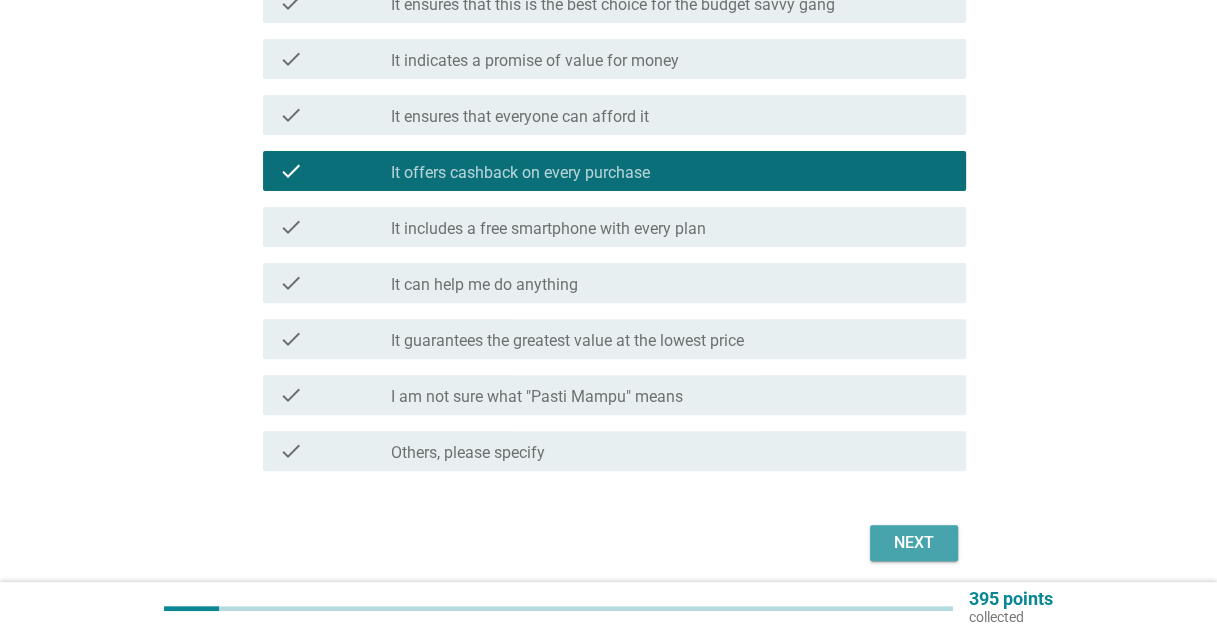 click on "Next" at bounding box center [914, 543] 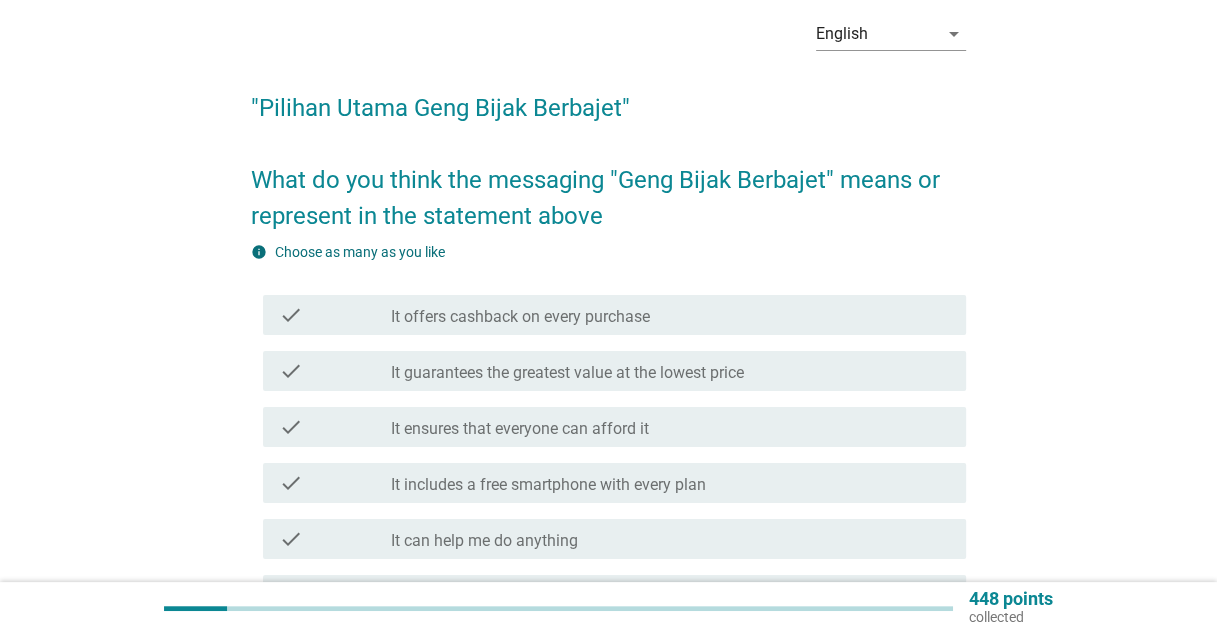 scroll, scrollTop: 200, scrollLeft: 0, axis: vertical 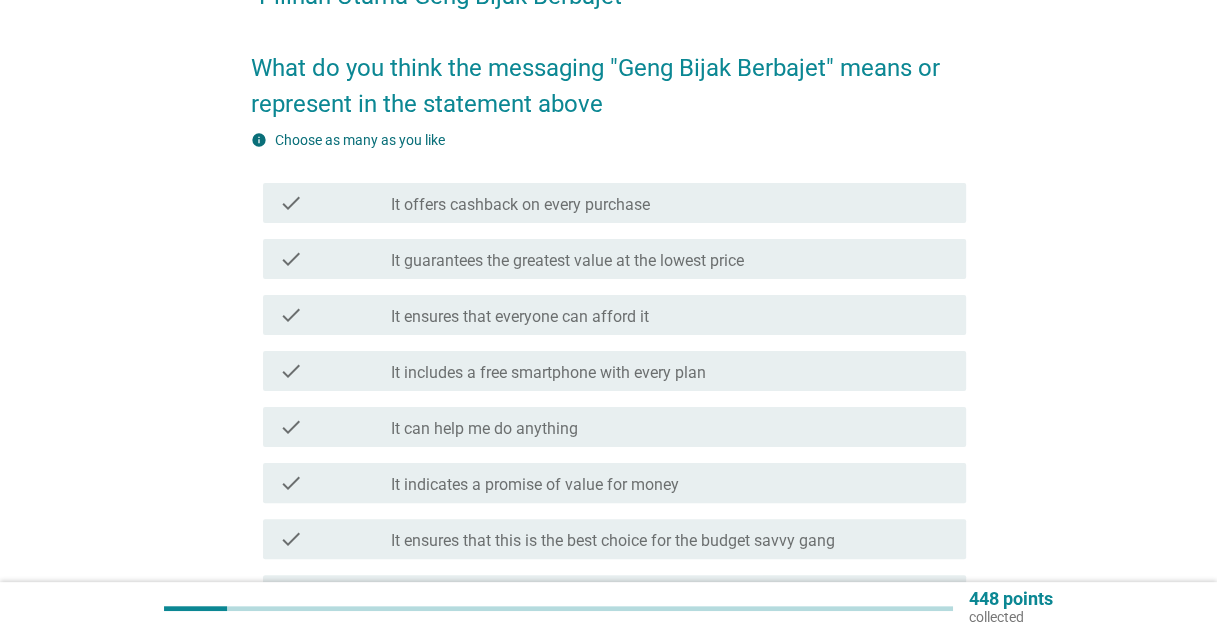 drag, startPoint x: 505, startPoint y: 371, endPoint x: 517, endPoint y: 368, distance: 12.369317 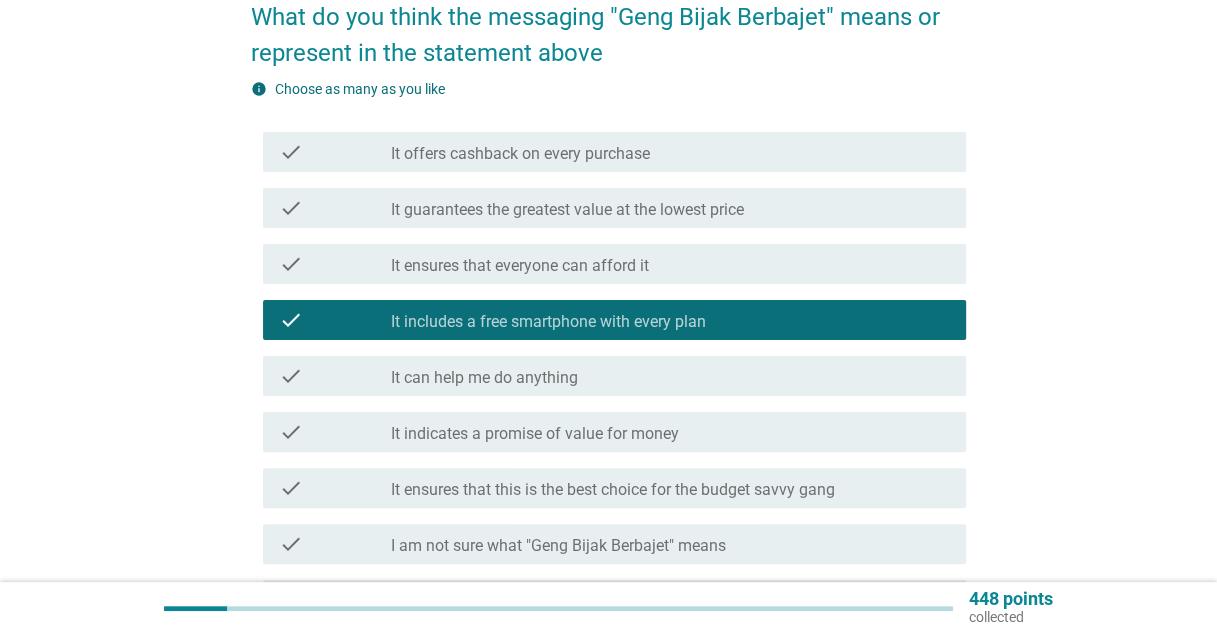 scroll, scrollTop: 400, scrollLeft: 0, axis: vertical 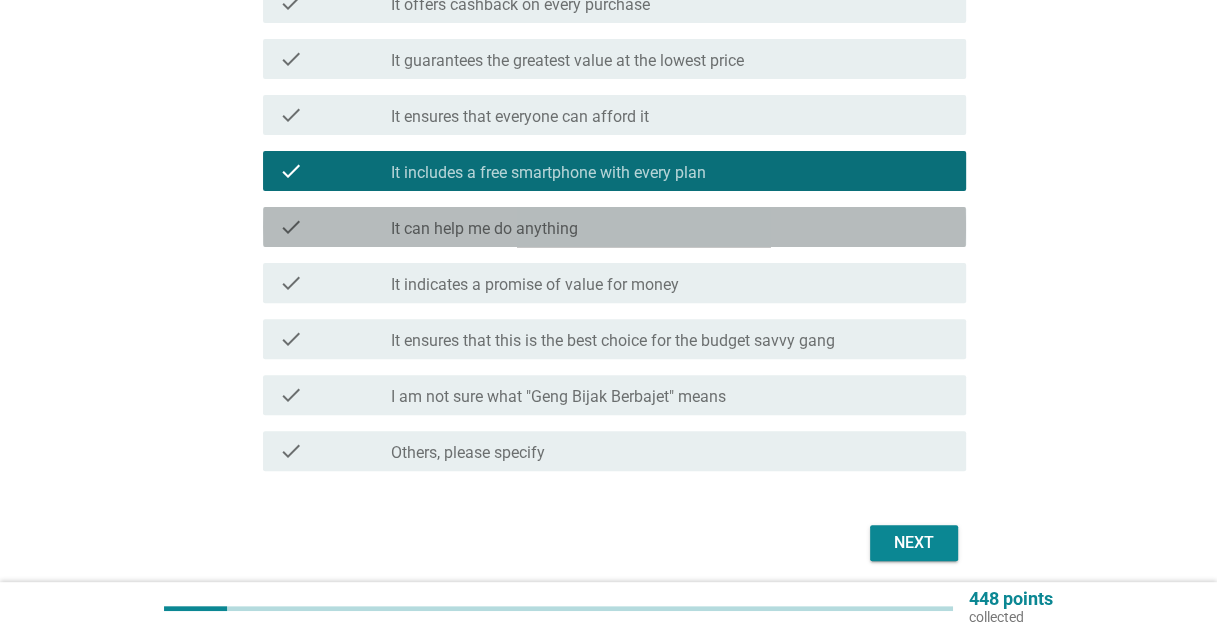 click on "check_box_outline_blank It can help me do anything" at bounding box center [670, 227] 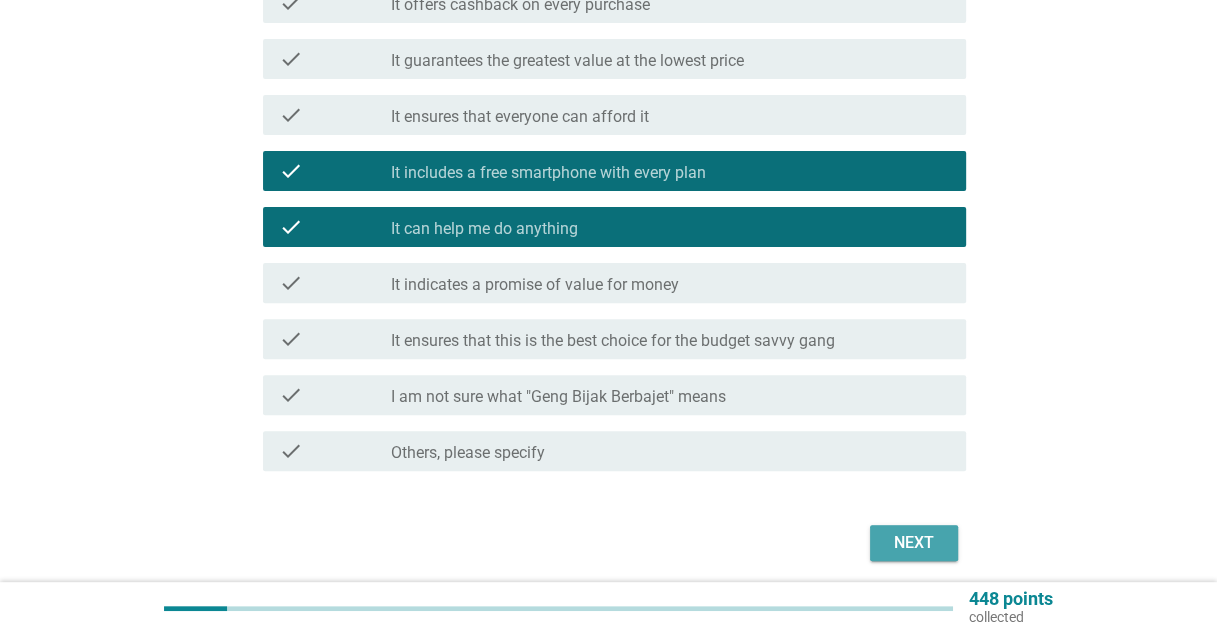 click on "Next" at bounding box center (914, 543) 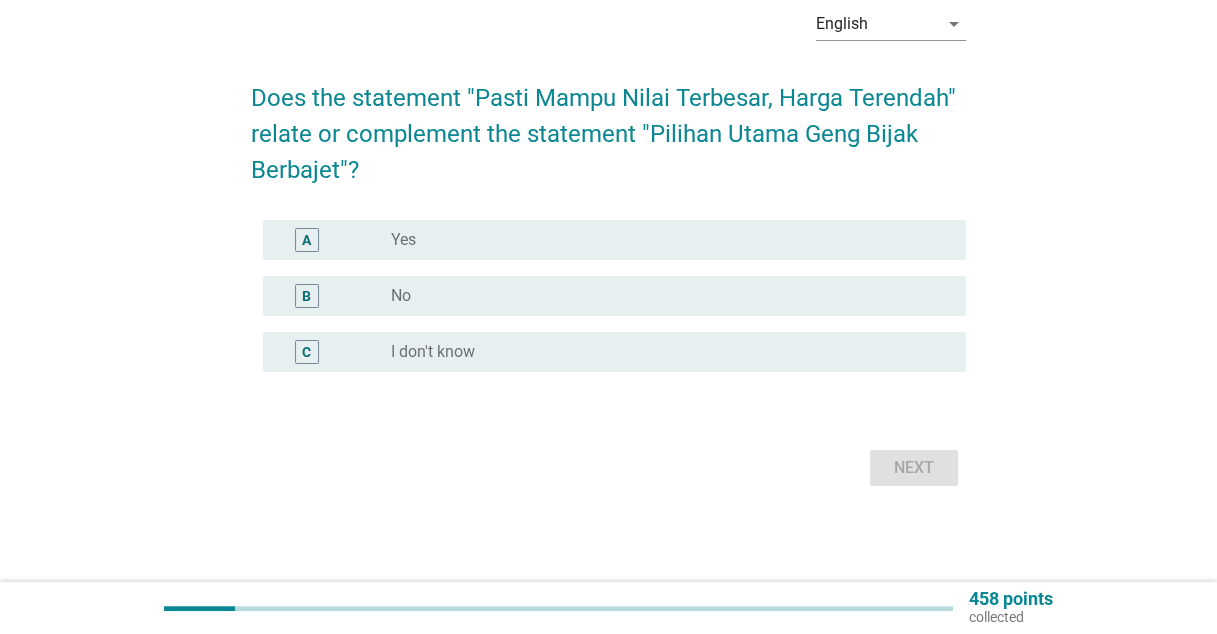 scroll, scrollTop: 0, scrollLeft: 0, axis: both 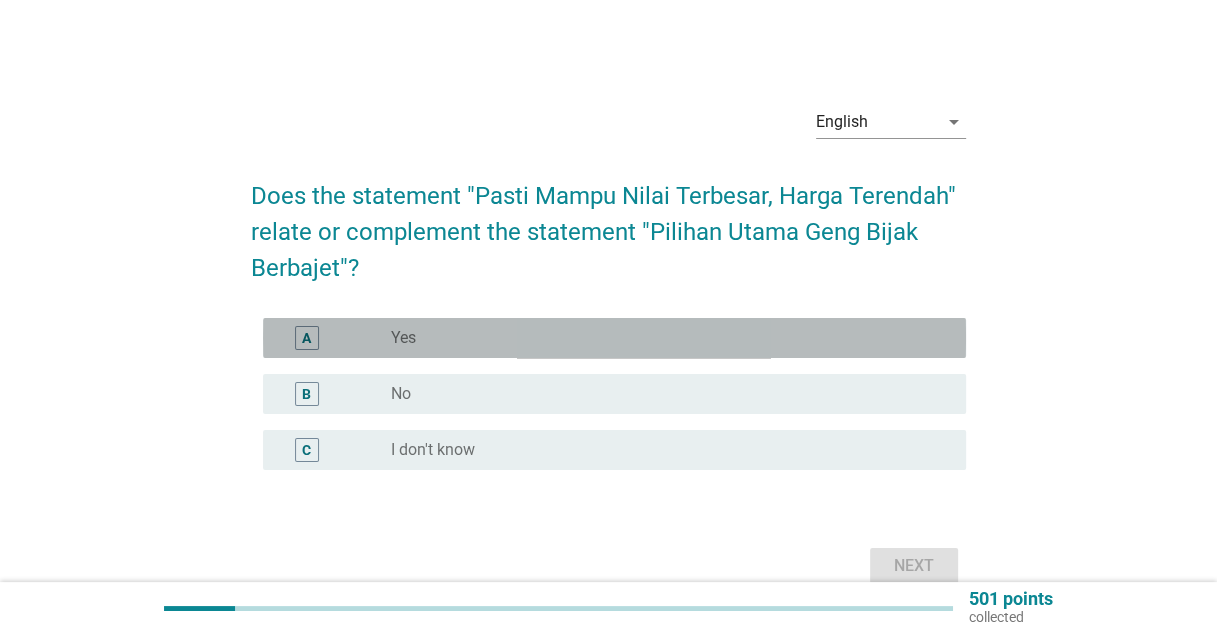click on "radio_button_unchecked Yes" at bounding box center [662, 338] 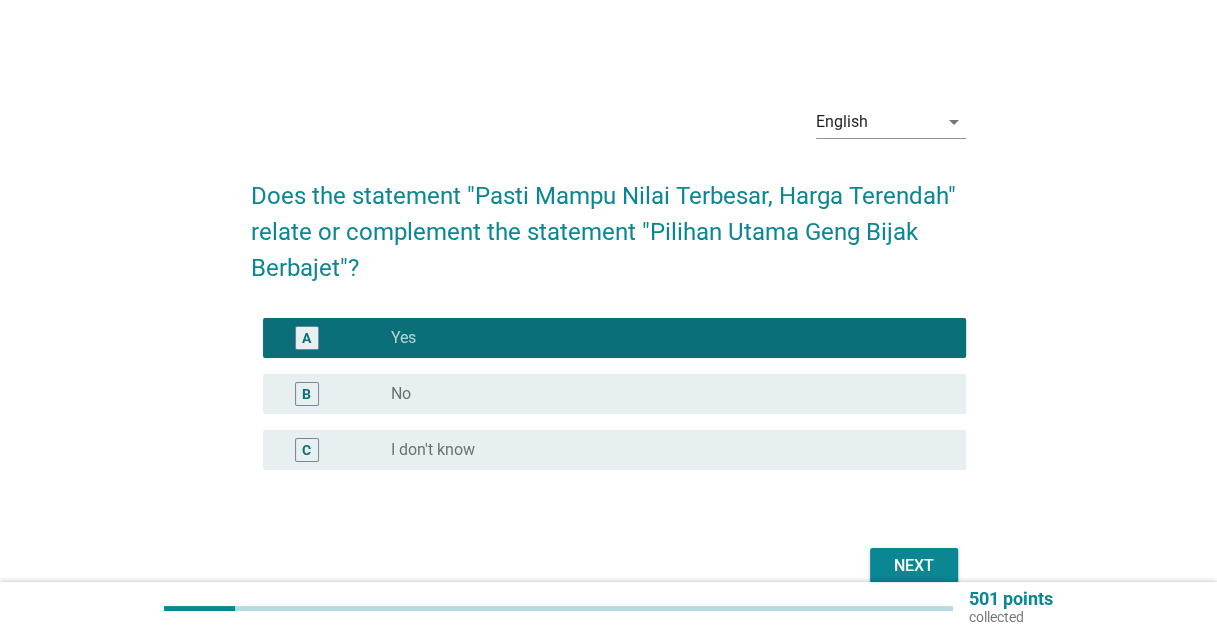 click on "Next" at bounding box center [914, 566] 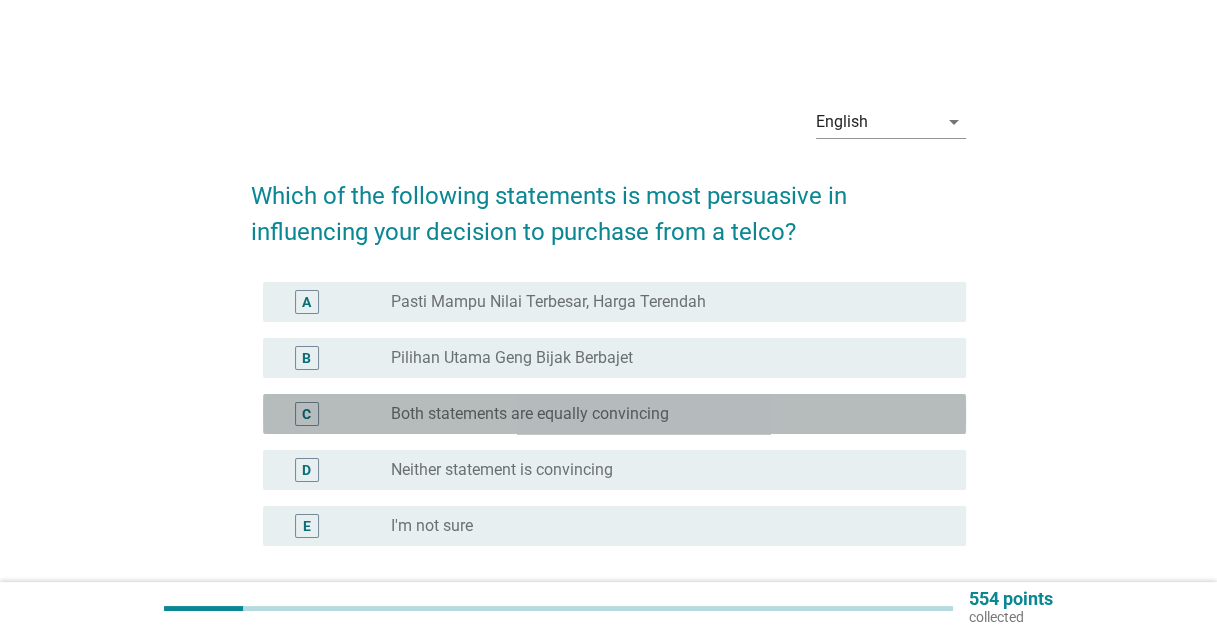 drag, startPoint x: 500, startPoint y: 412, endPoint x: 621, endPoint y: 451, distance: 127.12985 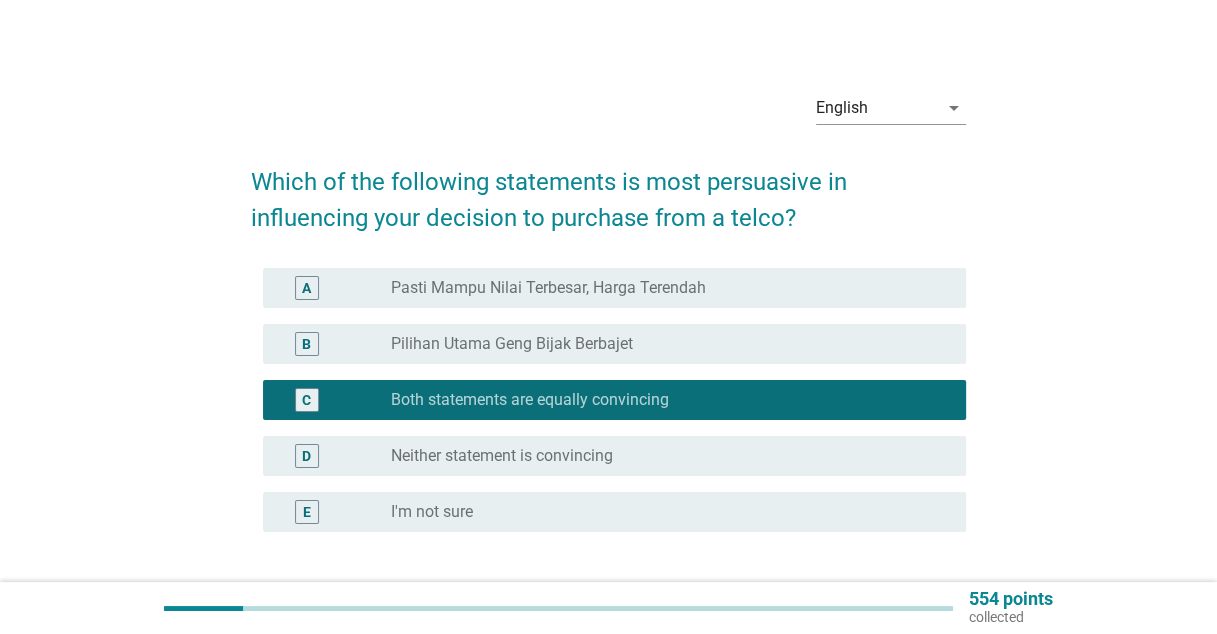 scroll, scrollTop: 173, scrollLeft: 0, axis: vertical 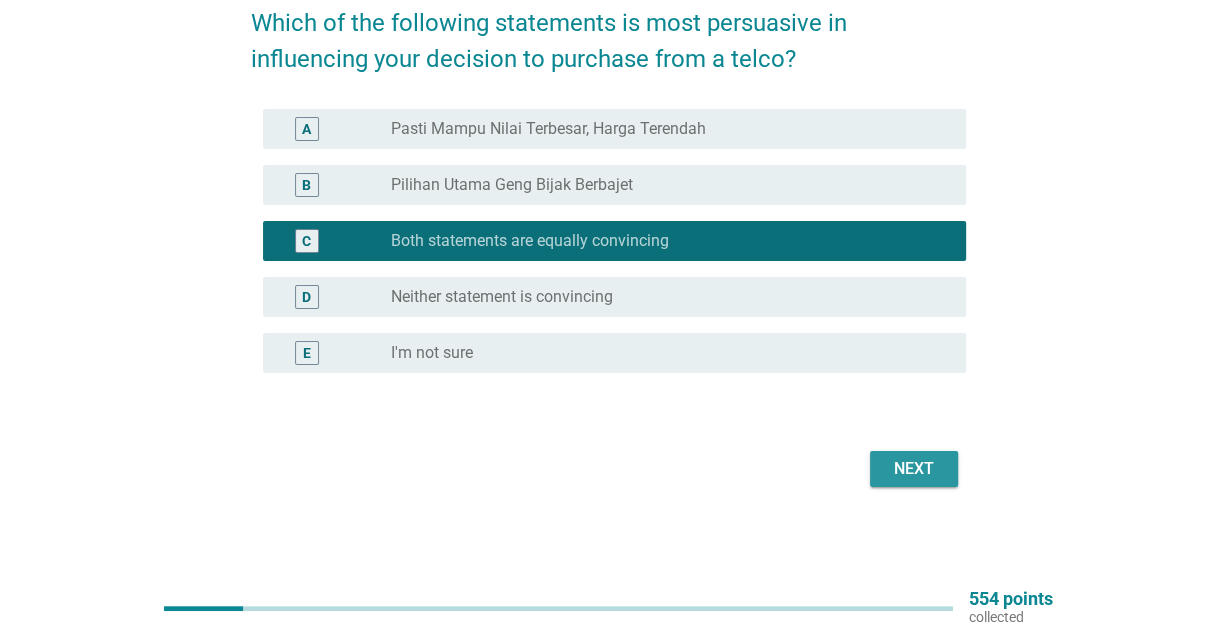 click on "Next" at bounding box center [914, 469] 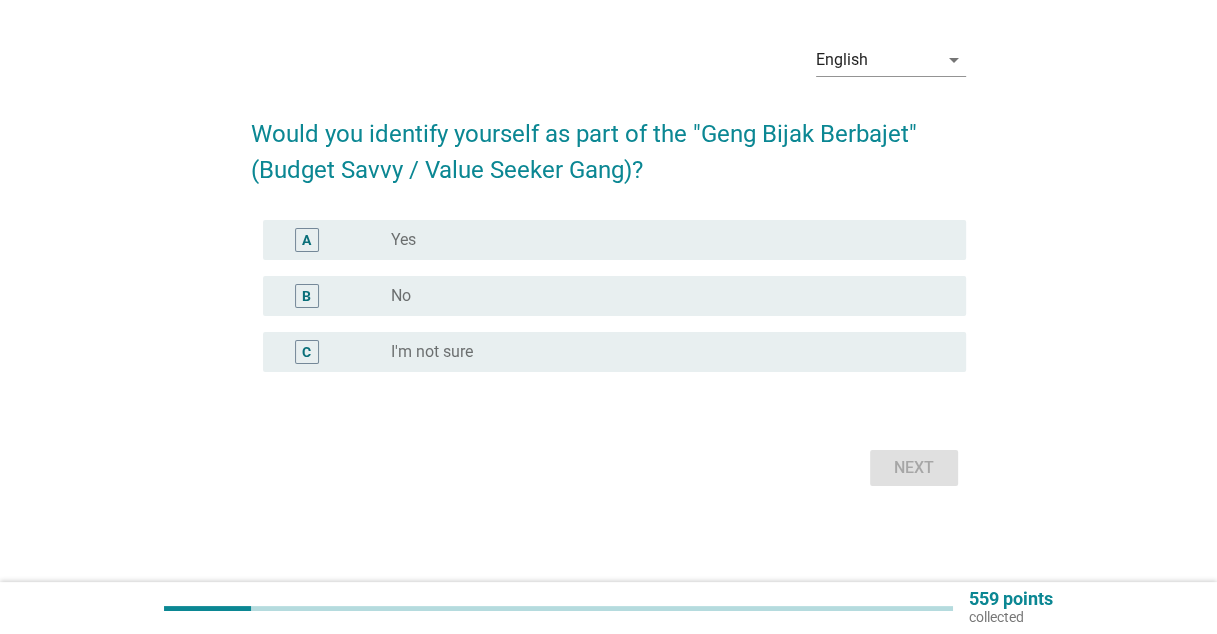 scroll, scrollTop: 0, scrollLeft: 0, axis: both 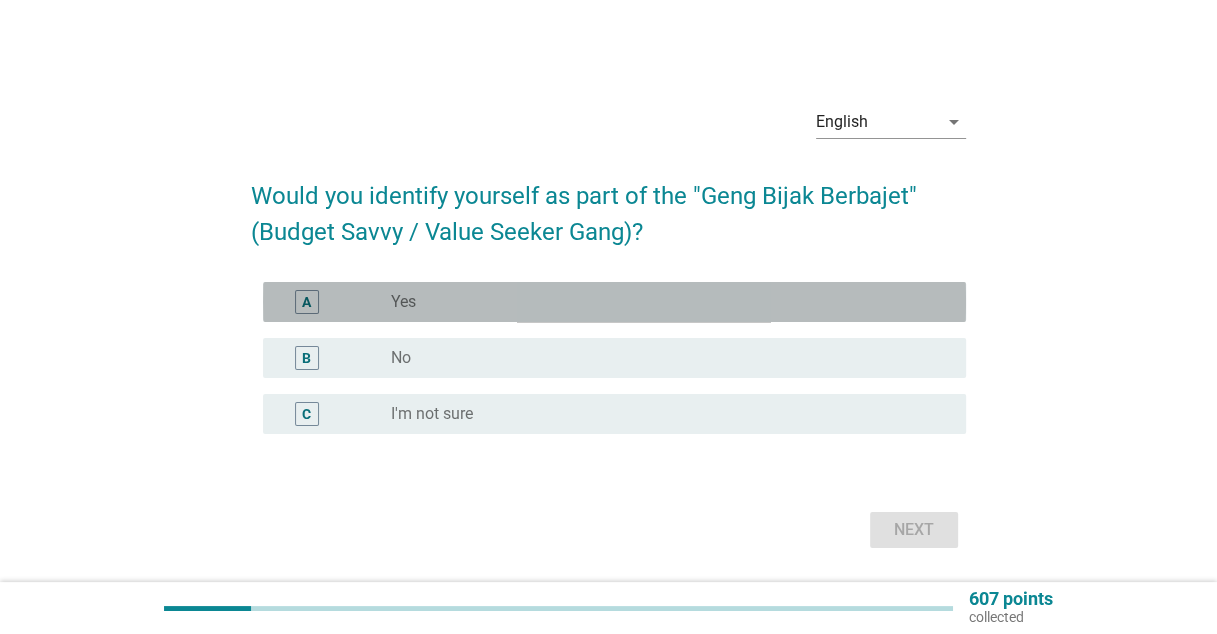 click on "radio_button_unchecked Yes" at bounding box center (662, 302) 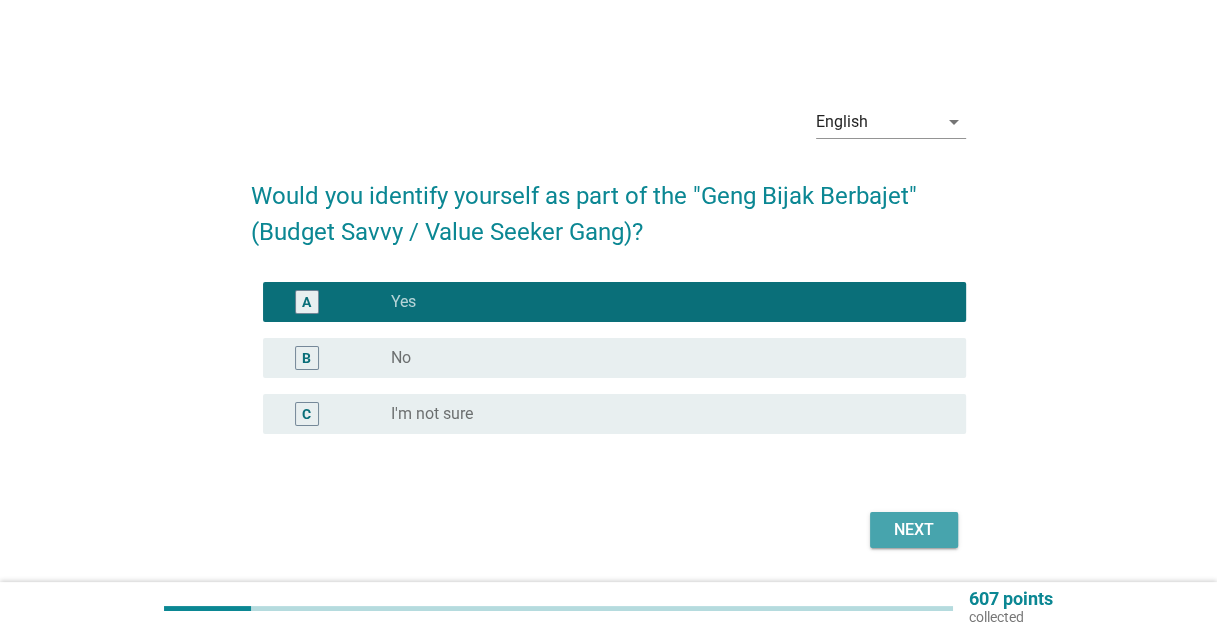 click on "Next" at bounding box center [914, 530] 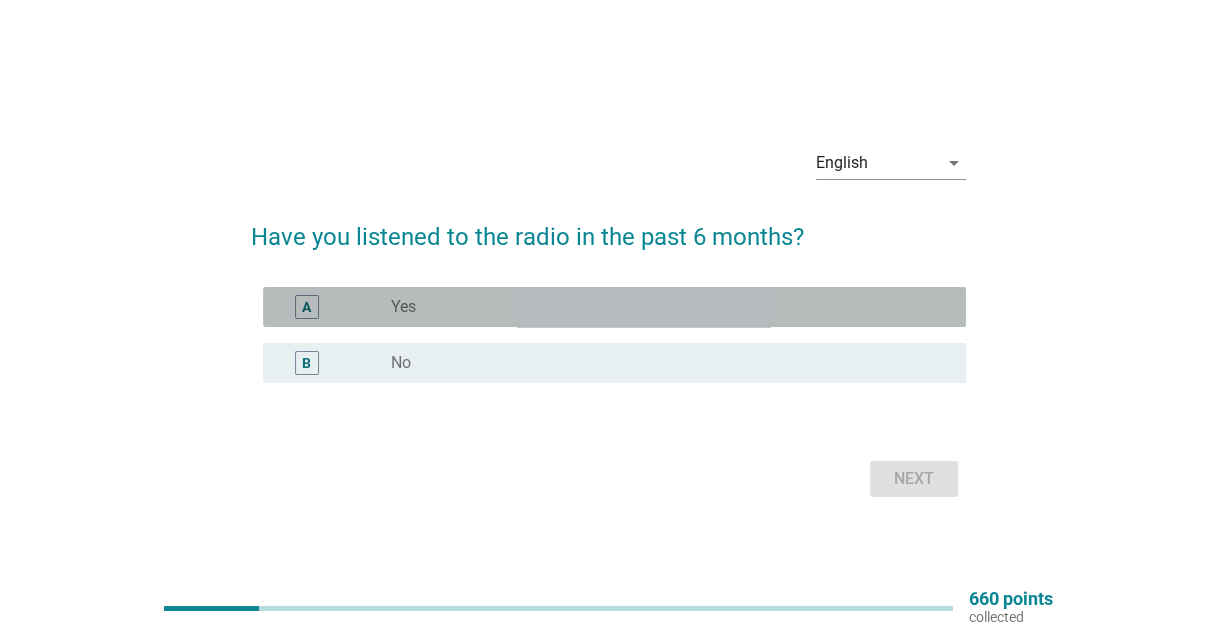 click on "radio_button_unchecked Yes" at bounding box center (662, 307) 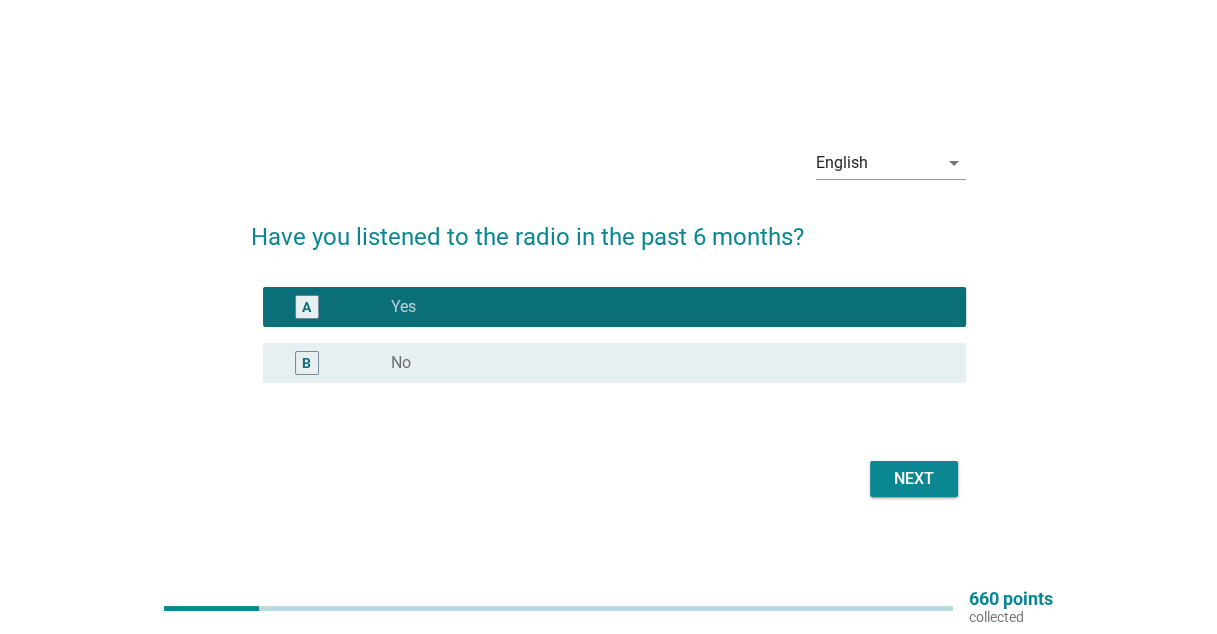 click on "Next" at bounding box center [914, 479] 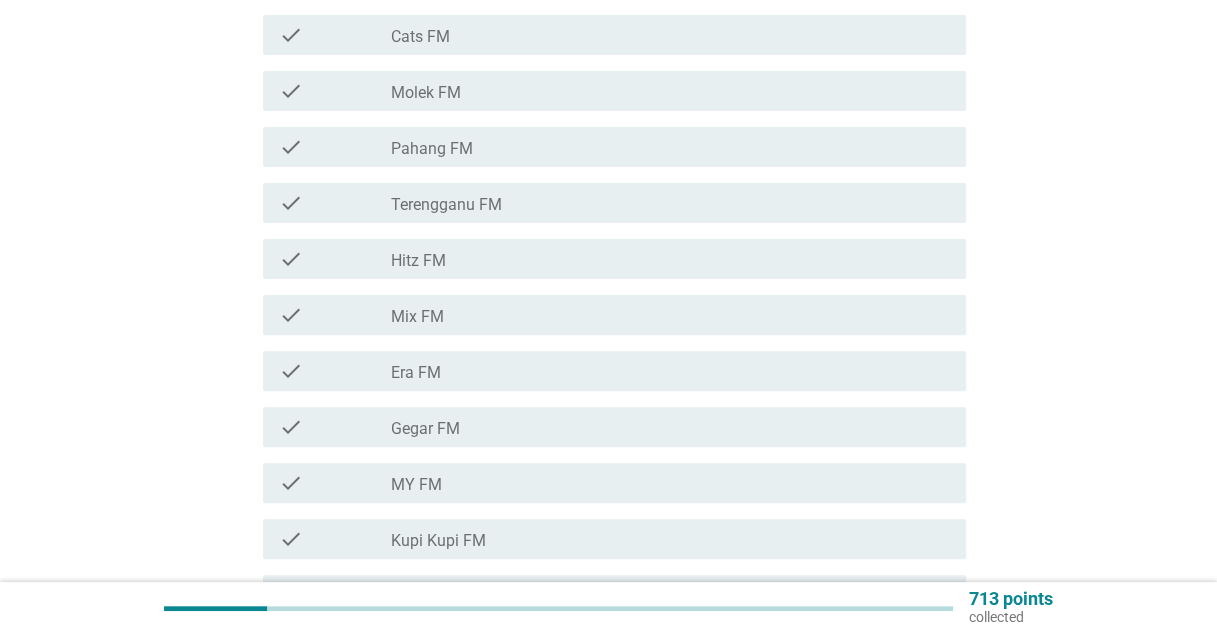 scroll, scrollTop: 400, scrollLeft: 0, axis: vertical 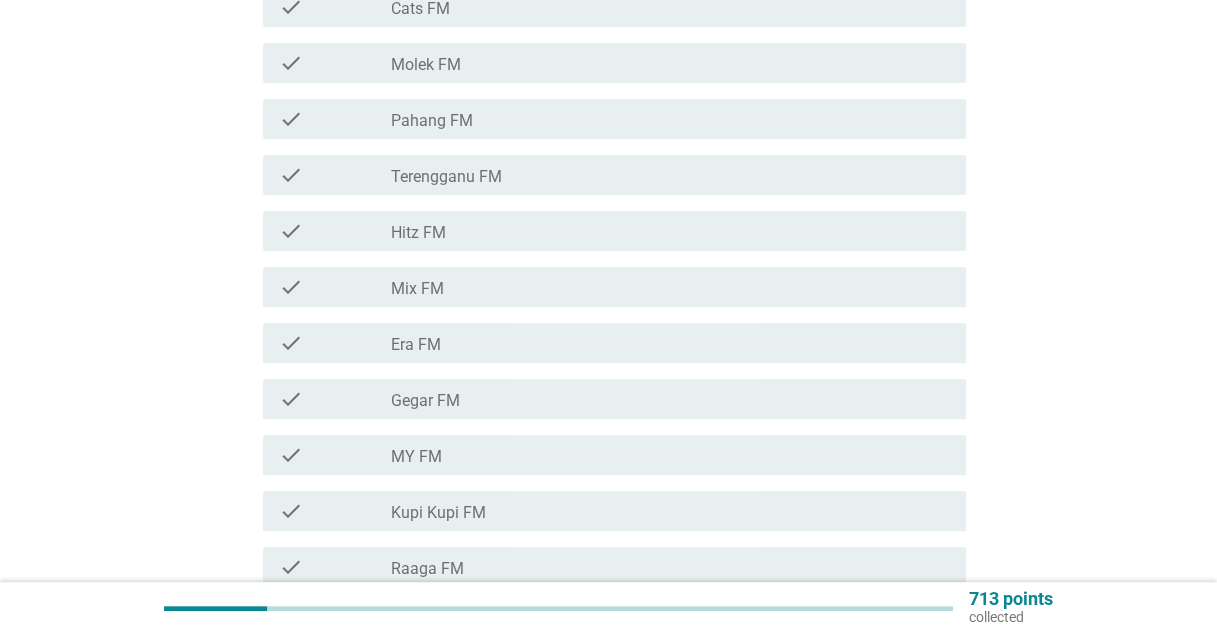 click on "check     check_box_outline_blank MY FM" at bounding box center (614, 455) 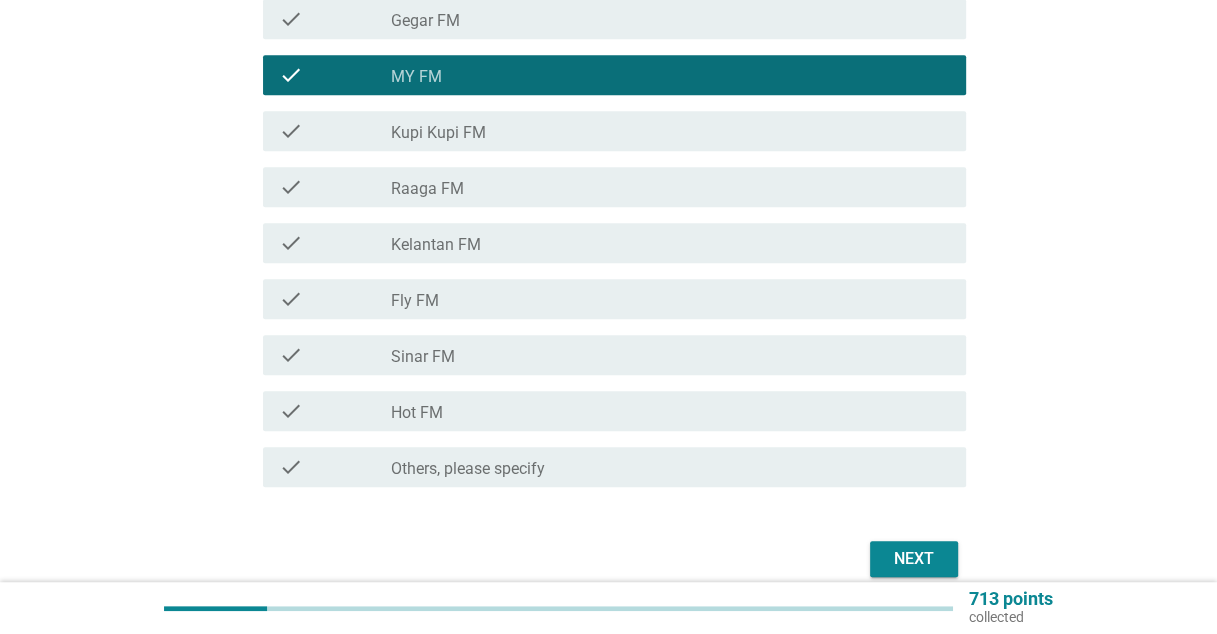 scroll, scrollTop: 870, scrollLeft: 0, axis: vertical 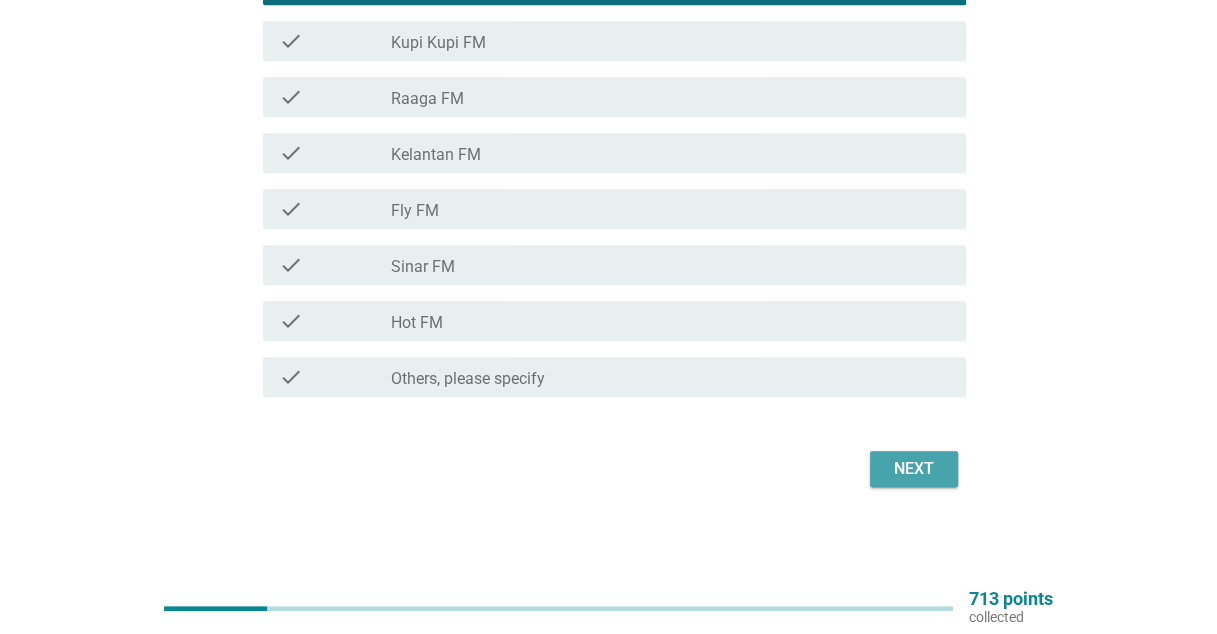 click on "Next" at bounding box center (914, 469) 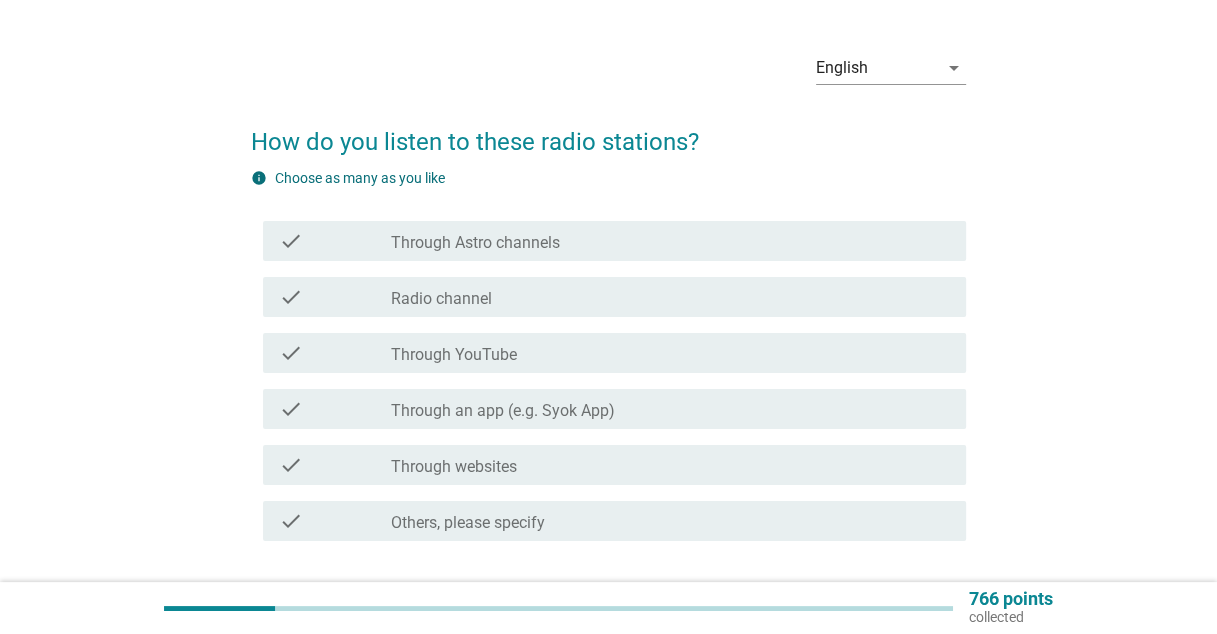 scroll, scrollTop: 100, scrollLeft: 0, axis: vertical 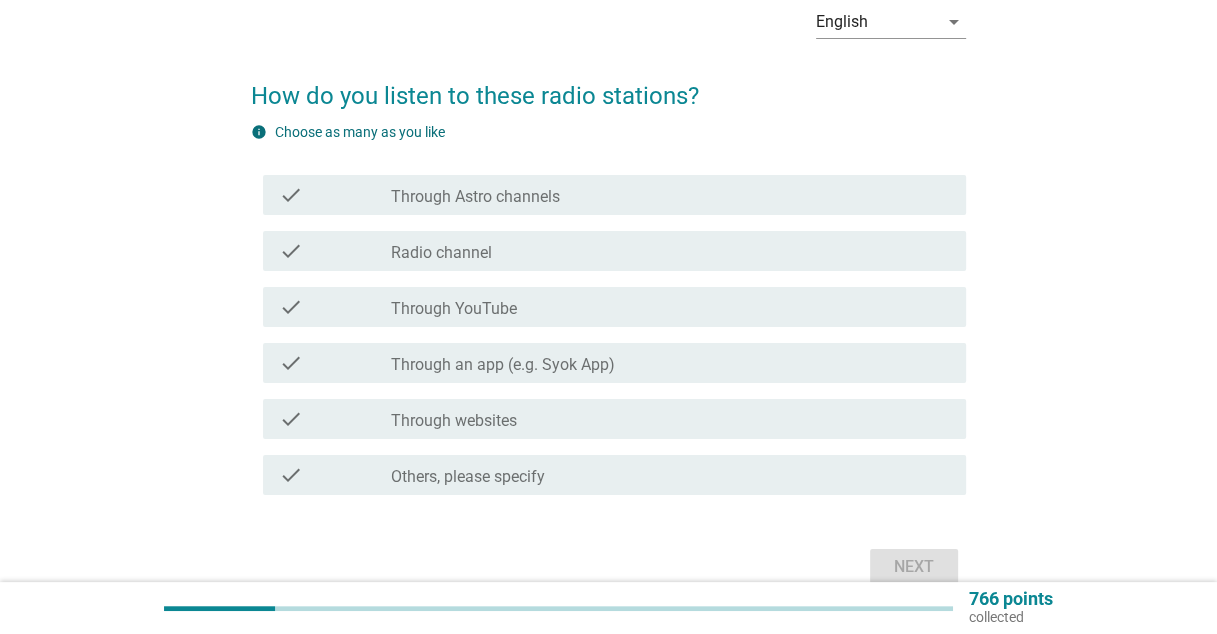 click on "check_box_outline_blank Radio channel" at bounding box center (670, 251) 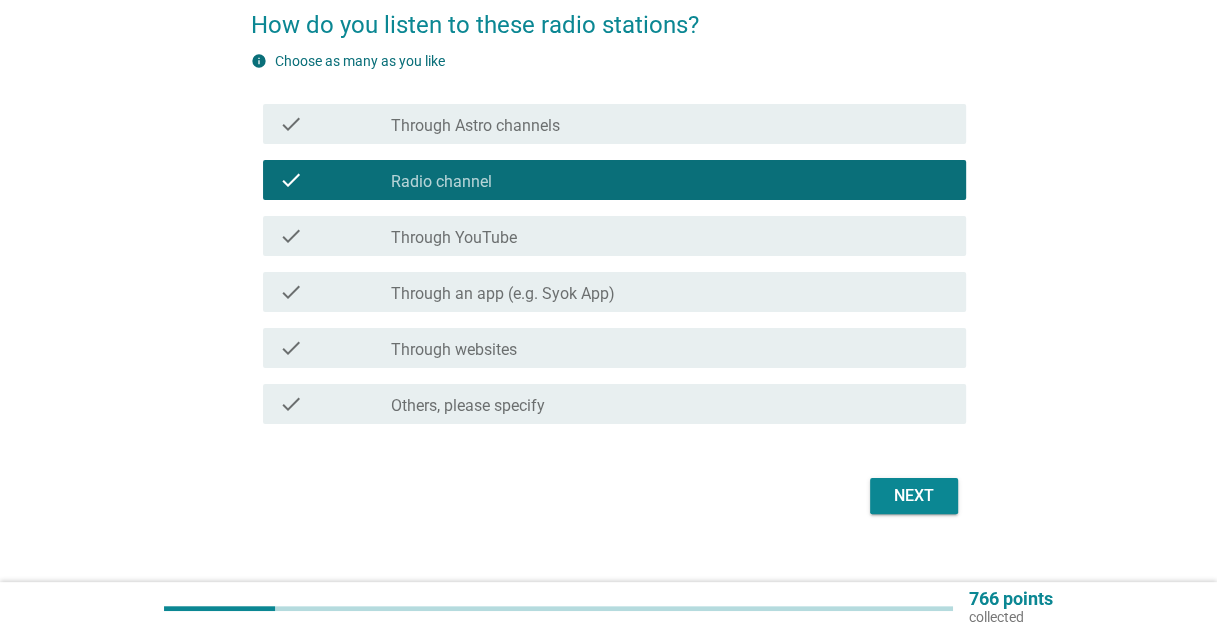 scroll, scrollTop: 198, scrollLeft: 0, axis: vertical 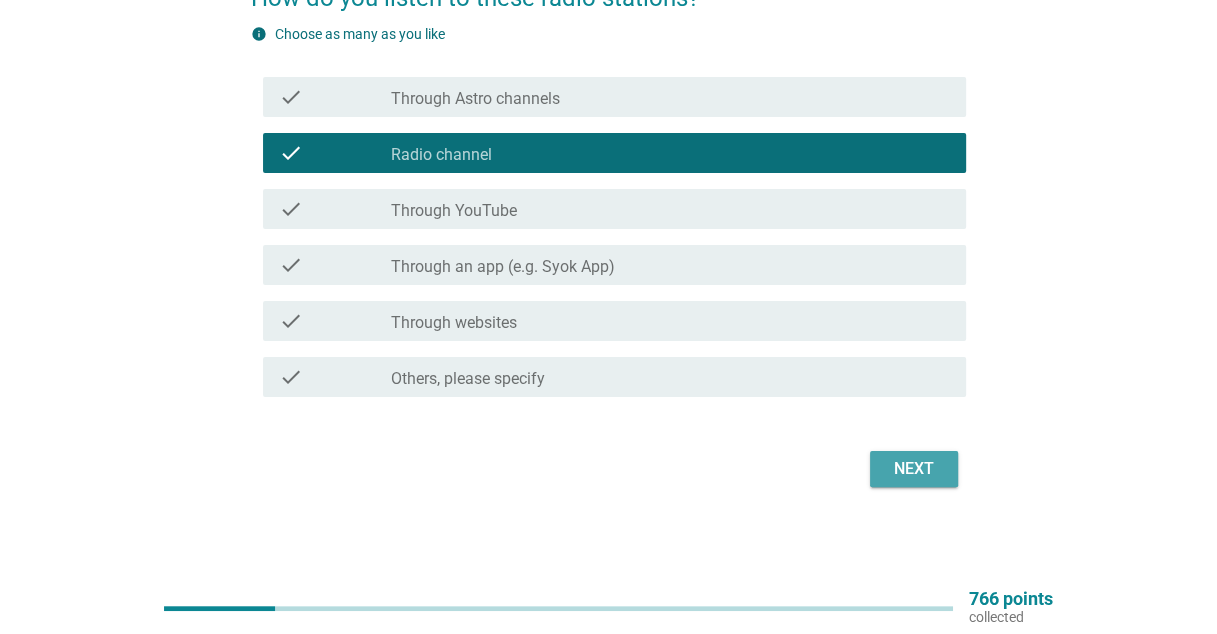 click on "Next" at bounding box center (914, 469) 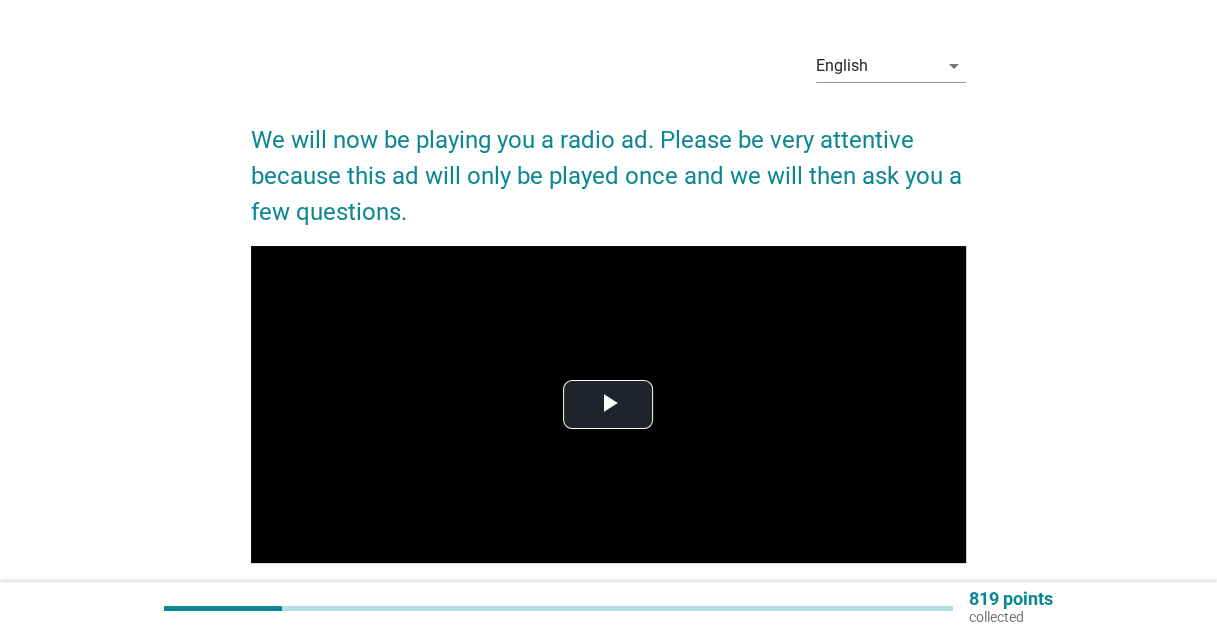 scroll, scrollTop: 100, scrollLeft: 0, axis: vertical 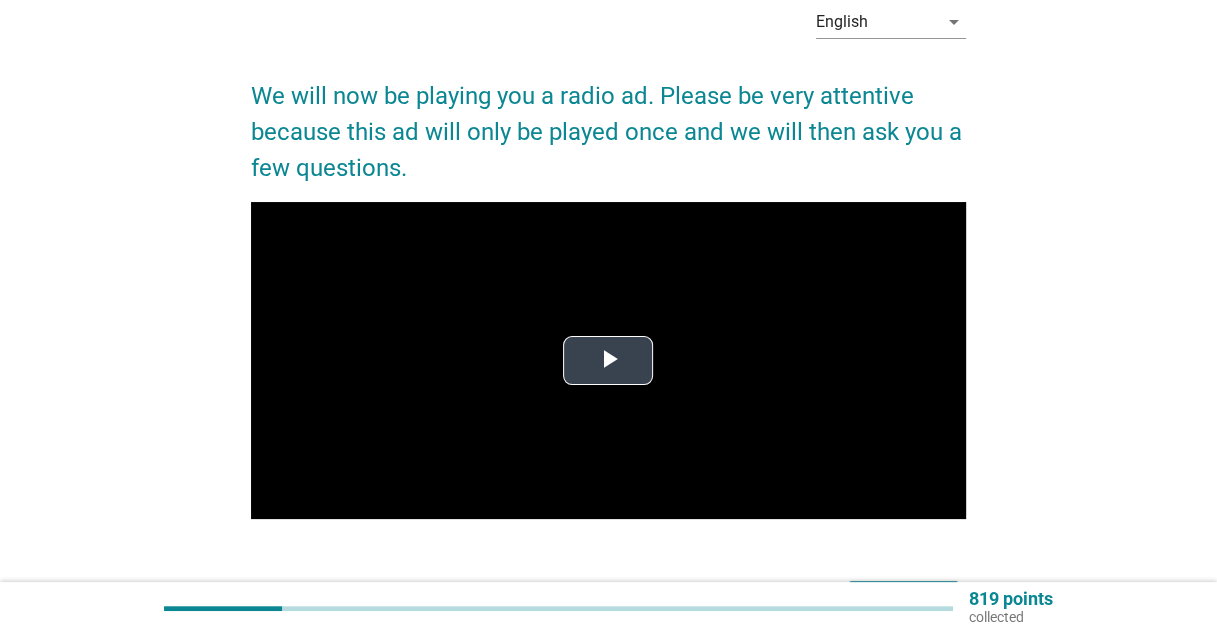click at bounding box center [608, 361] 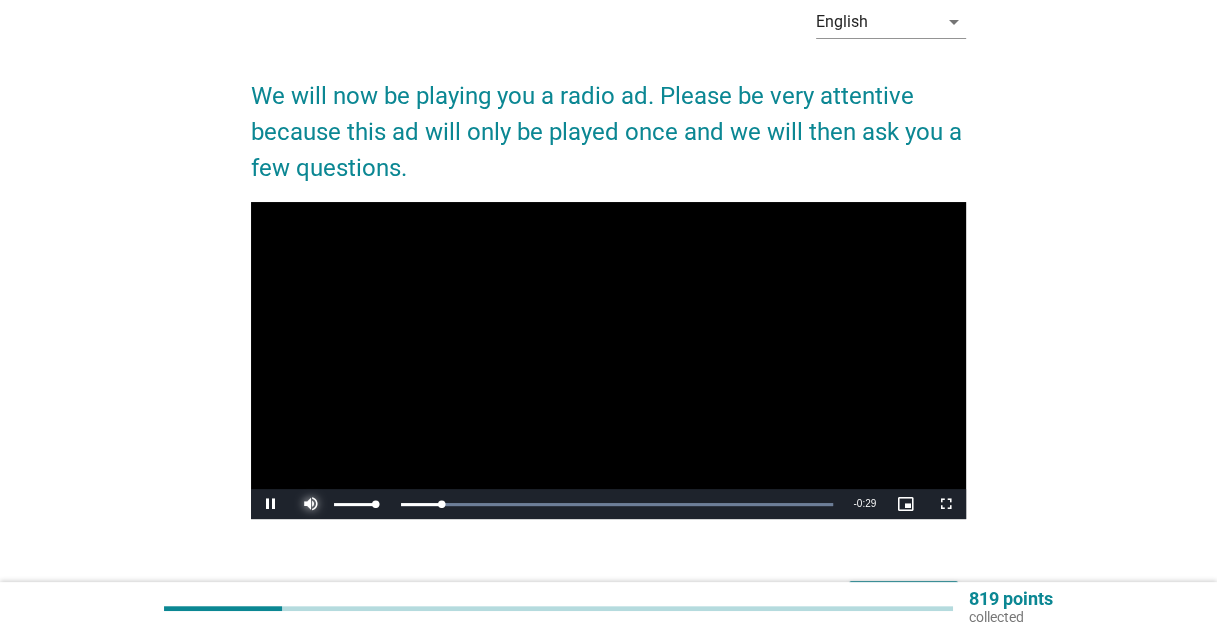click at bounding box center (311, 504) 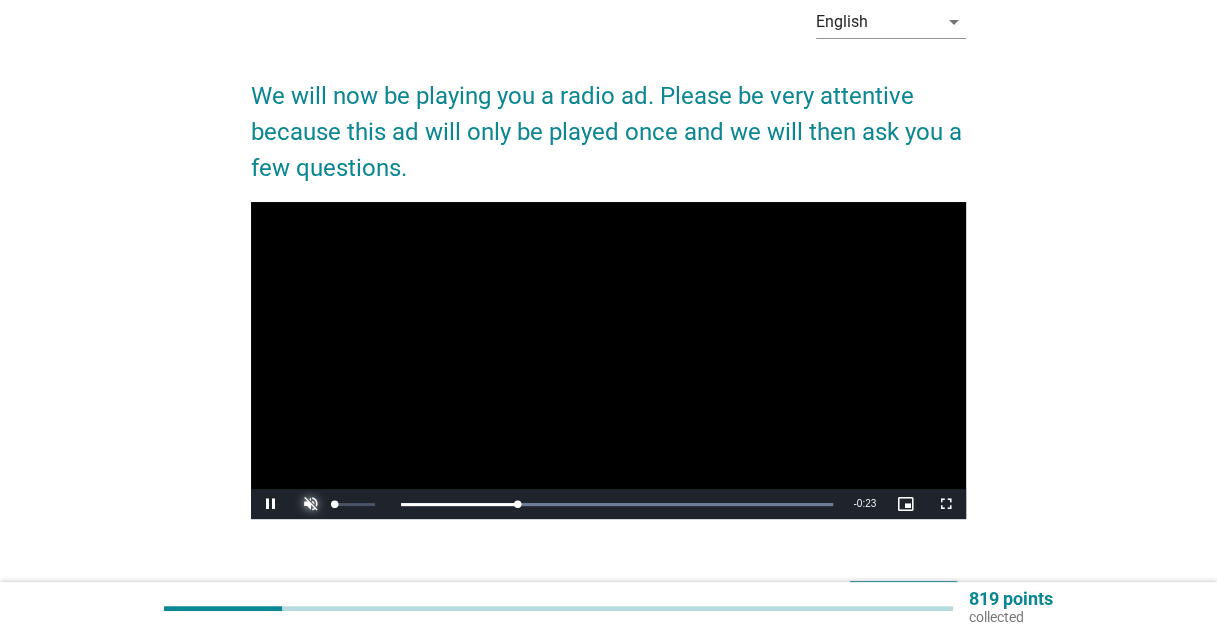click at bounding box center (311, 504) 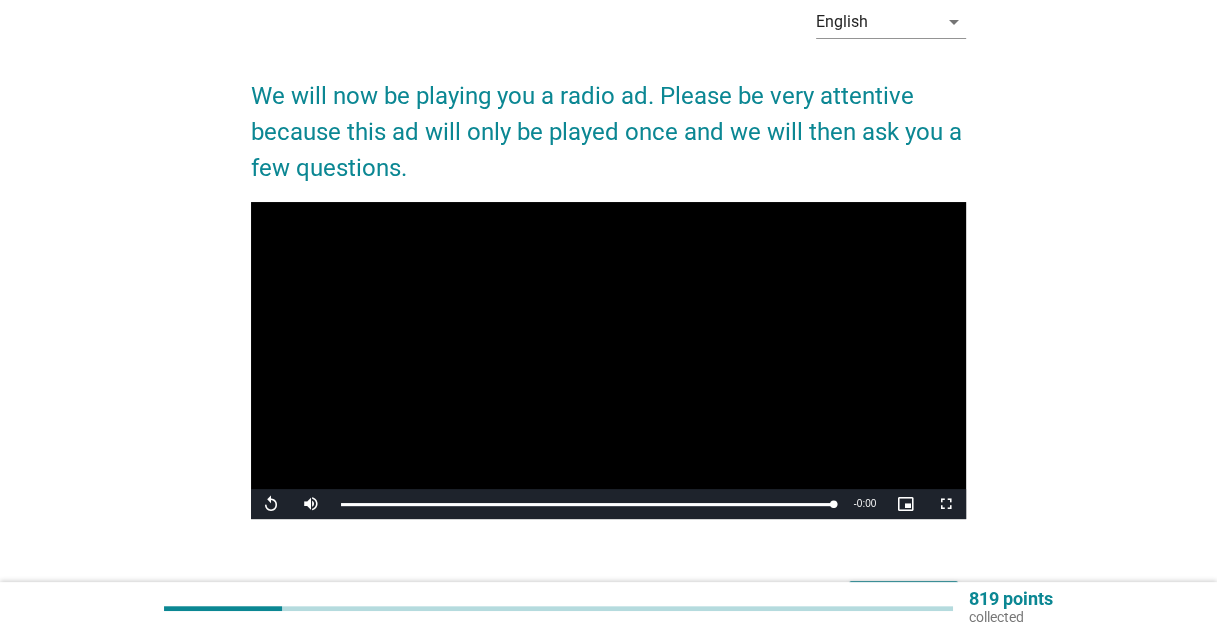 click on "English arrow_drop_down   We will now be playing you a radio ad. Please be very attentive because this ad will only be played once and we will then ask you a few questions.       Video Player is loading. Play Video Replay Mute 22% Current Time  0:31 / Duration  0:31 Loaded :  100.00% 0:31 0:31 Stream Type  LIVE Seek to live, currently behind live LIVE Remaining Time  - 0:00   1x Playback Rate Chapters Chapters Descriptions descriptions off , selected Captions captions settings , opens captions settings dialog captions off , selected Audio Track original , selected Picture-in-Picture Fullscreen This is a modal window. Beginning of dialog window. Escape will cancel and close the window. Text Color White Black [PERSON_NAME] Blue Yellow Magenta Cyan Transparency Opaque Semi-Transparent Background Color Black White [PERSON_NAME] Blue Yellow Magenta Cyan Transparency Opaque Semi-Transparent Transparent Window Color Black White [PERSON_NAME] Blue Yellow Magenta Cyan Transparency Transparent Semi-Transparent Opaque 50% 75%" at bounding box center [608, 306] 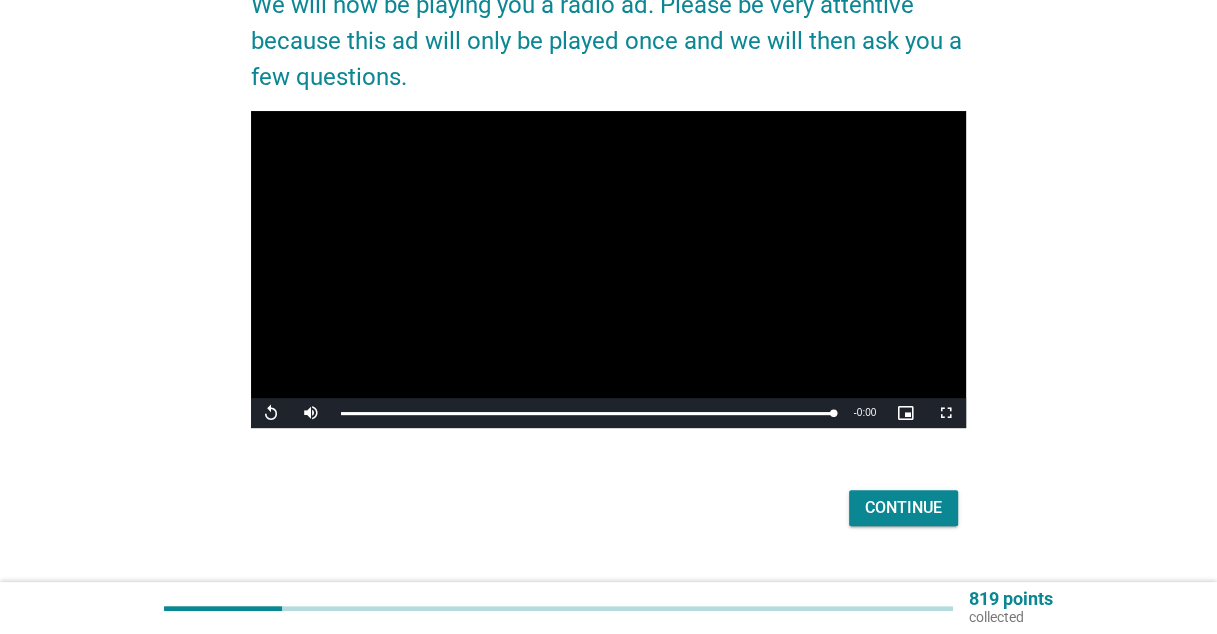 scroll, scrollTop: 200, scrollLeft: 0, axis: vertical 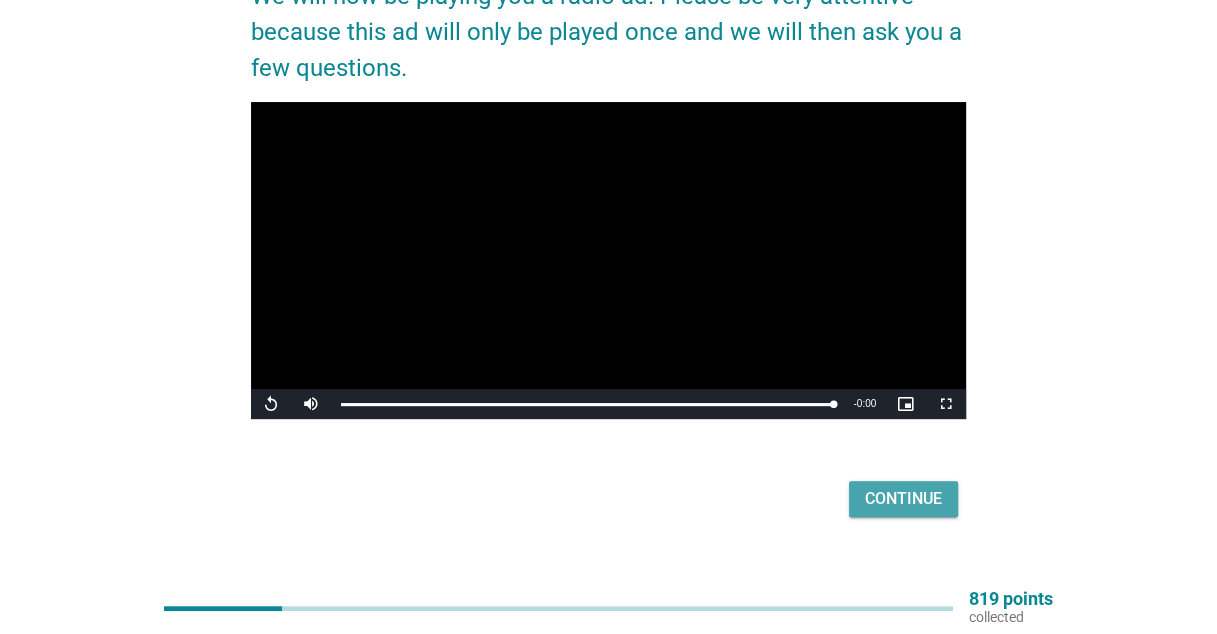 click on "Continue" at bounding box center (903, 499) 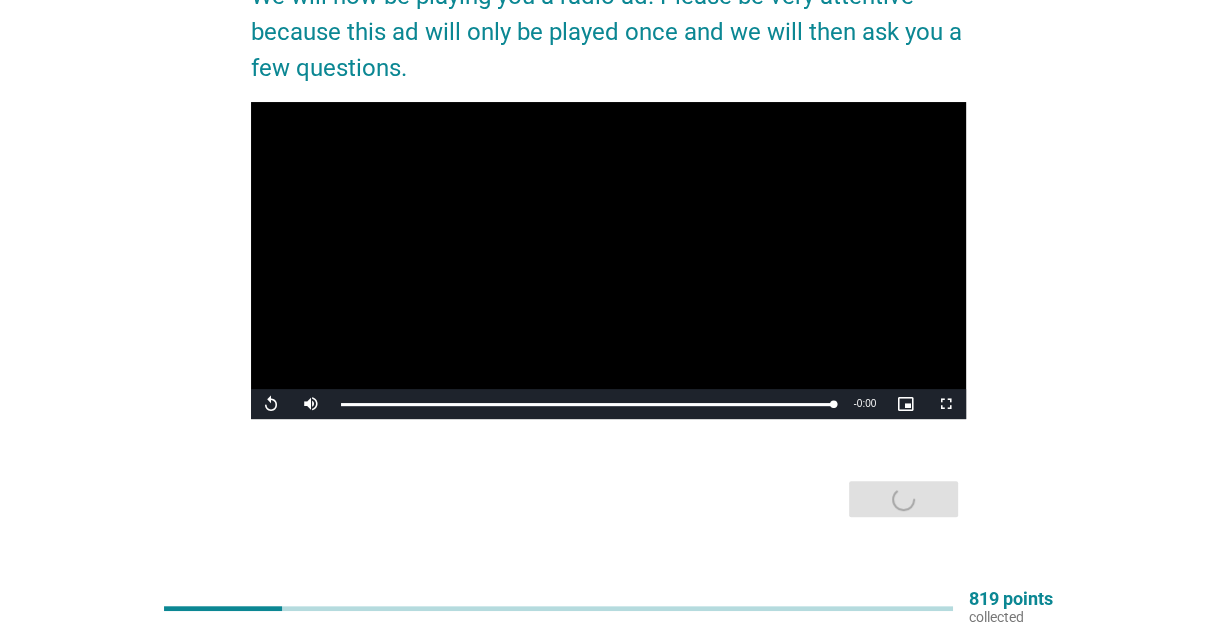 scroll, scrollTop: 0, scrollLeft: 0, axis: both 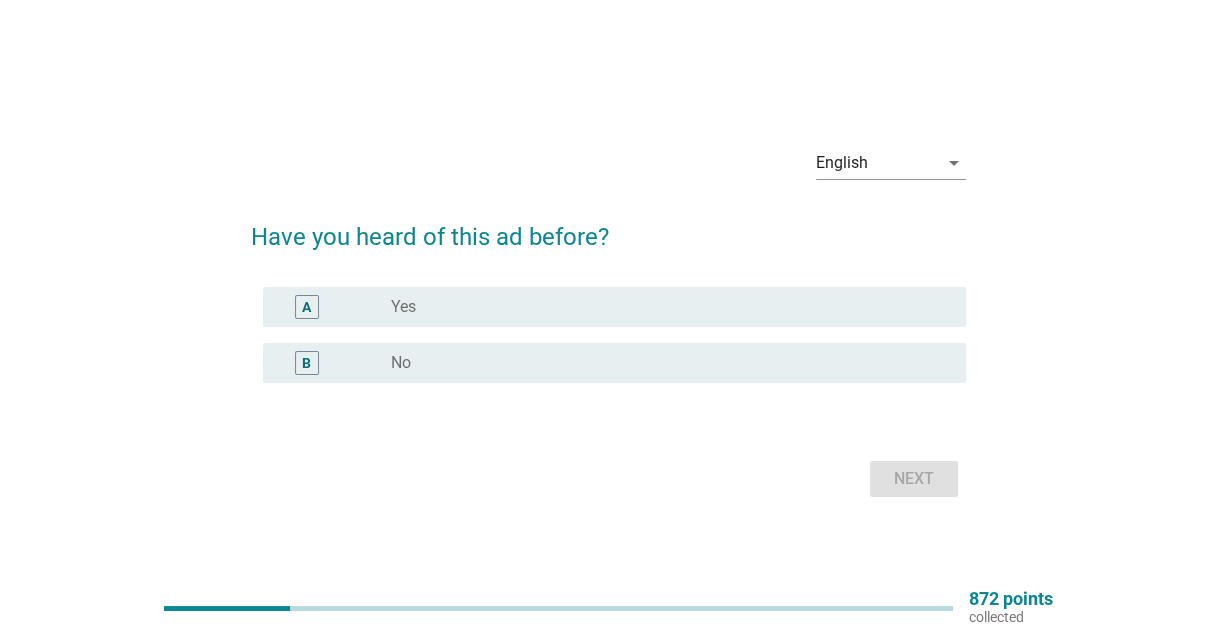 click on "radio_button_unchecked No" at bounding box center [662, 363] 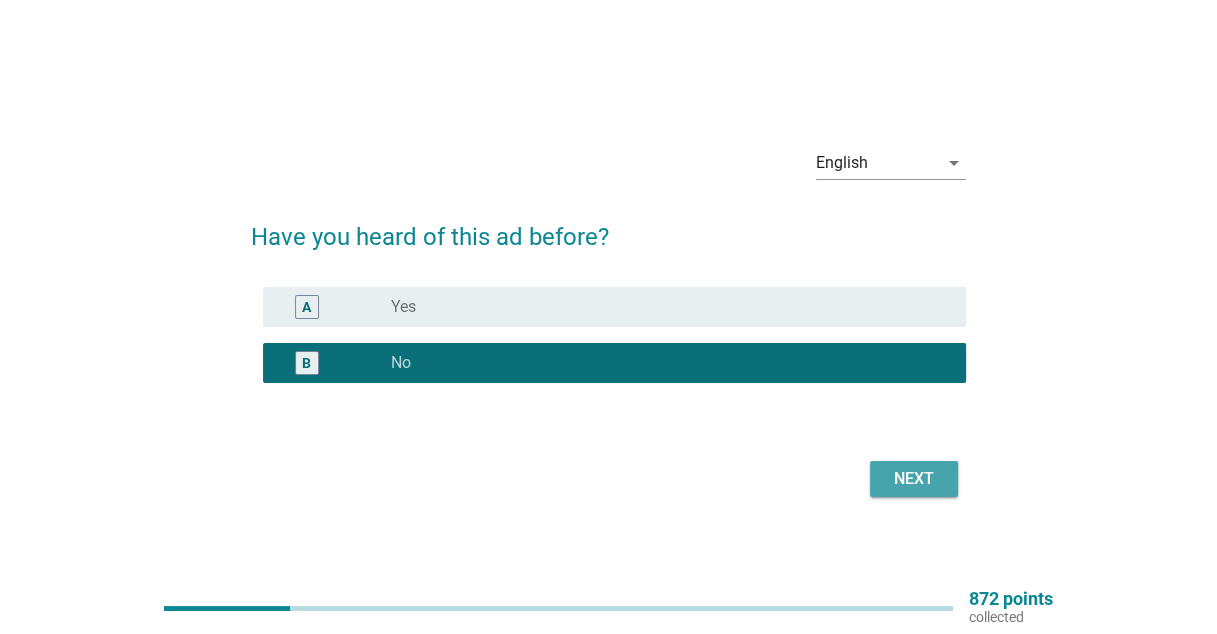click on "Next" at bounding box center [914, 479] 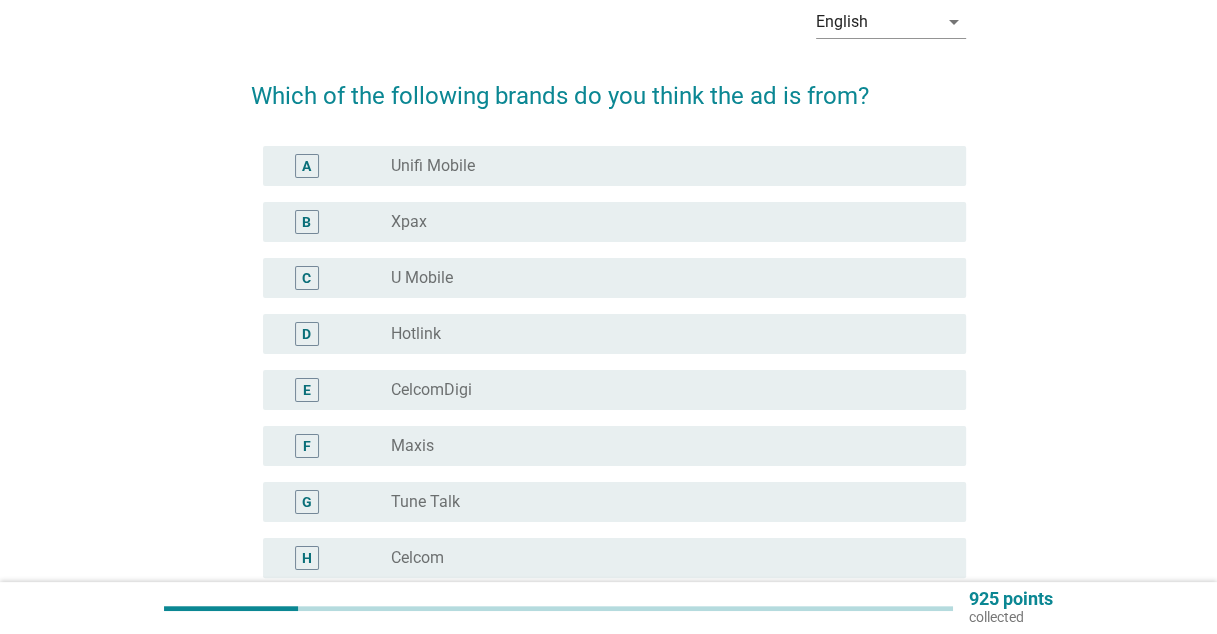 scroll, scrollTop: 200, scrollLeft: 0, axis: vertical 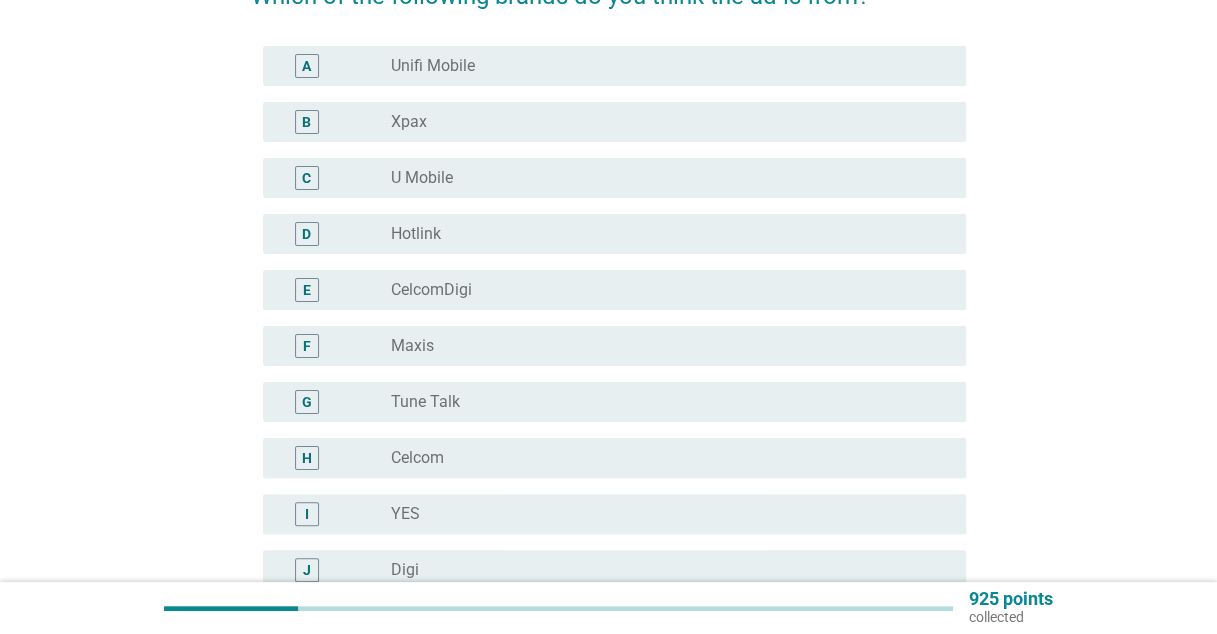 click on "radio_button_unchecked U Mobile" at bounding box center (662, 178) 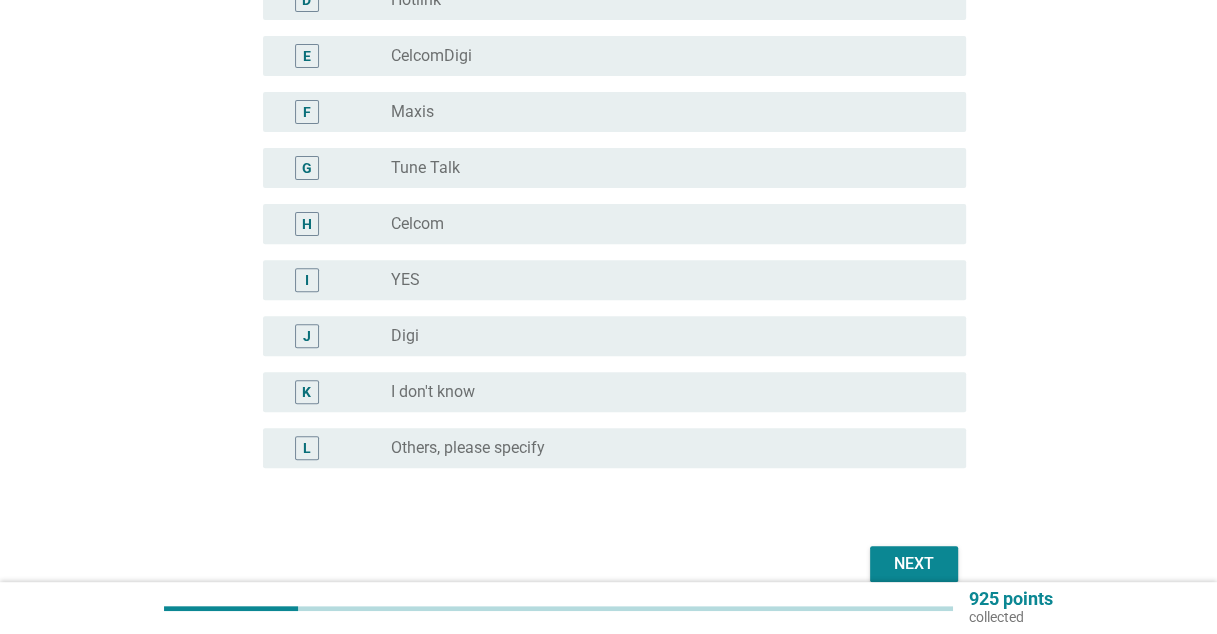 scroll, scrollTop: 529, scrollLeft: 0, axis: vertical 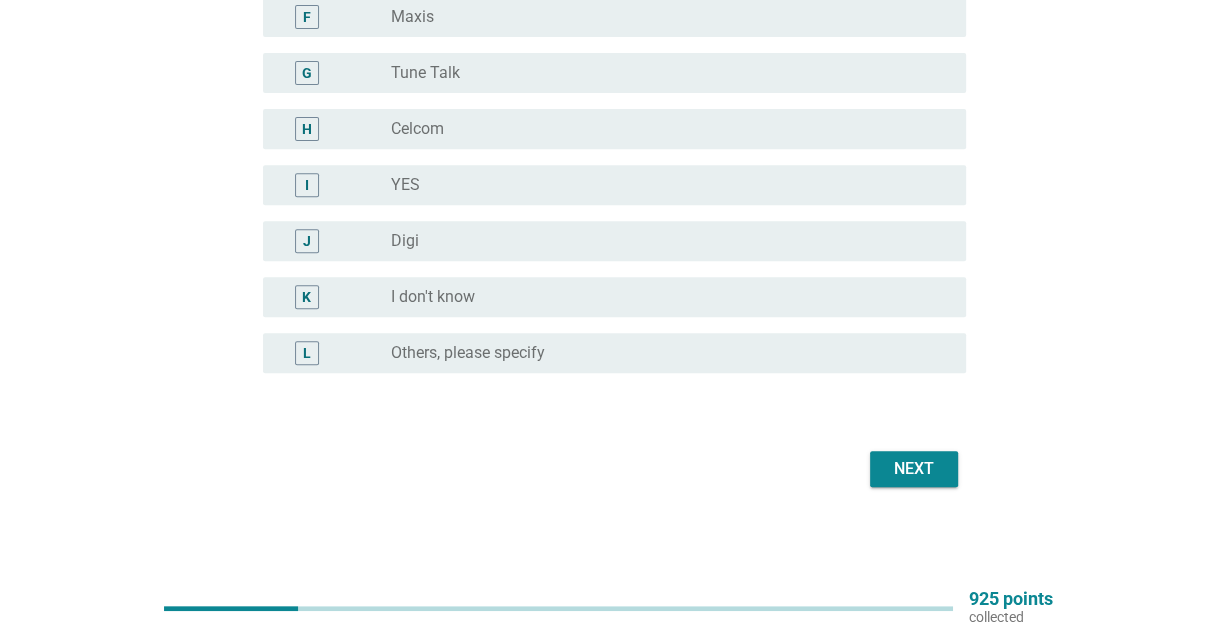 click on "Next" at bounding box center [914, 469] 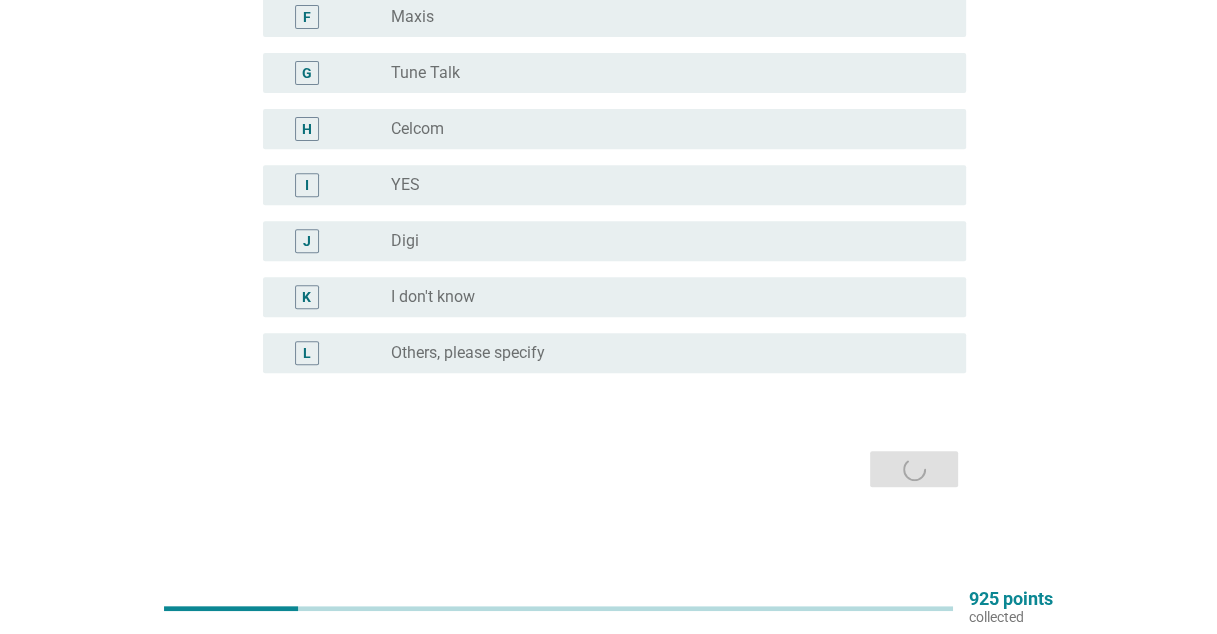 scroll, scrollTop: 0, scrollLeft: 0, axis: both 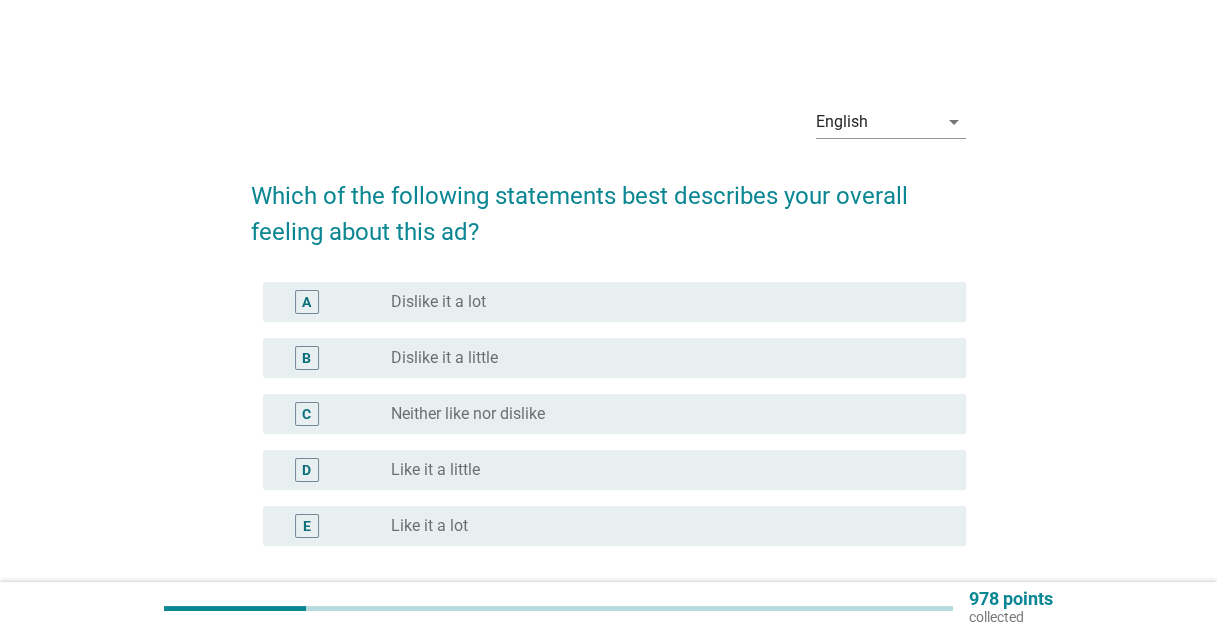 click on "radio_button_unchecked Like it a little" at bounding box center [662, 470] 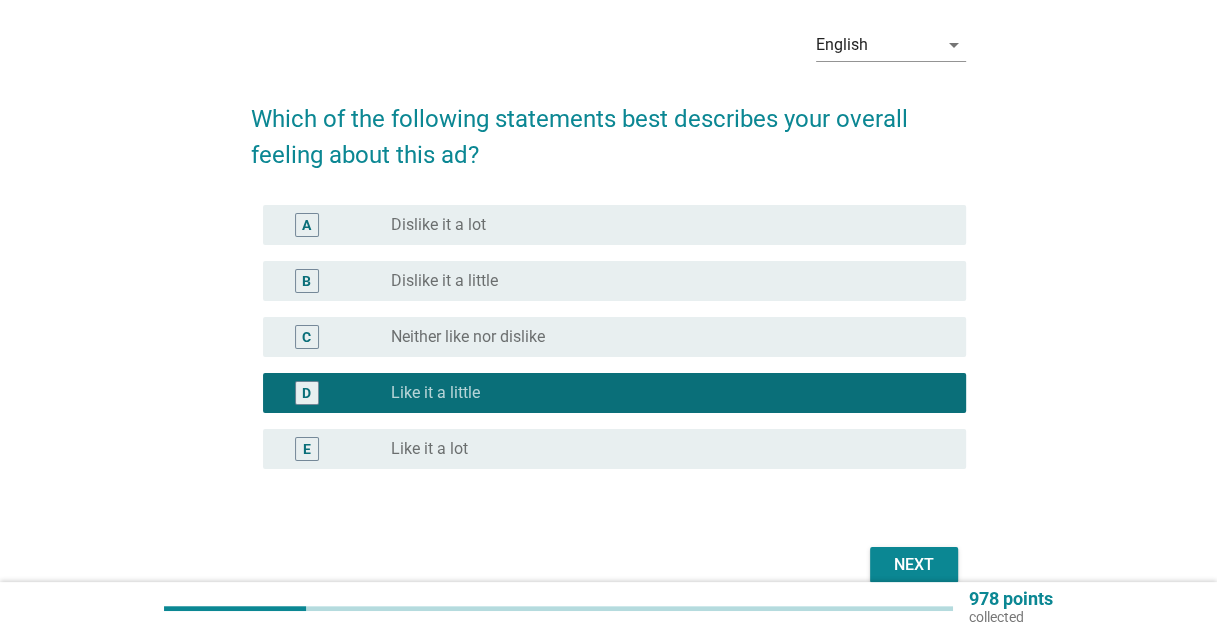 scroll, scrollTop: 173, scrollLeft: 0, axis: vertical 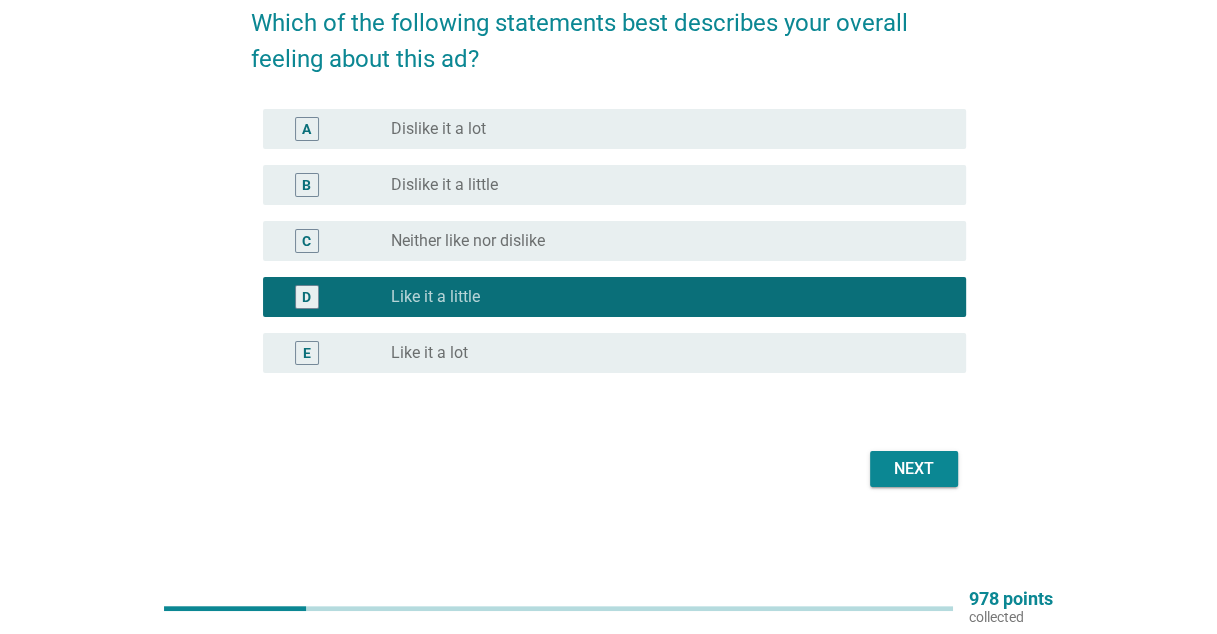 click on "Next" at bounding box center [914, 469] 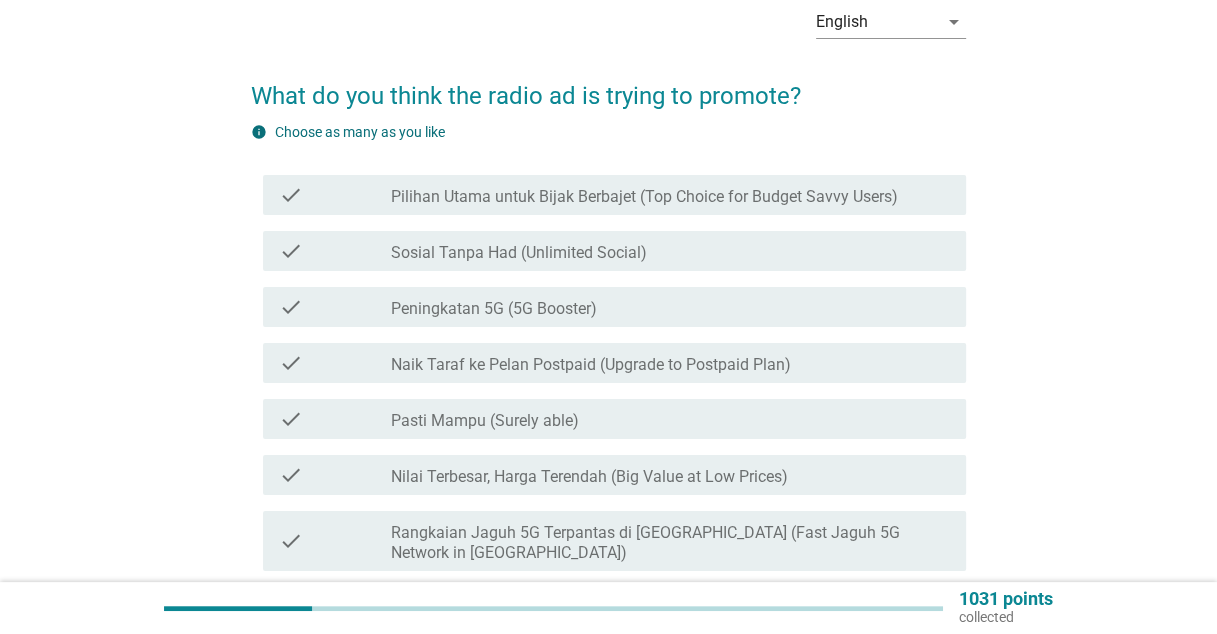 scroll, scrollTop: 200, scrollLeft: 0, axis: vertical 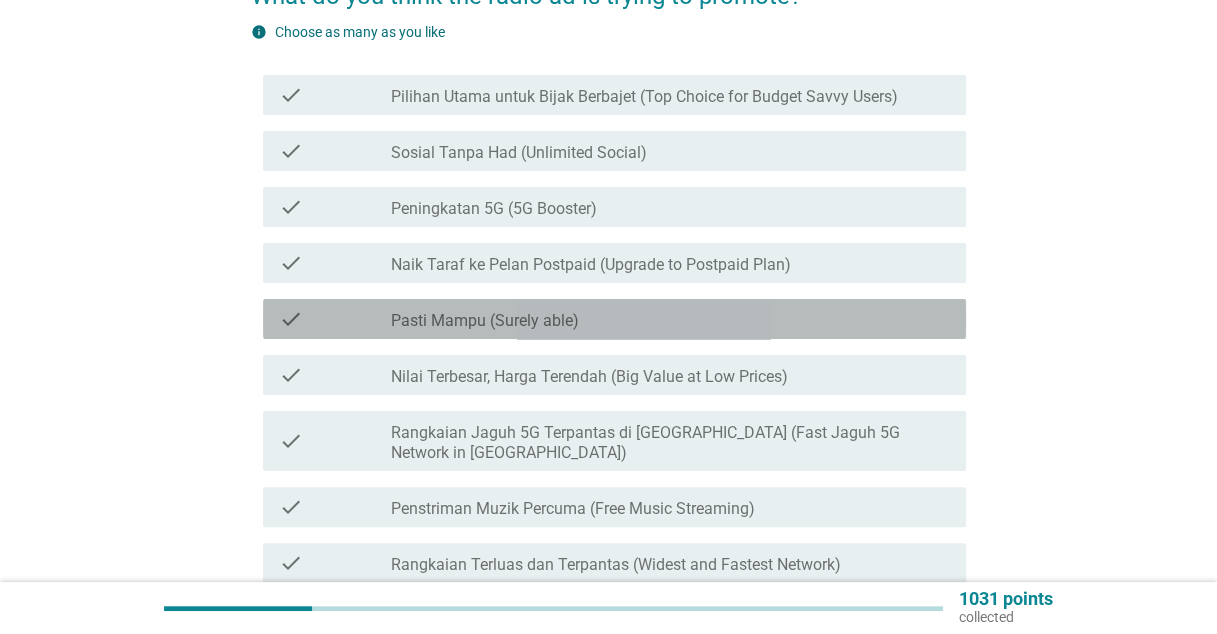 click on "Pasti Mampu (Surely able)" at bounding box center (485, 321) 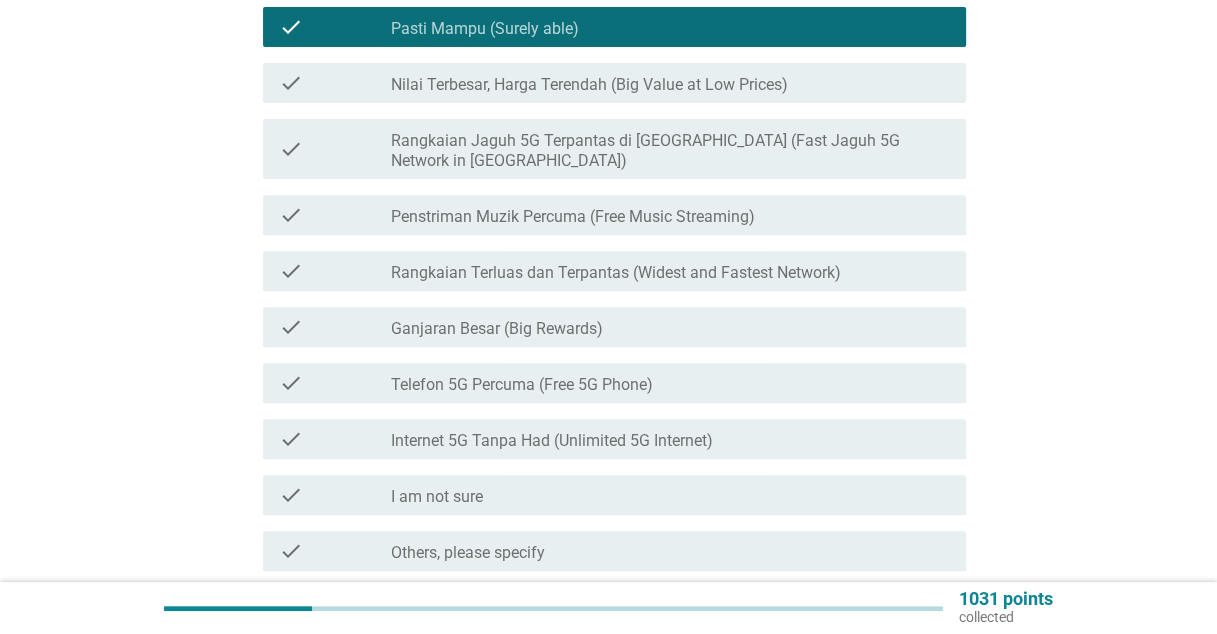 scroll, scrollTop: 666, scrollLeft: 0, axis: vertical 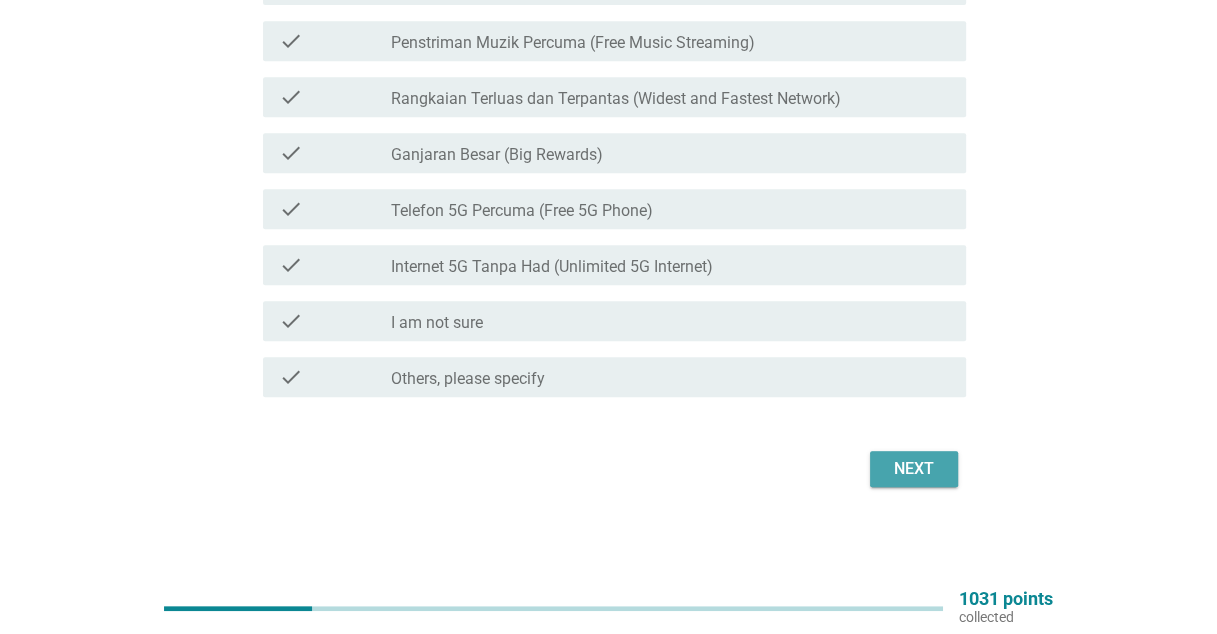 click on "Next" at bounding box center (914, 469) 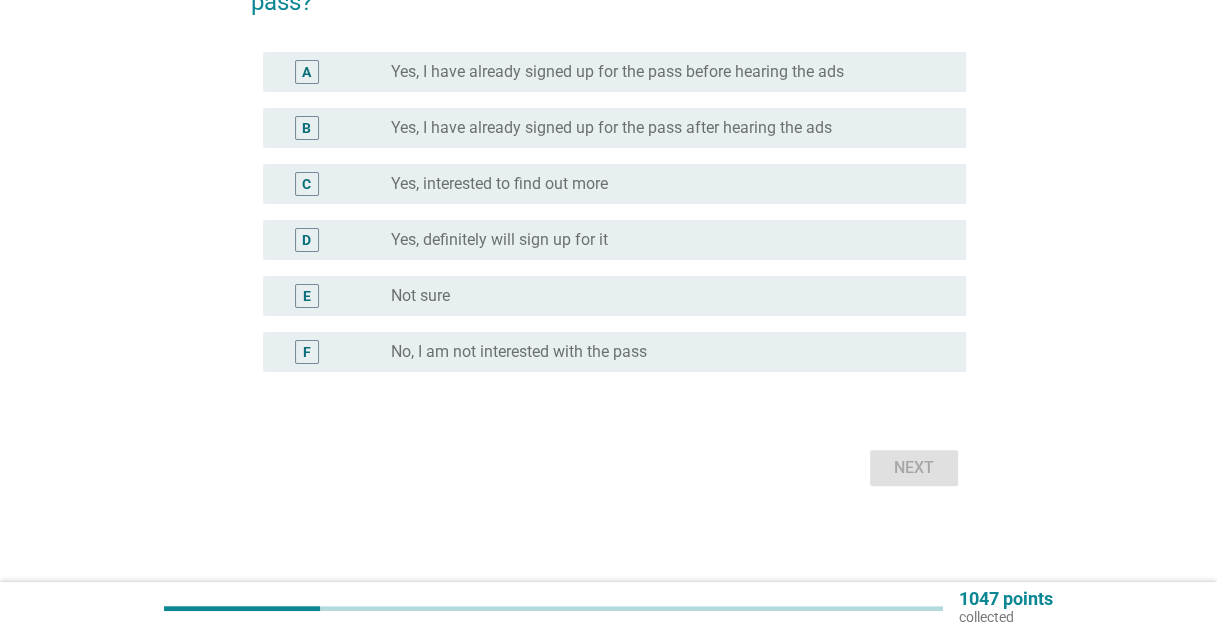 scroll, scrollTop: 0, scrollLeft: 0, axis: both 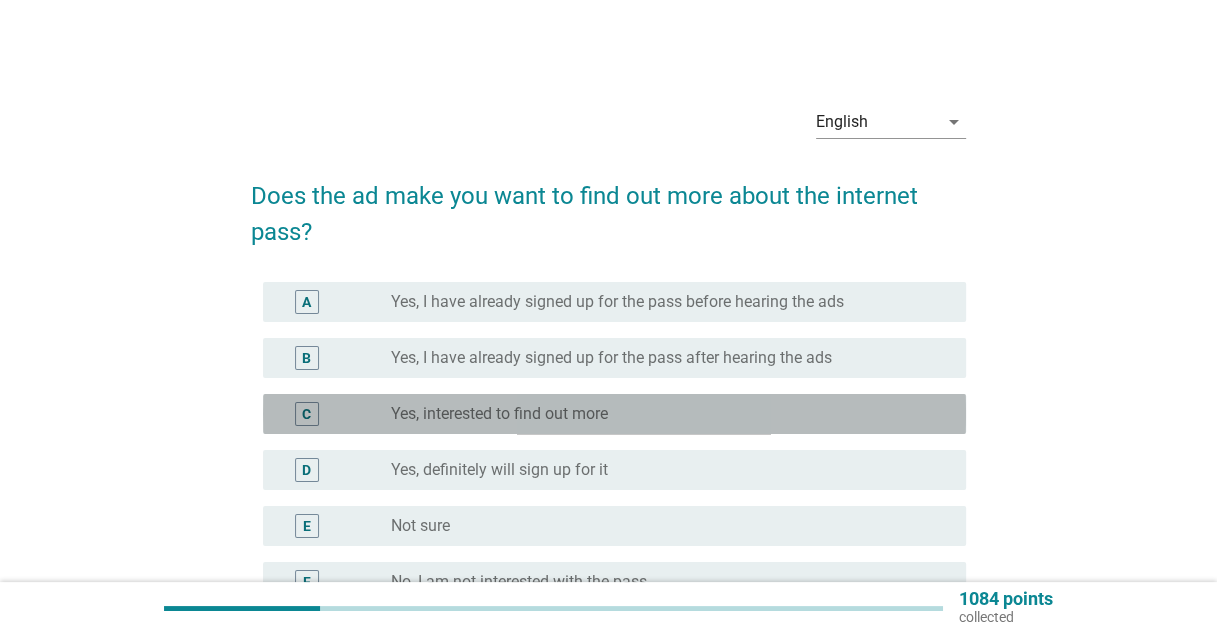 click on "Yes, interested to find out more" at bounding box center (499, 414) 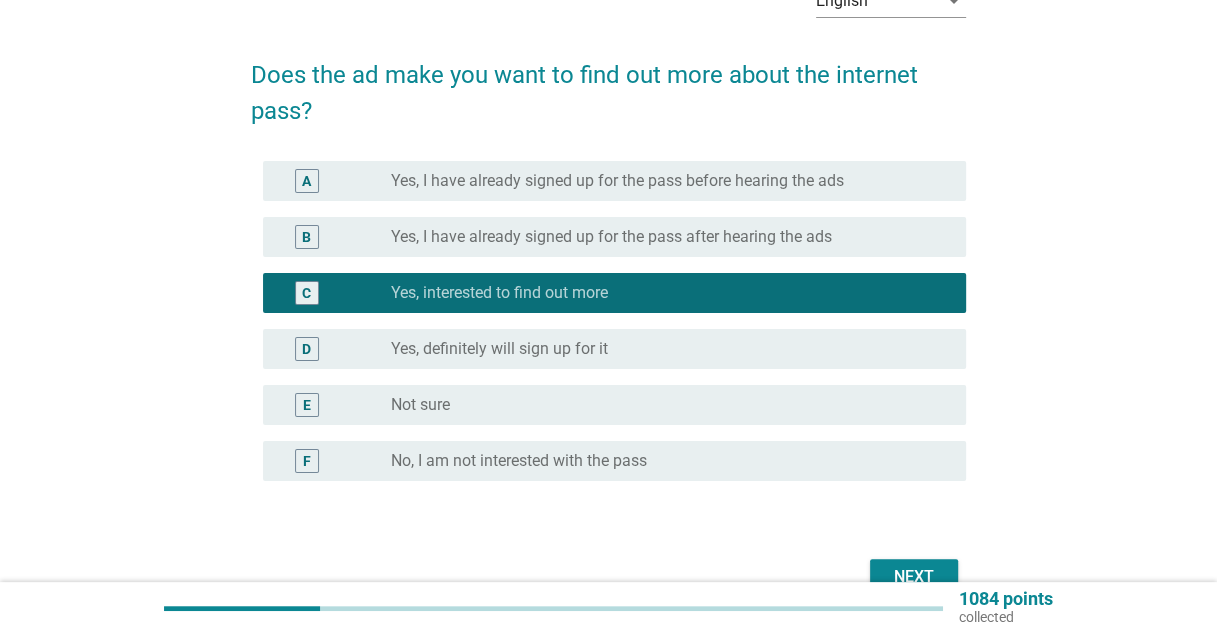 scroll, scrollTop: 200, scrollLeft: 0, axis: vertical 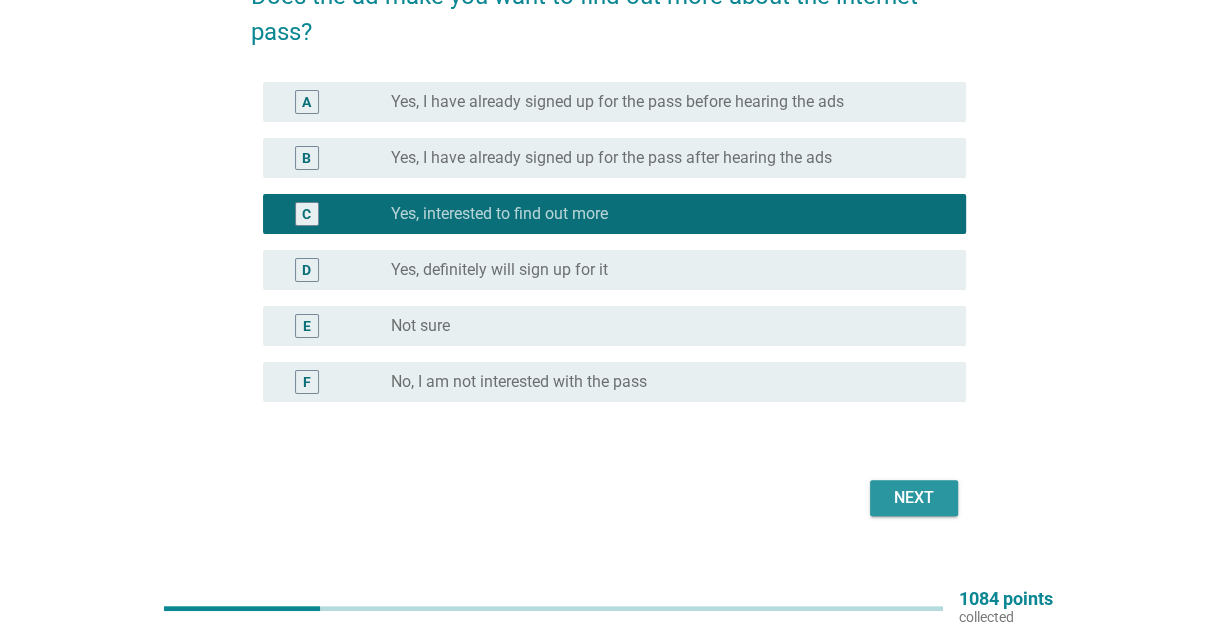 click on "Next" at bounding box center (914, 498) 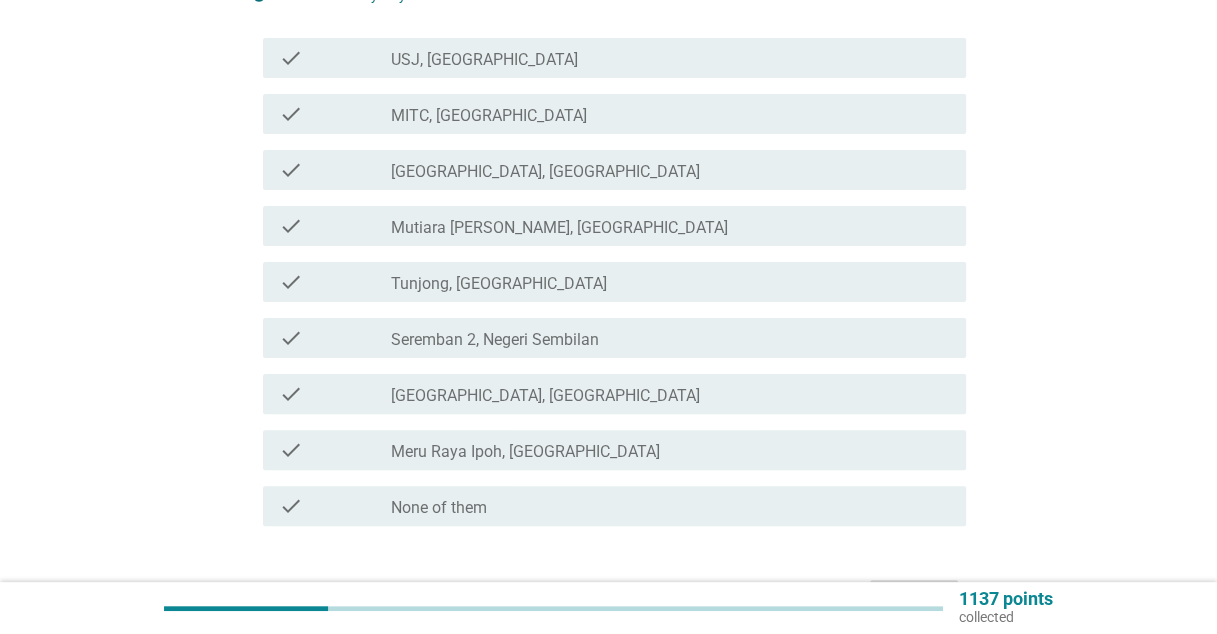 scroll, scrollTop: 400, scrollLeft: 0, axis: vertical 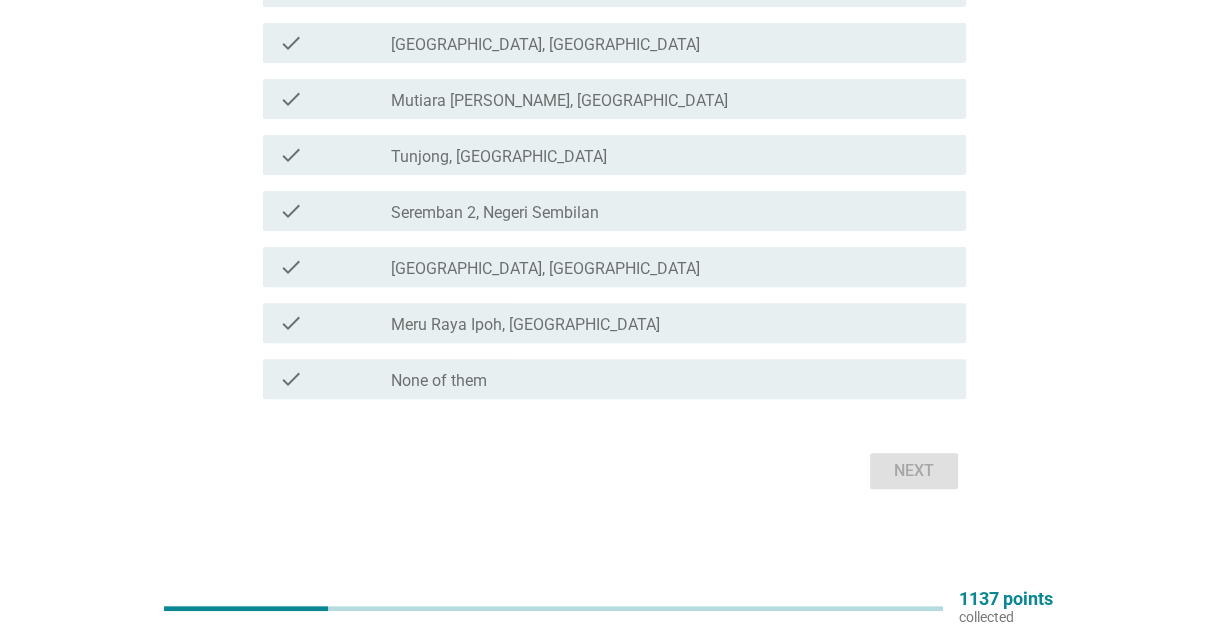 click on "check     check_box_outline_blank None of them" at bounding box center [614, 379] 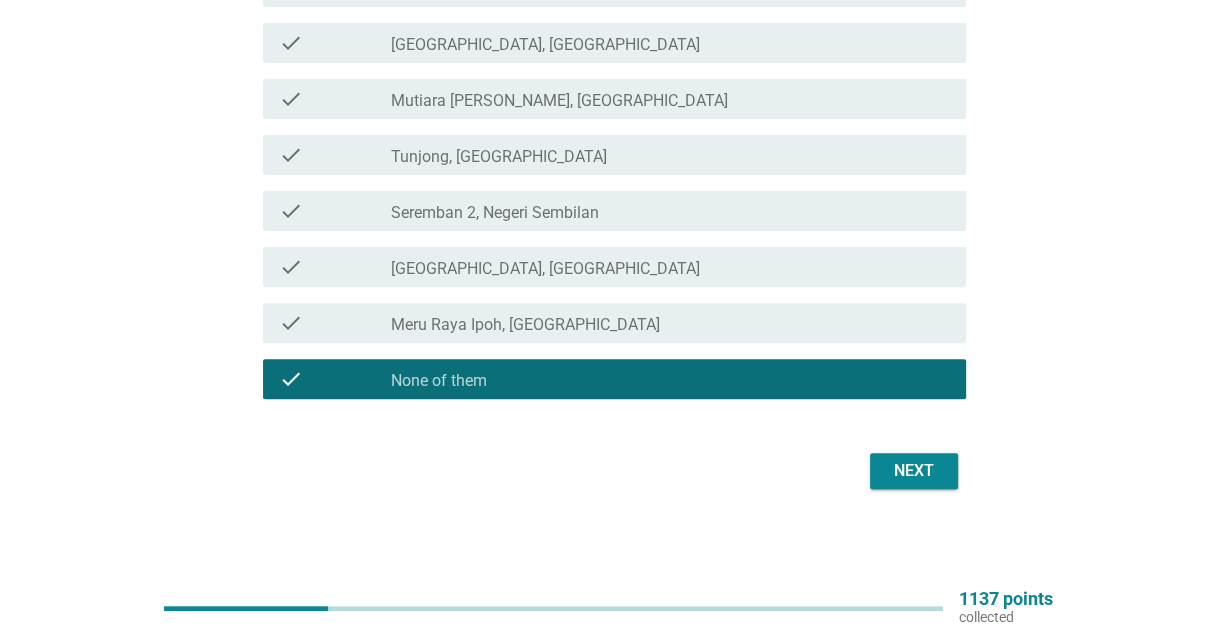 click on "Next" at bounding box center [914, 471] 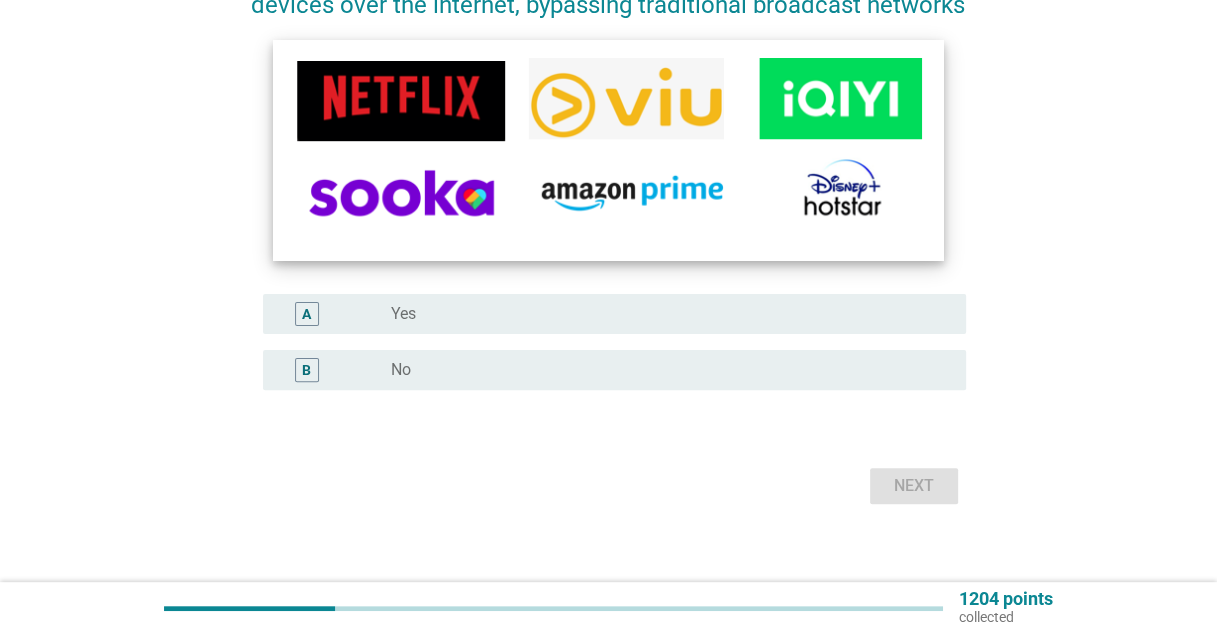 scroll, scrollTop: 300, scrollLeft: 0, axis: vertical 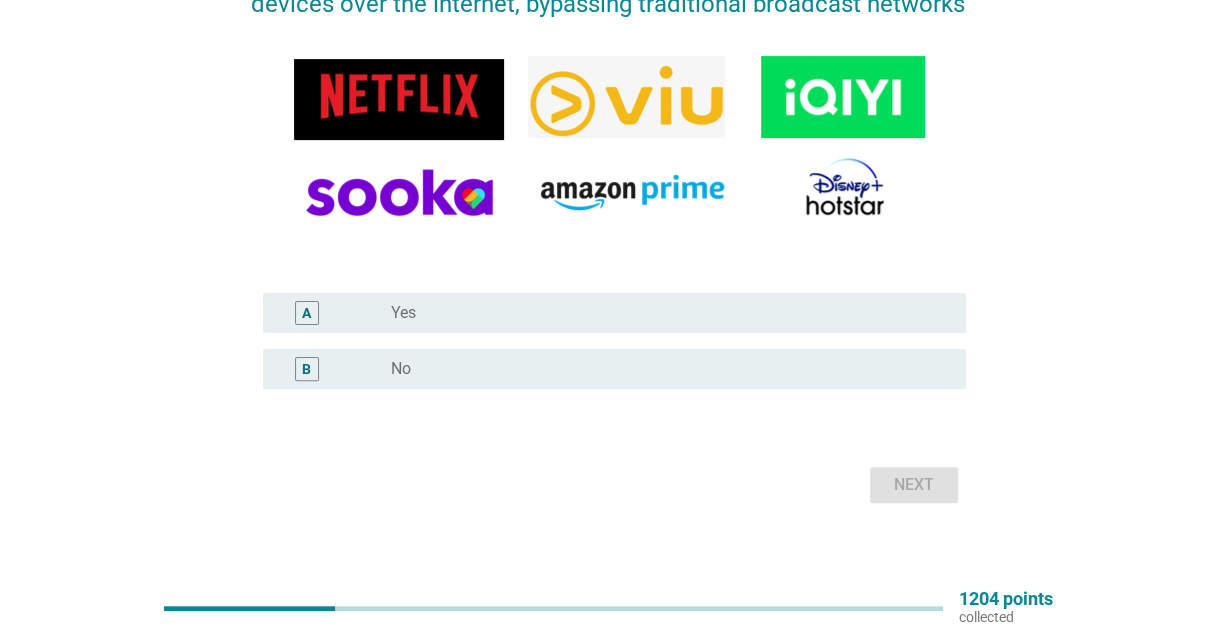 click on "radio_button_unchecked No" at bounding box center (662, 369) 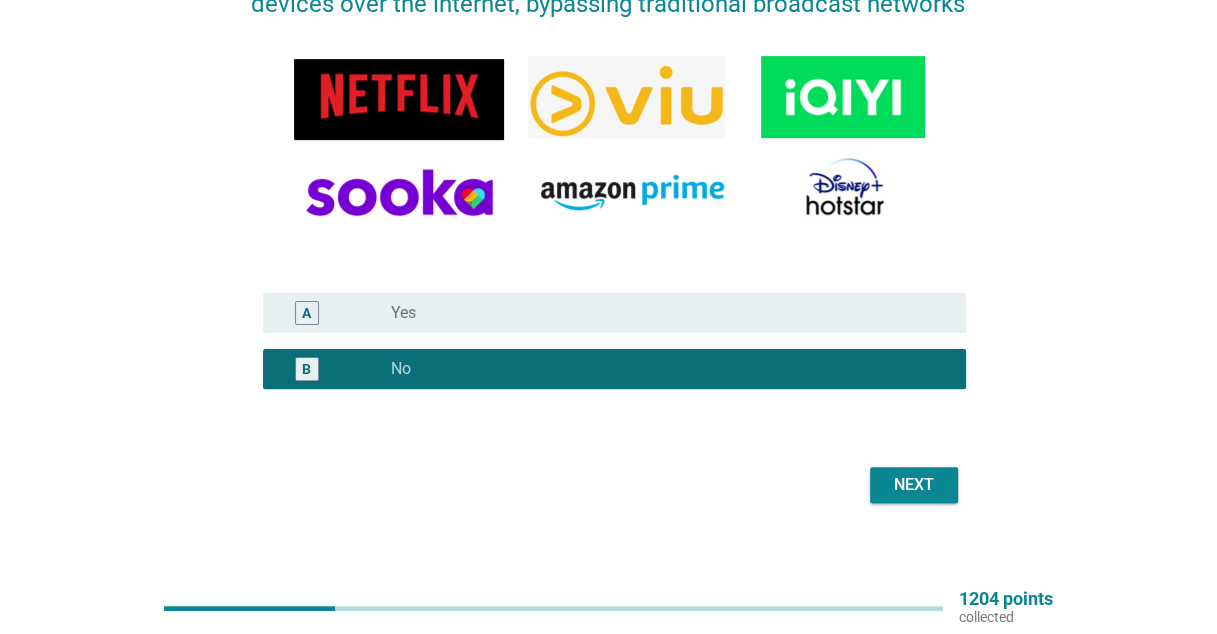 click on "Next" at bounding box center [914, 485] 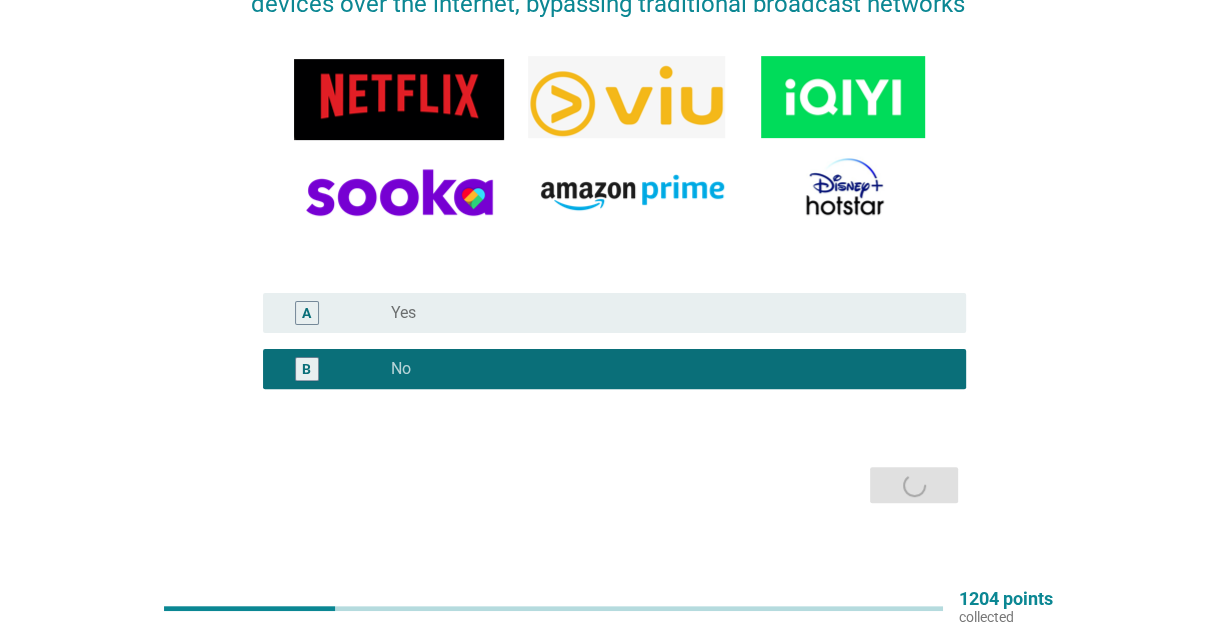 scroll, scrollTop: 0, scrollLeft: 0, axis: both 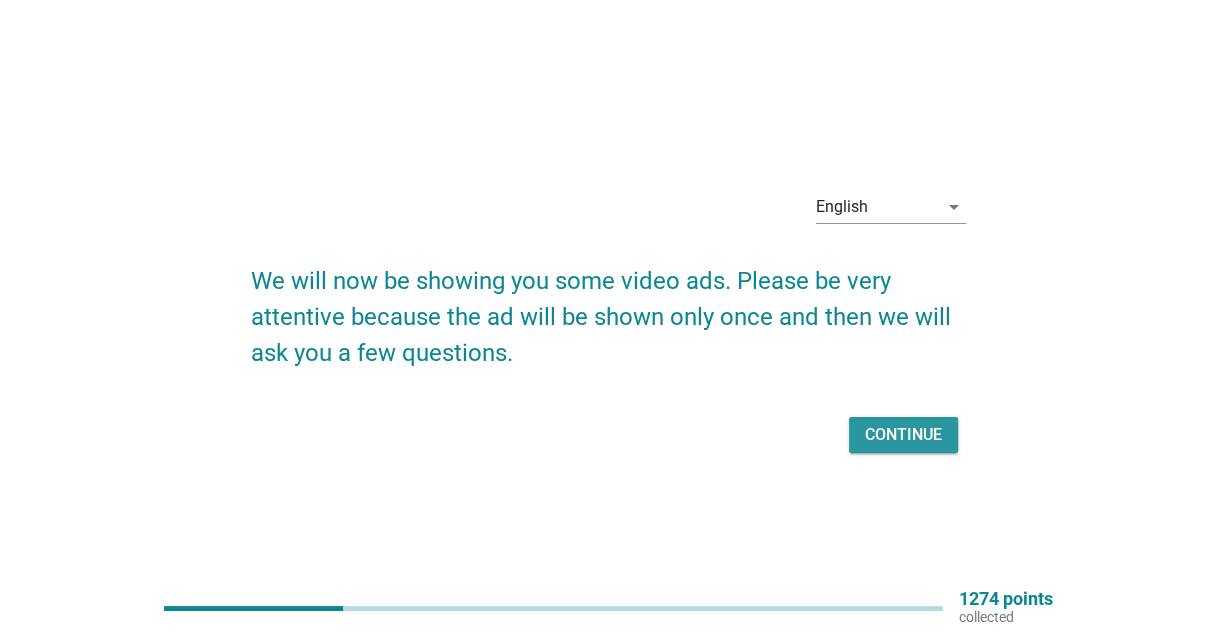 click on "Continue" at bounding box center [903, 435] 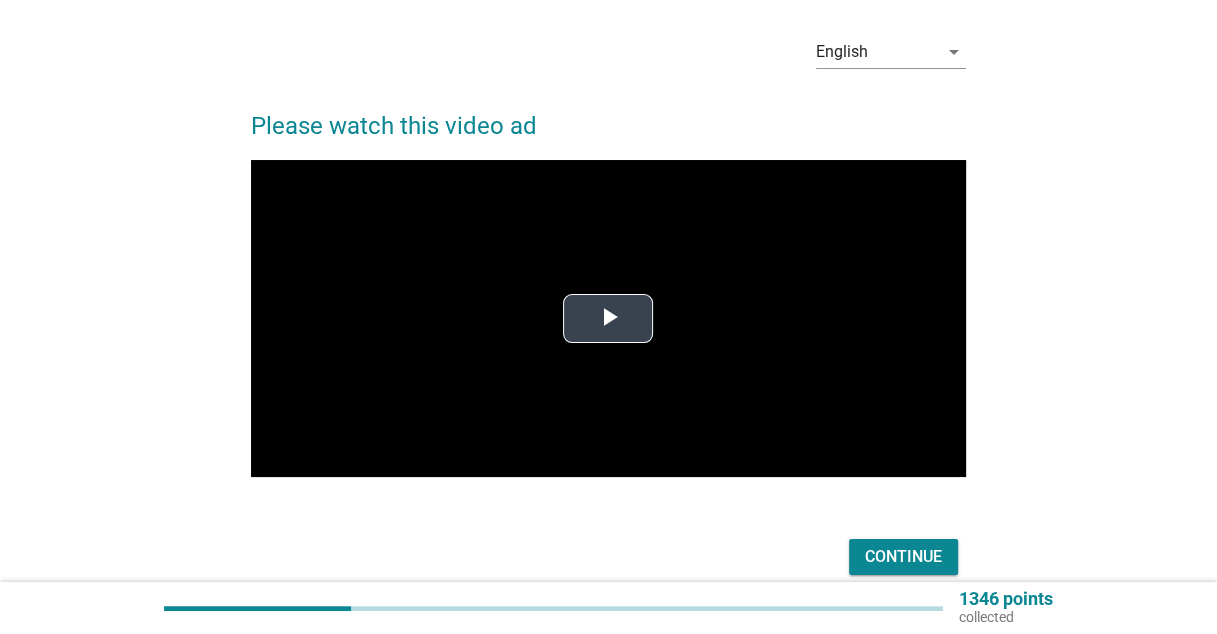 scroll, scrollTop: 58, scrollLeft: 0, axis: vertical 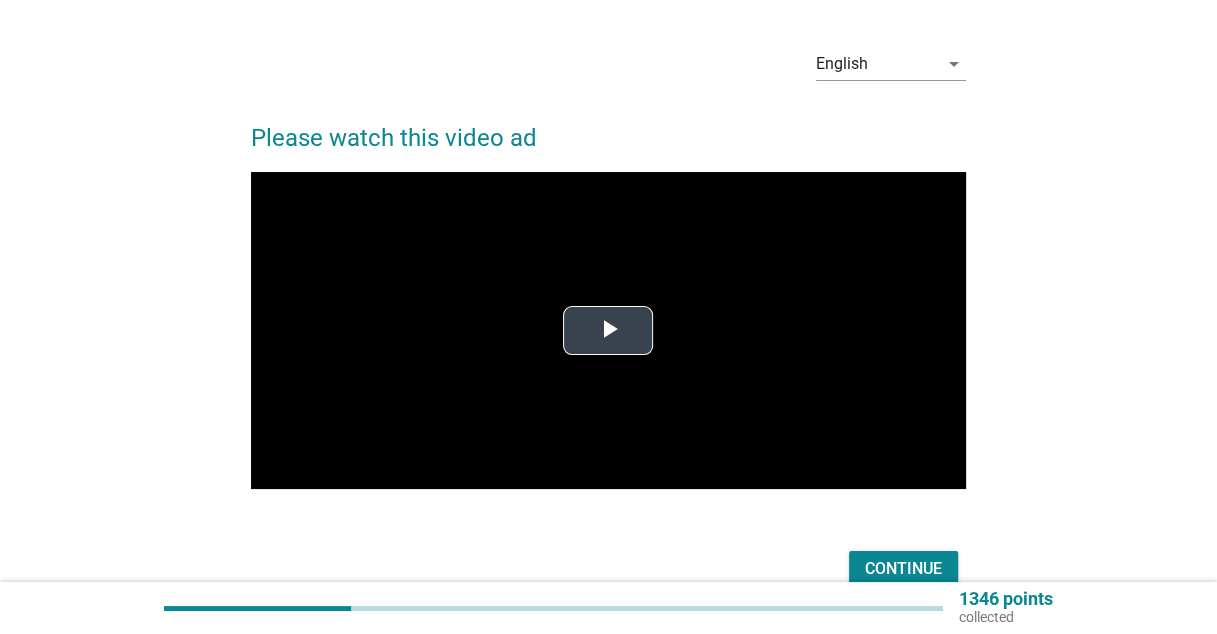 click at bounding box center (608, 331) 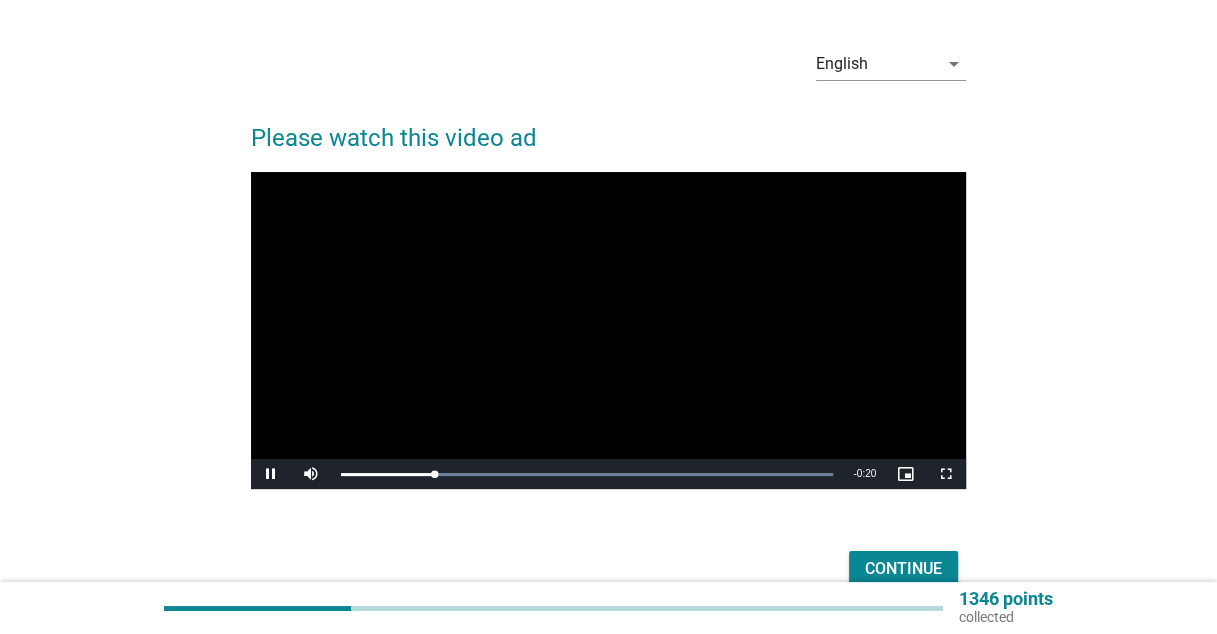 scroll, scrollTop: 158, scrollLeft: 0, axis: vertical 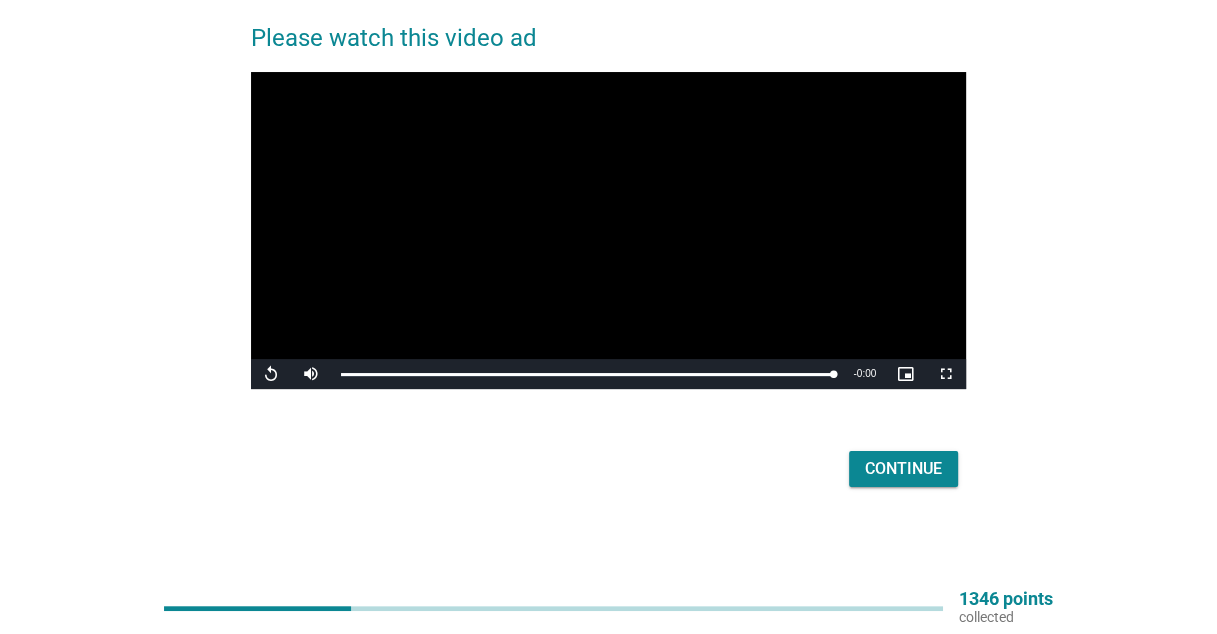 click on "Continue" at bounding box center (903, 469) 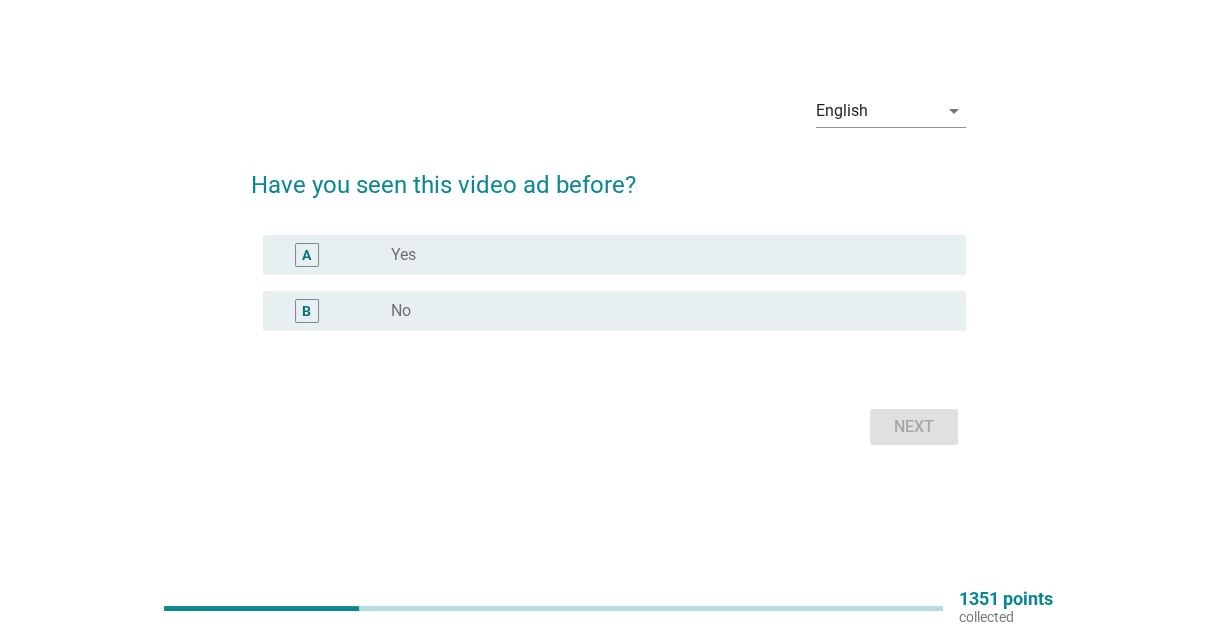 scroll, scrollTop: 0, scrollLeft: 0, axis: both 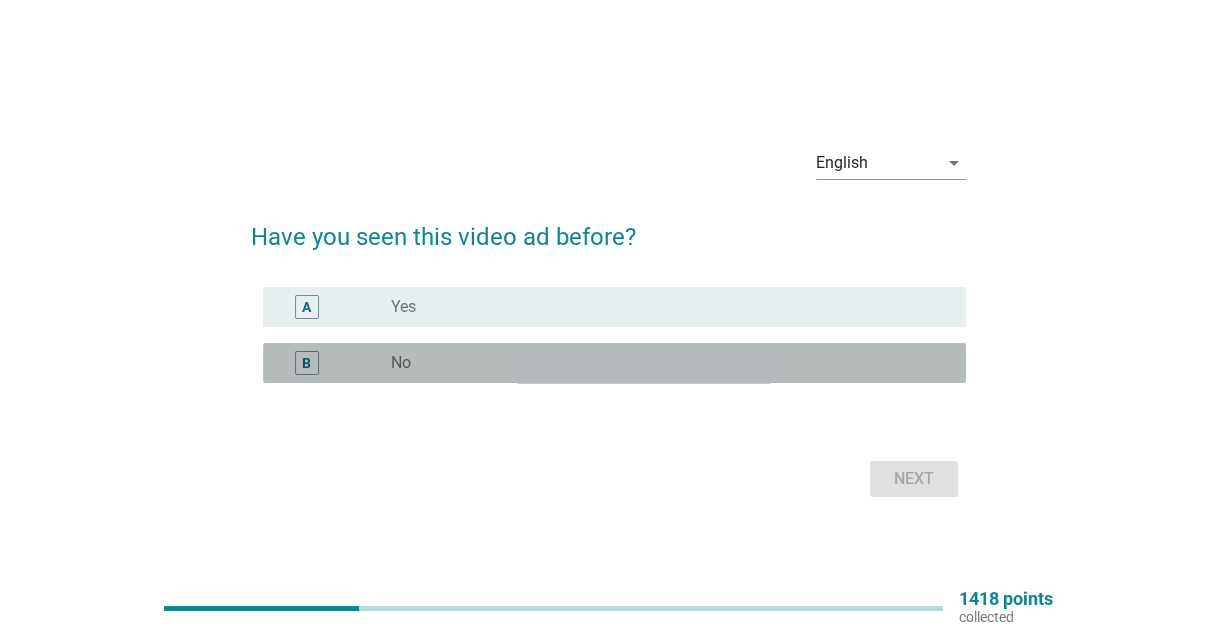 click on "radio_button_unchecked No" at bounding box center [662, 363] 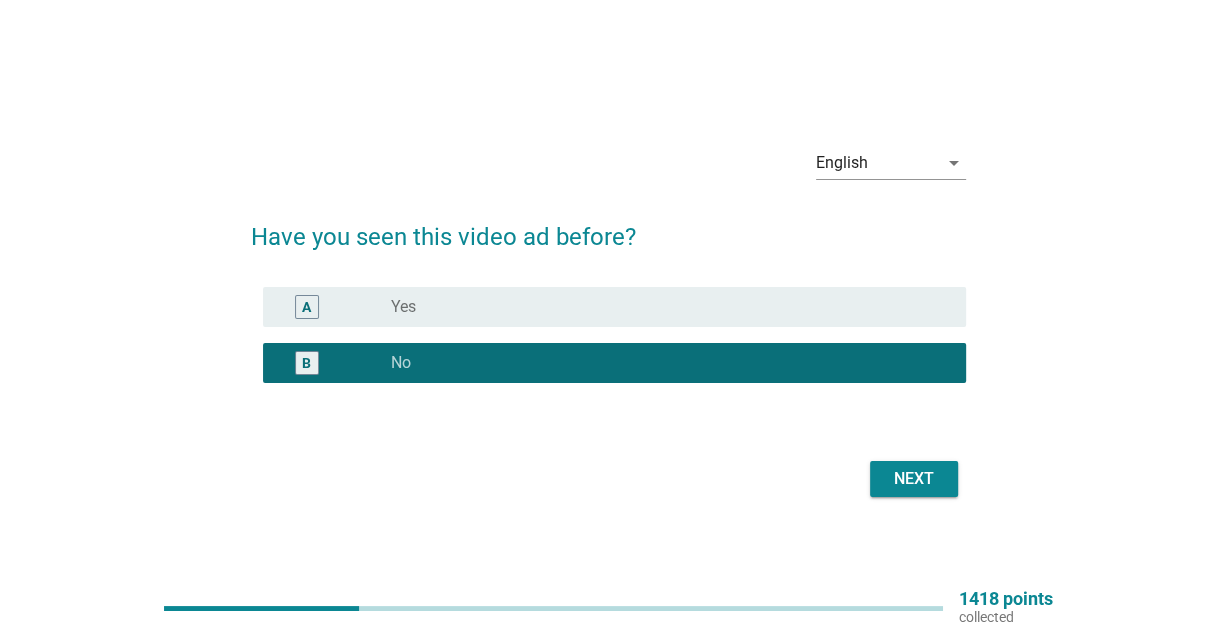 click on "Next" at bounding box center (914, 479) 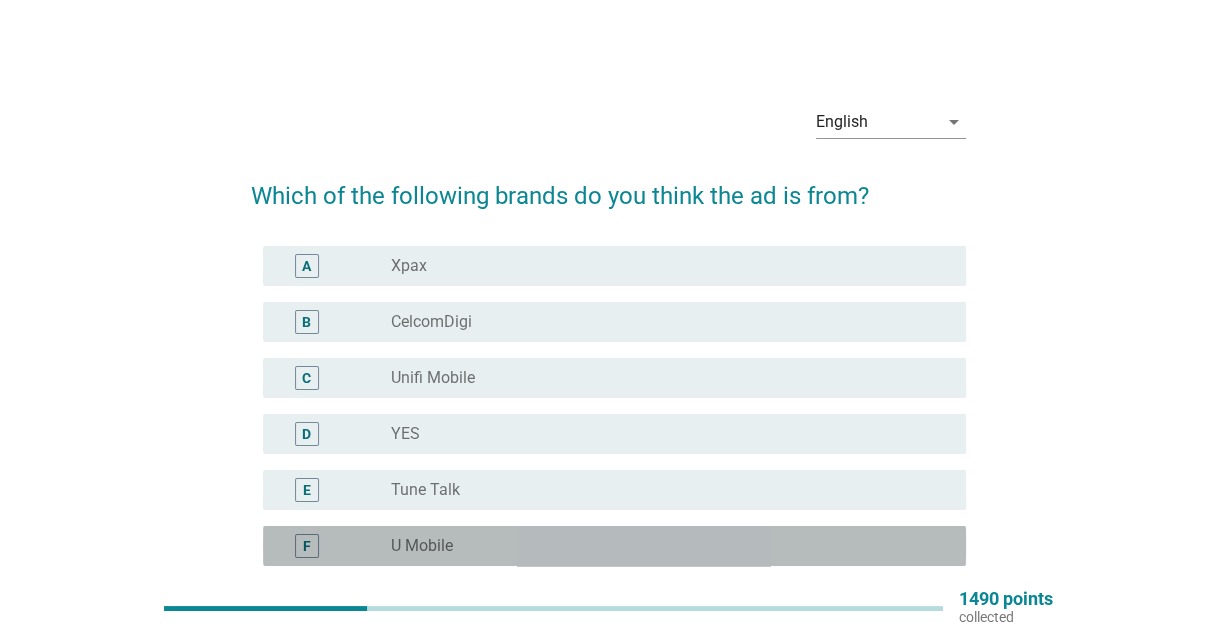 click on "radio_button_unchecked U Mobile" at bounding box center [662, 546] 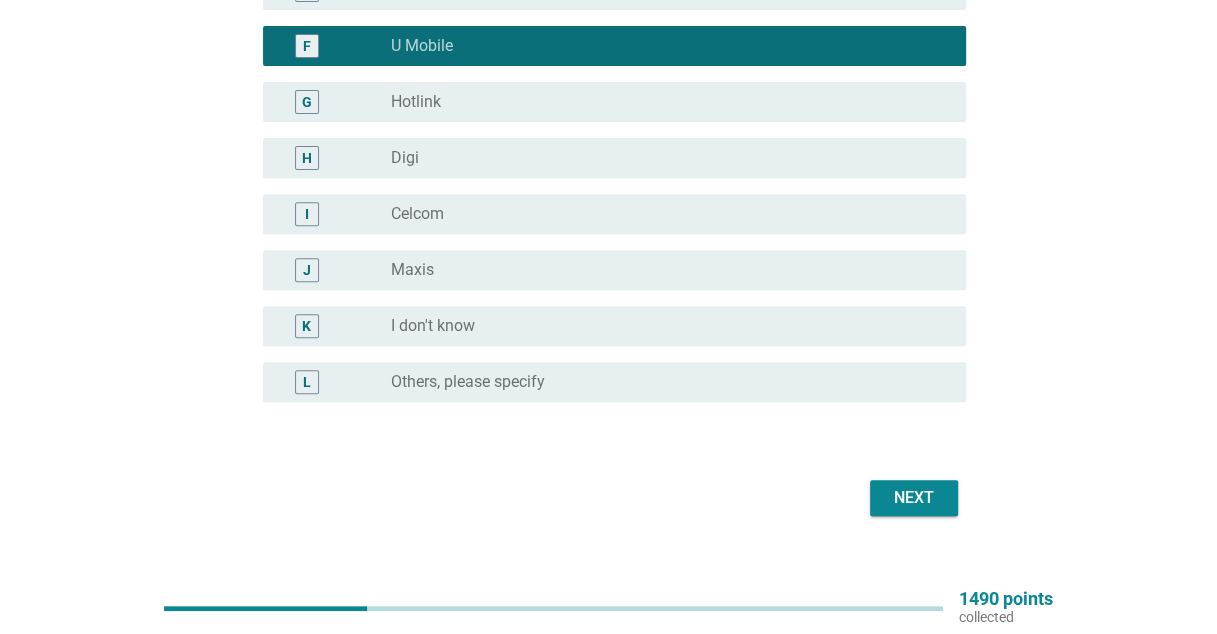click on "Celcom" at bounding box center (417, 214) 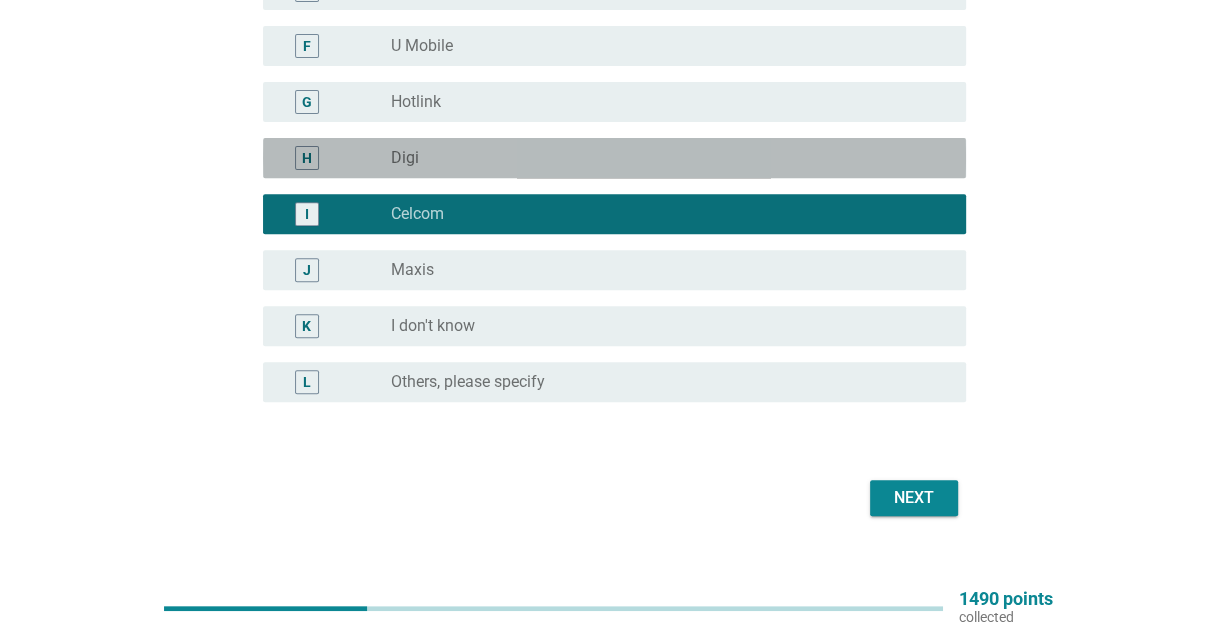click on "H     radio_button_unchecked Digi" at bounding box center [614, 158] 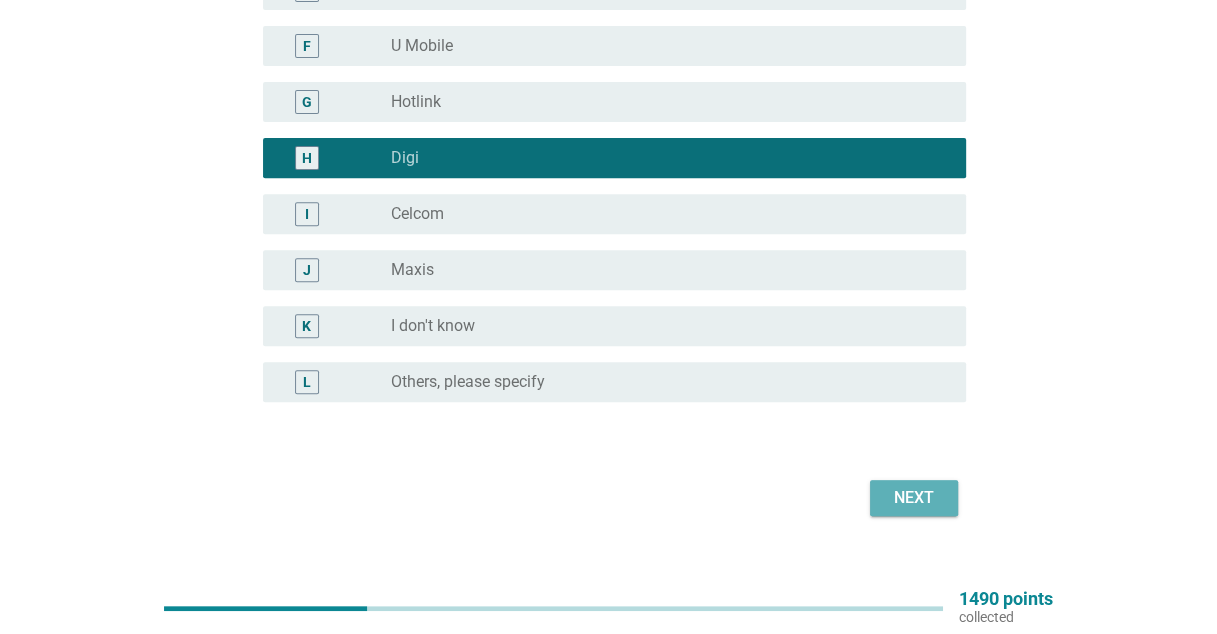 click on "Next" at bounding box center (914, 498) 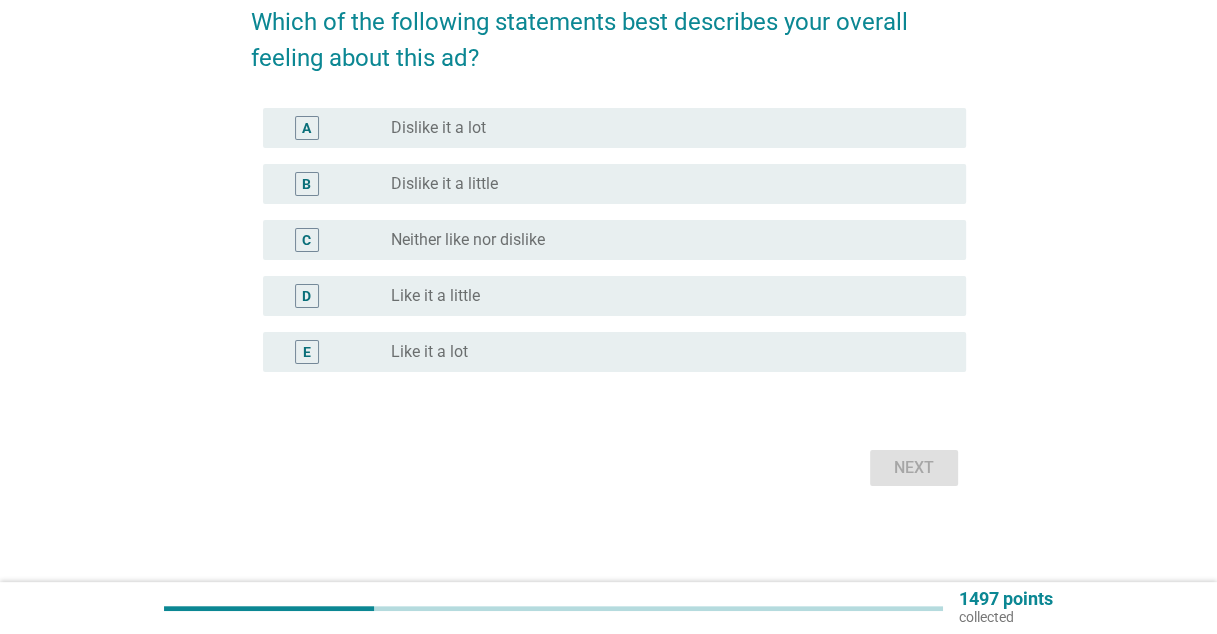 scroll, scrollTop: 0, scrollLeft: 0, axis: both 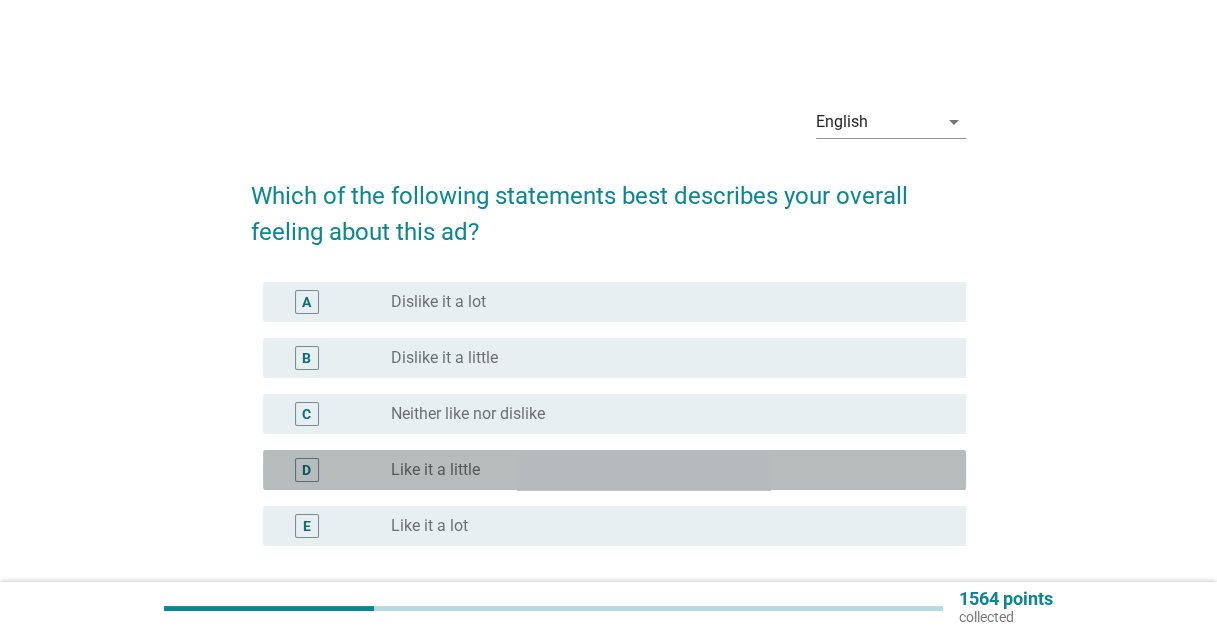 click on "radio_button_unchecked Like it a little" at bounding box center (662, 470) 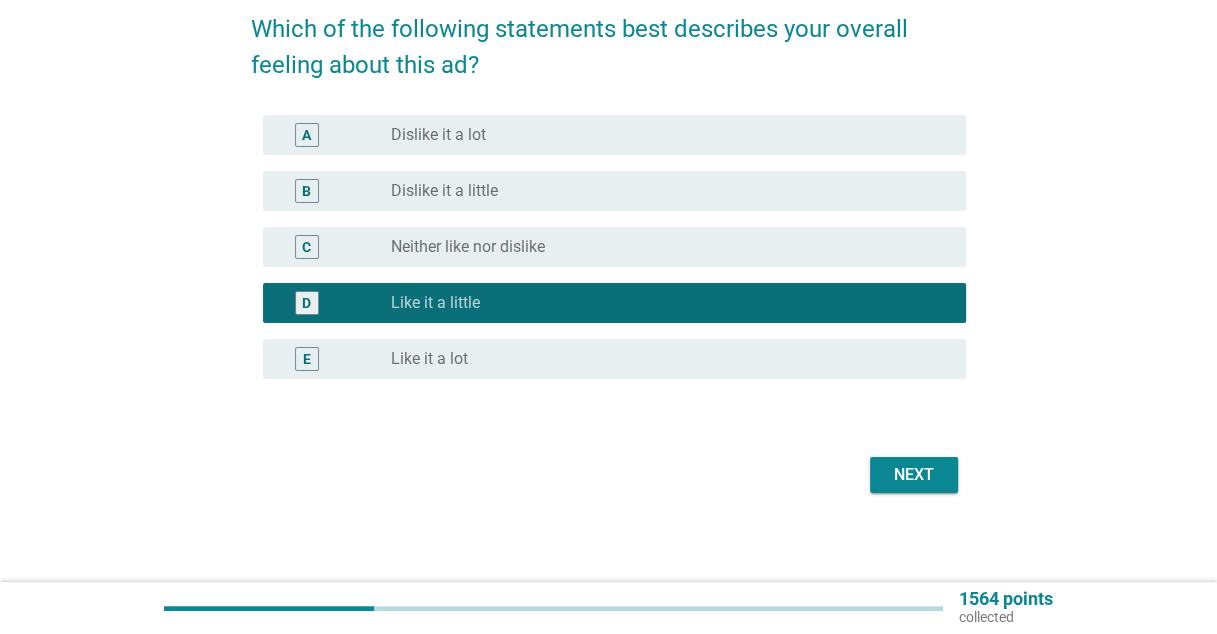 scroll, scrollTop: 173, scrollLeft: 0, axis: vertical 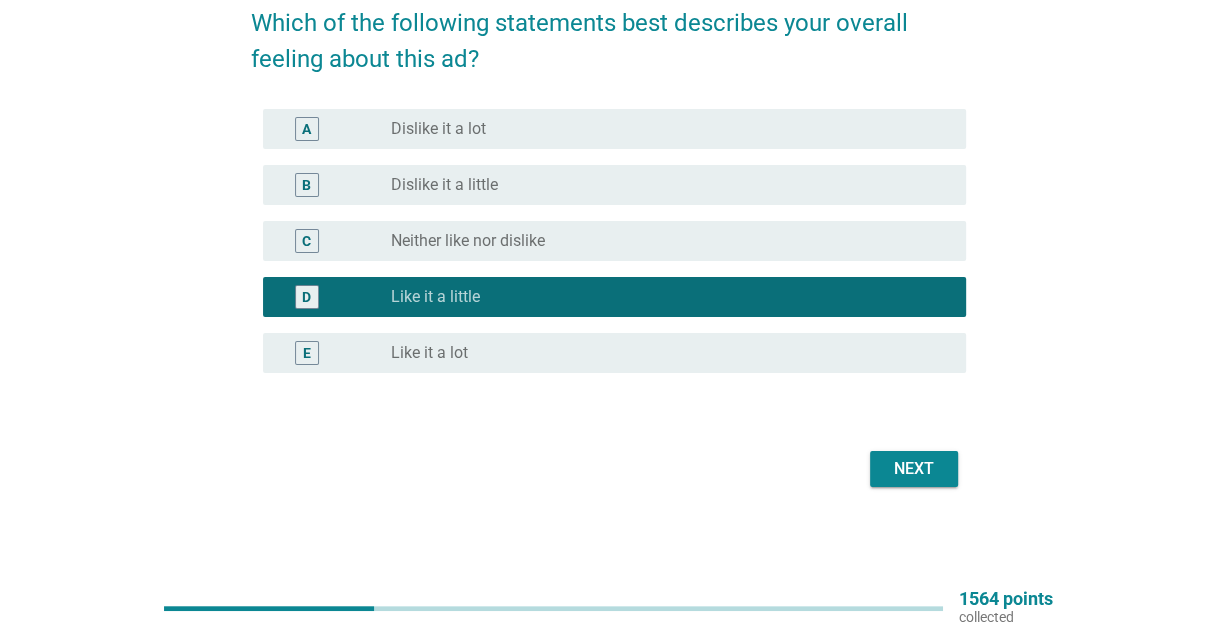click on "Next" at bounding box center (914, 469) 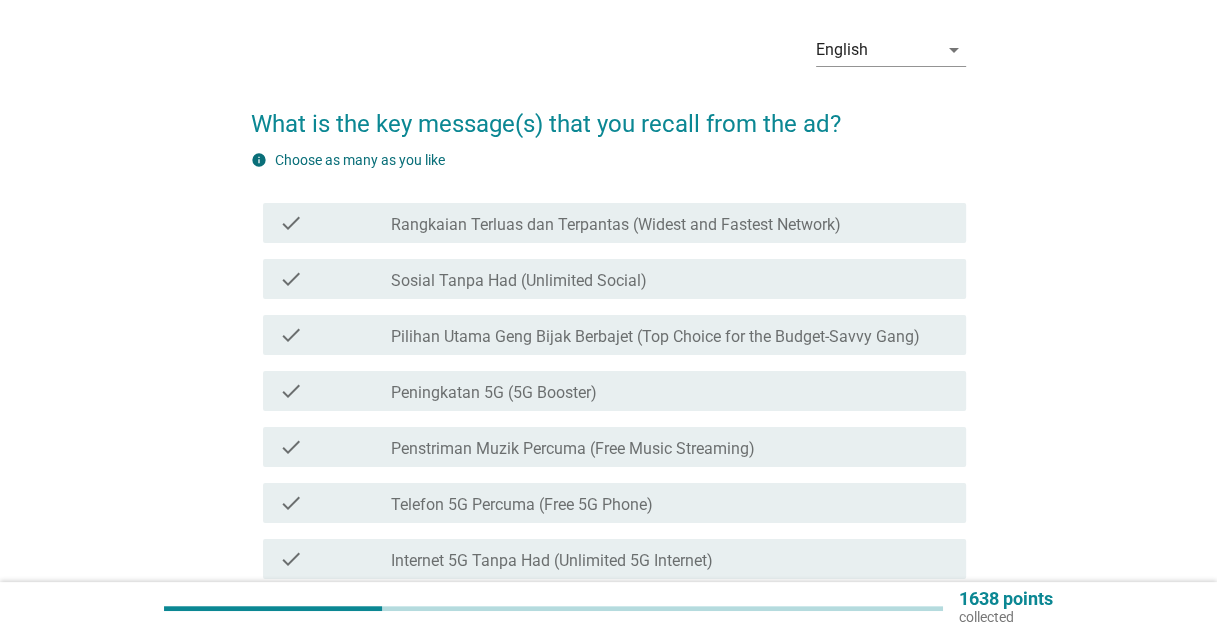 scroll, scrollTop: 100, scrollLeft: 0, axis: vertical 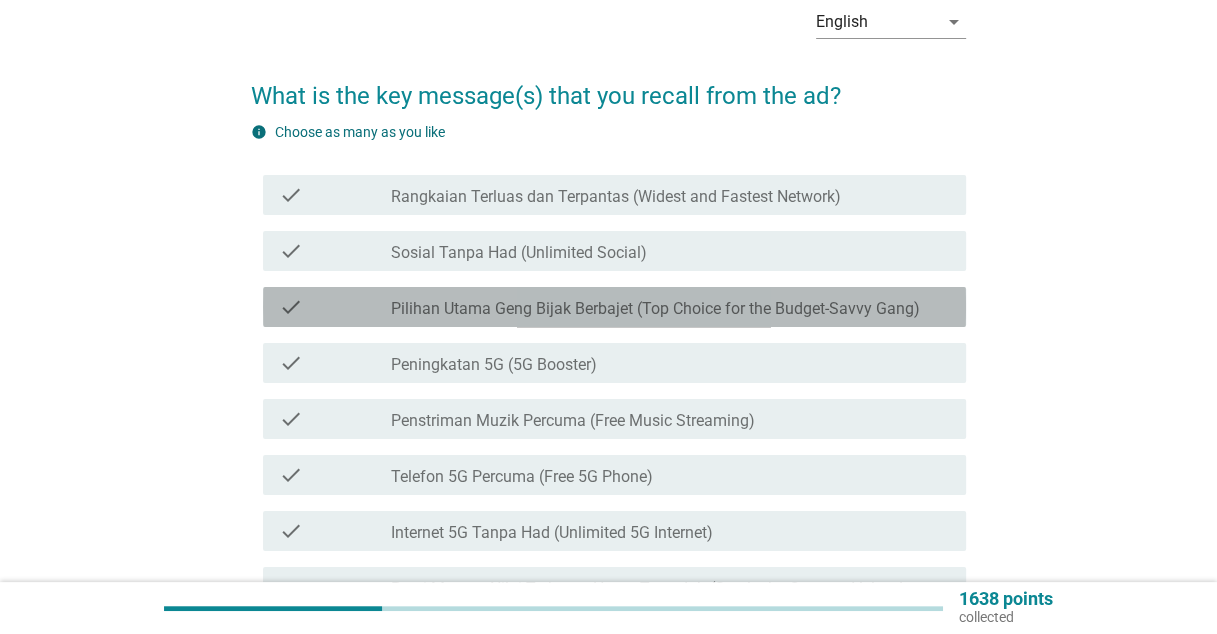 click on "Pilihan Utama Geng Bijak Berbajet (Top Choice for the Budget-Savvy Gang)" at bounding box center (655, 309) 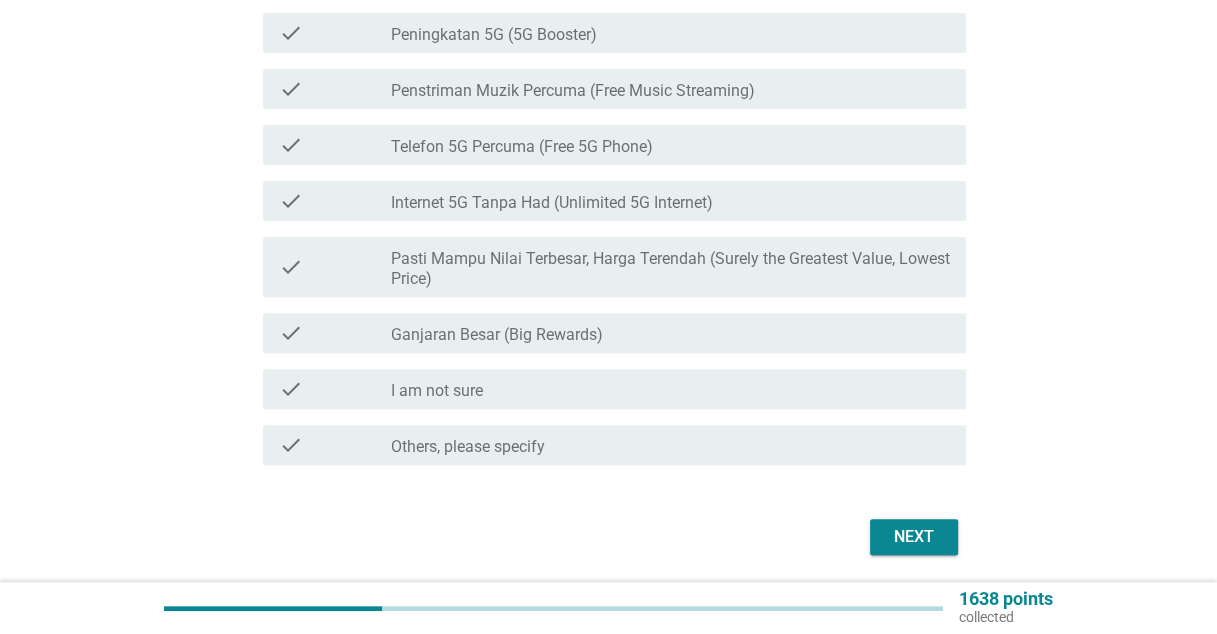 scroll, scrollTop: 498, scrollLeft: 0, axis: vertical 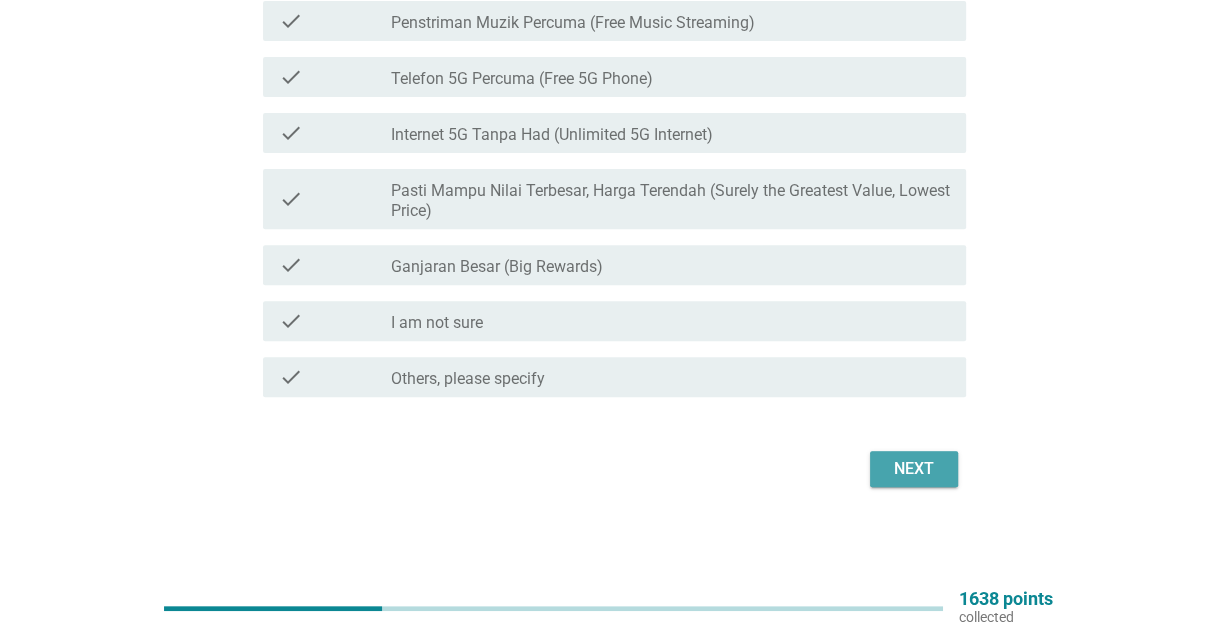 click on "Next" at bounding box center [914, 469] 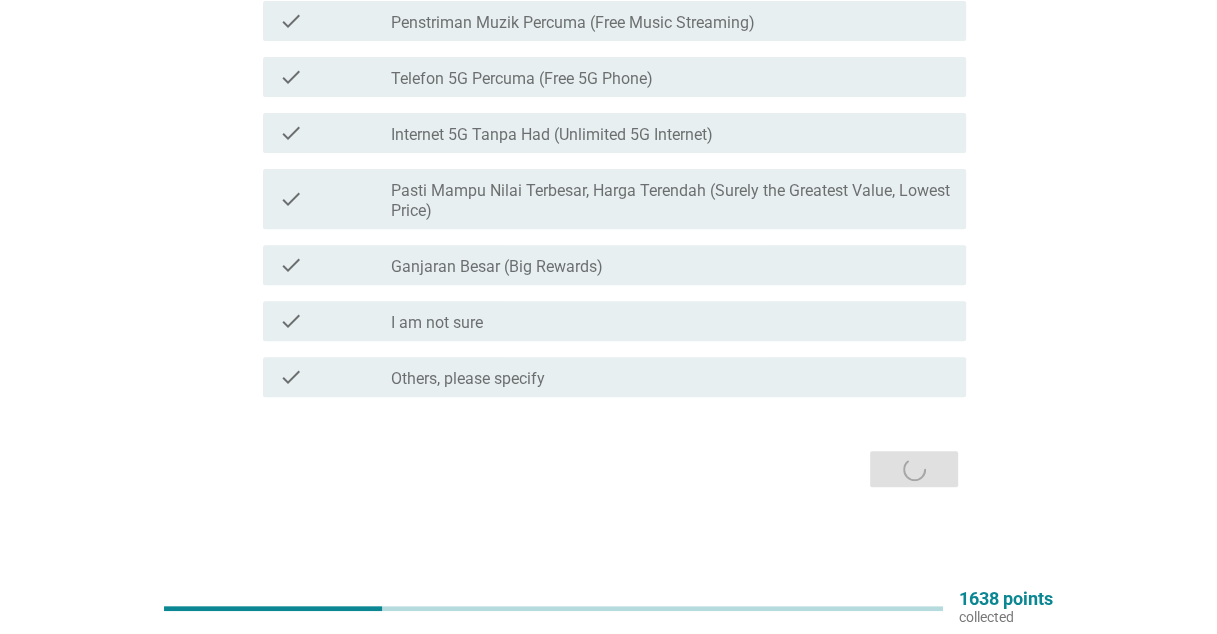 scroll, scrollTop: 0, scrollLeft: 0, axis: both 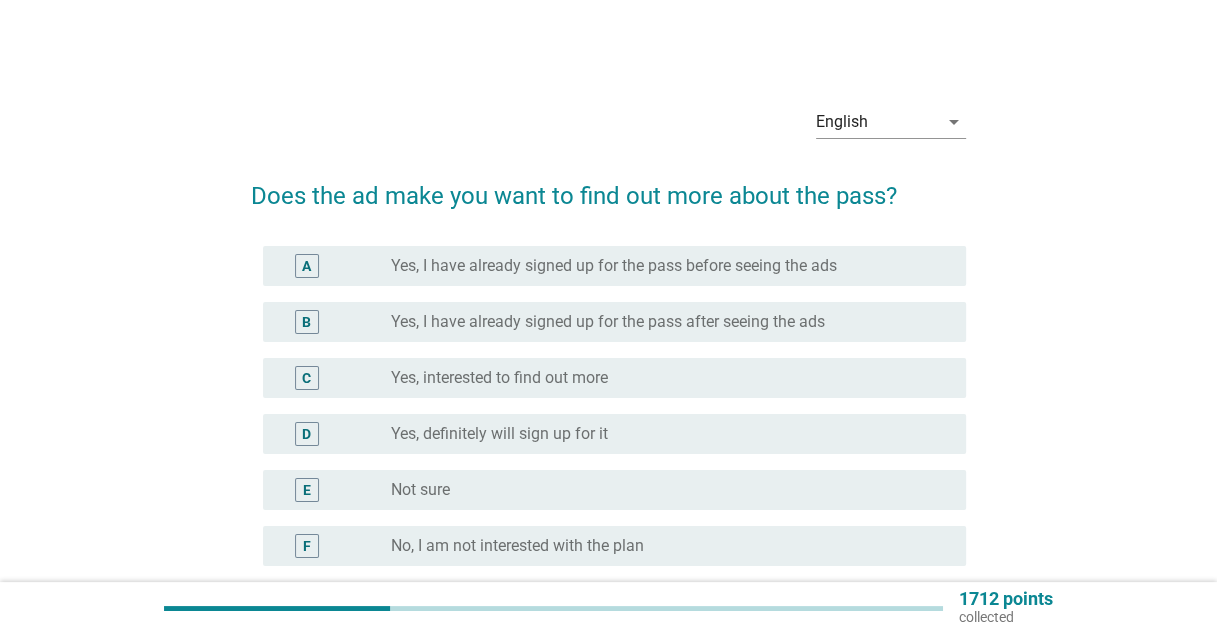 click on "Yes, interested to find out more" at bounding box center (499, 378) 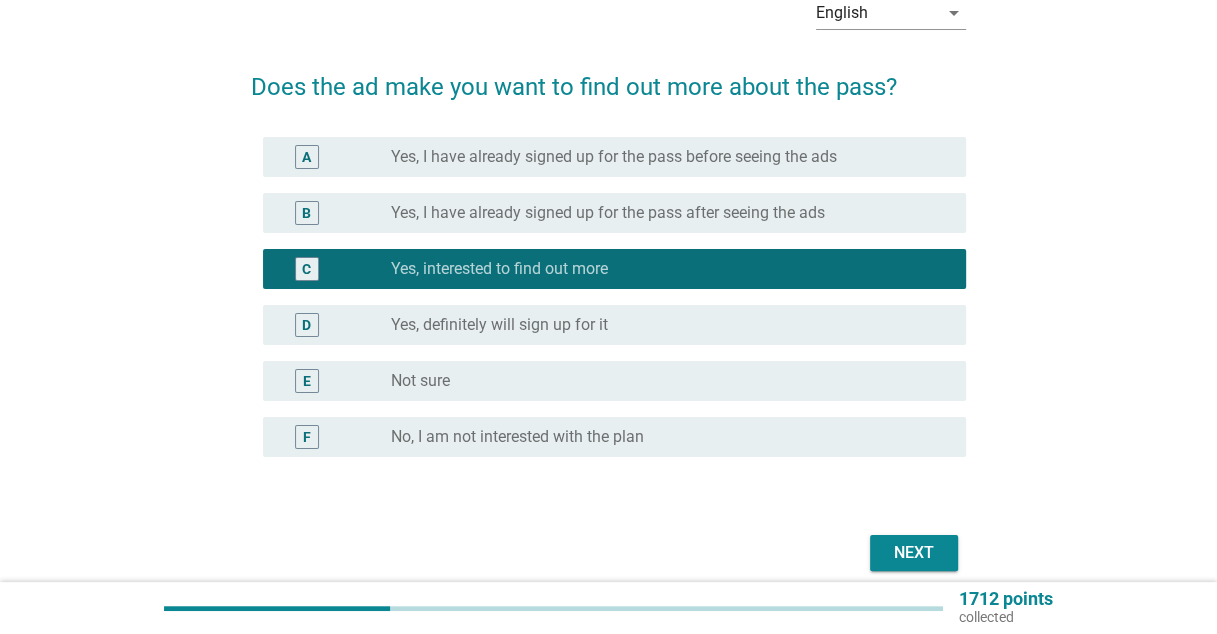 scroll, scrollTop: 193, scrollLeft: 0, axis: vertical 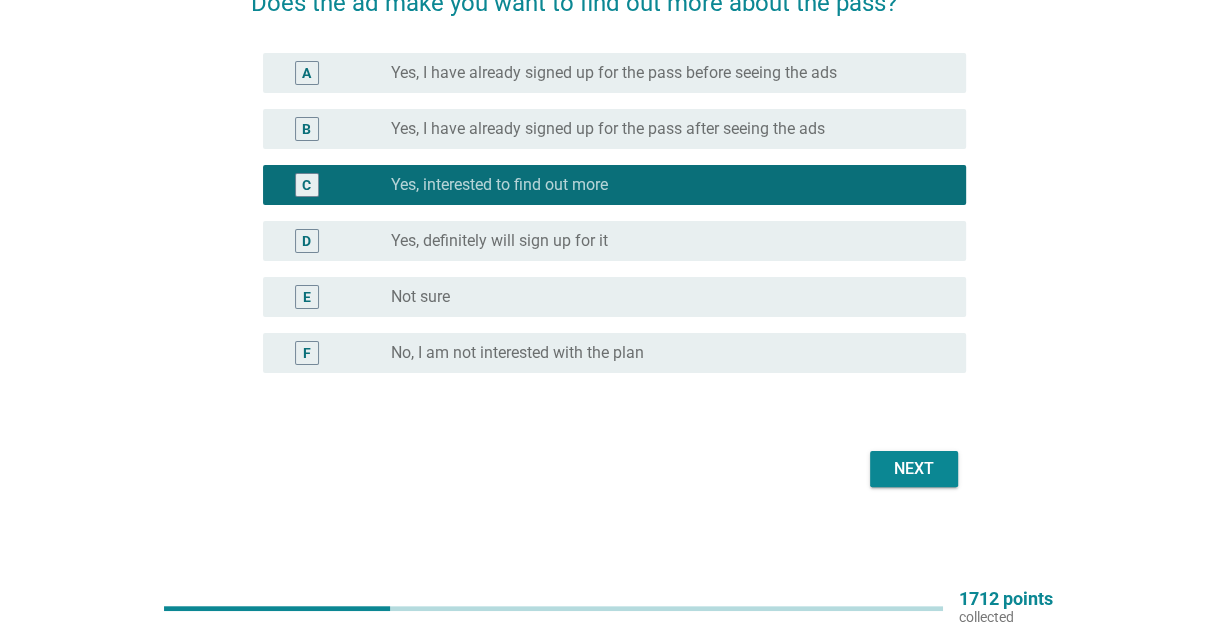 click on "Next" at bounding box center (914, 469) 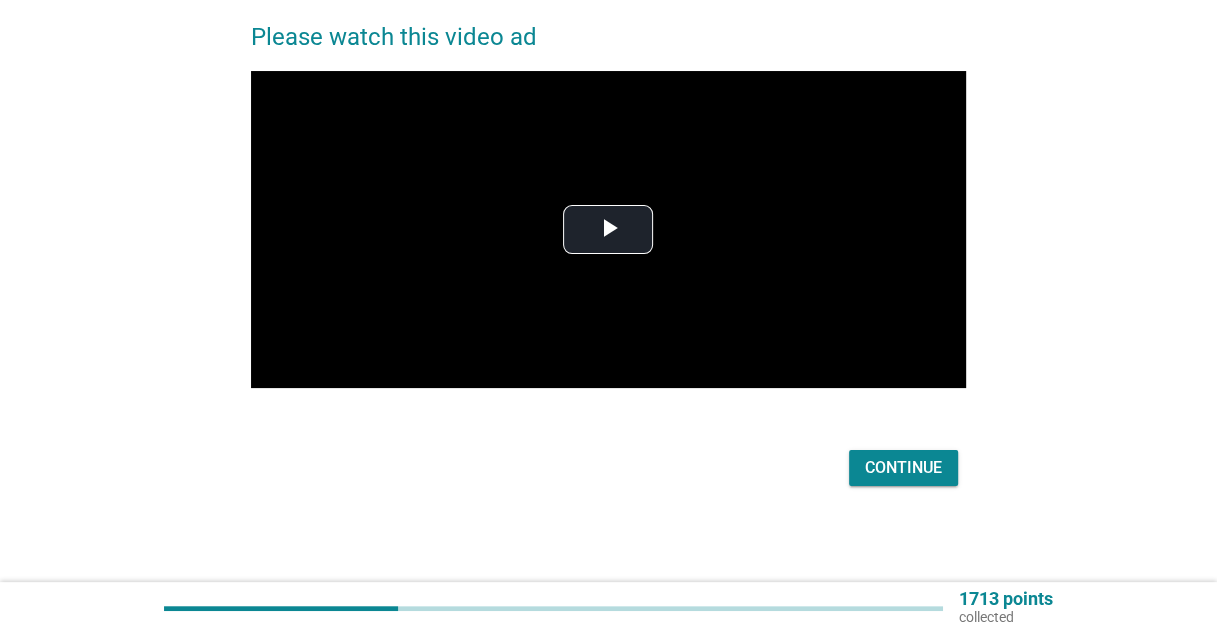 scroll, scrollTop: 0, scrollLeft: 0, axis: both 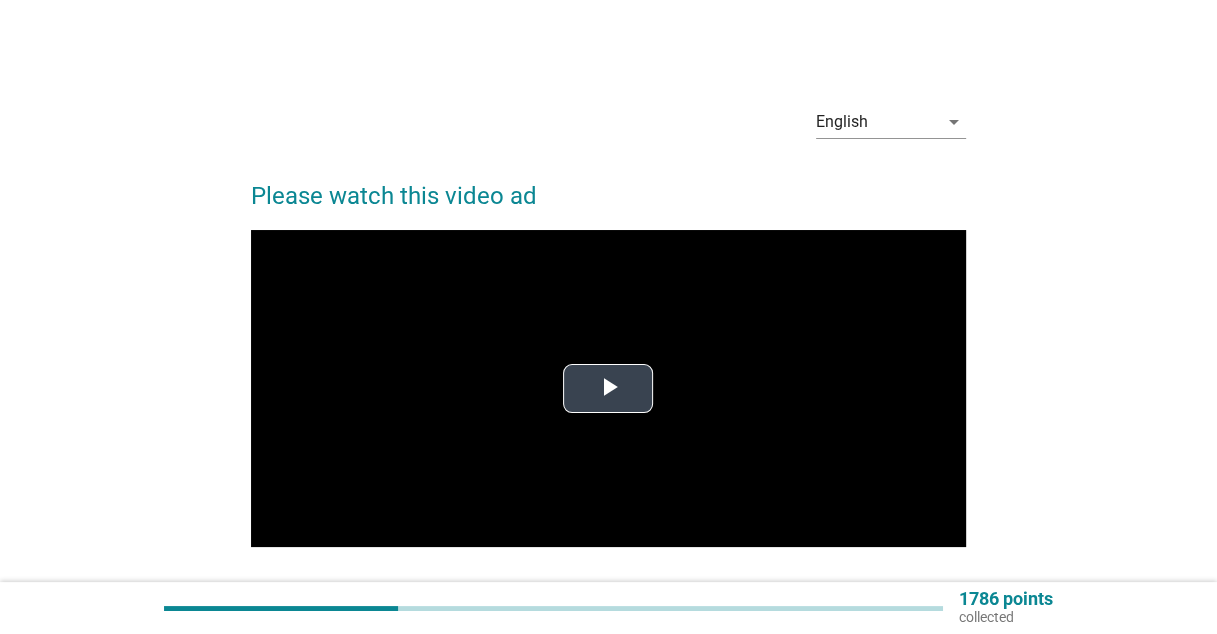 click at bounding box center [608, 389] 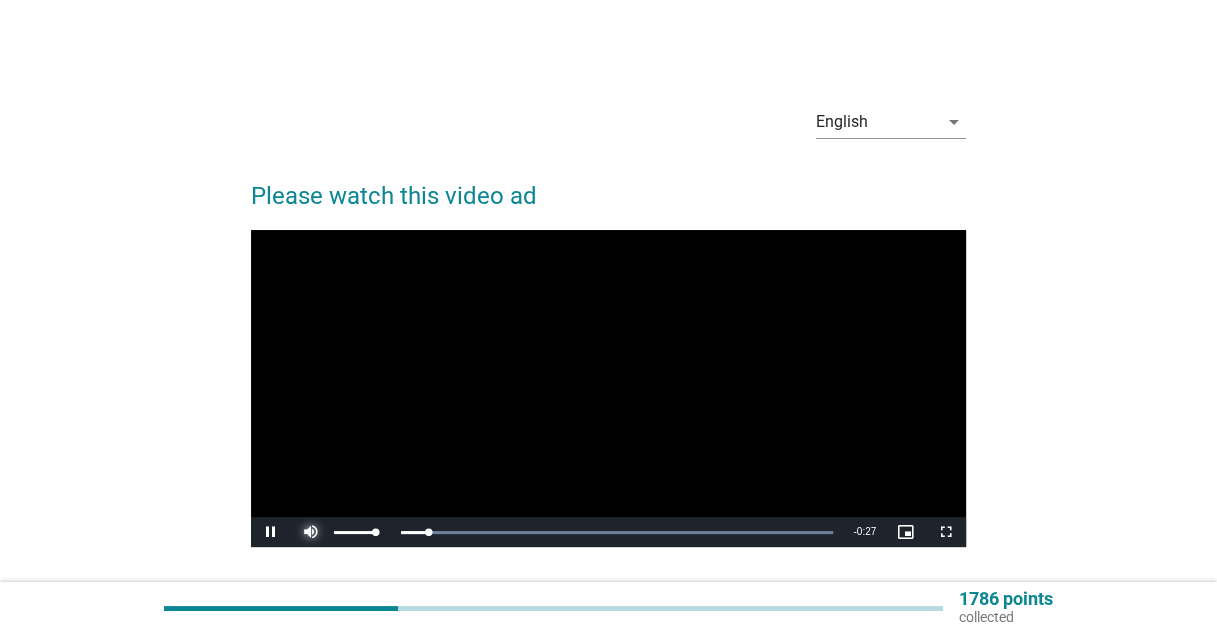 click at bounding box center [311, 532] 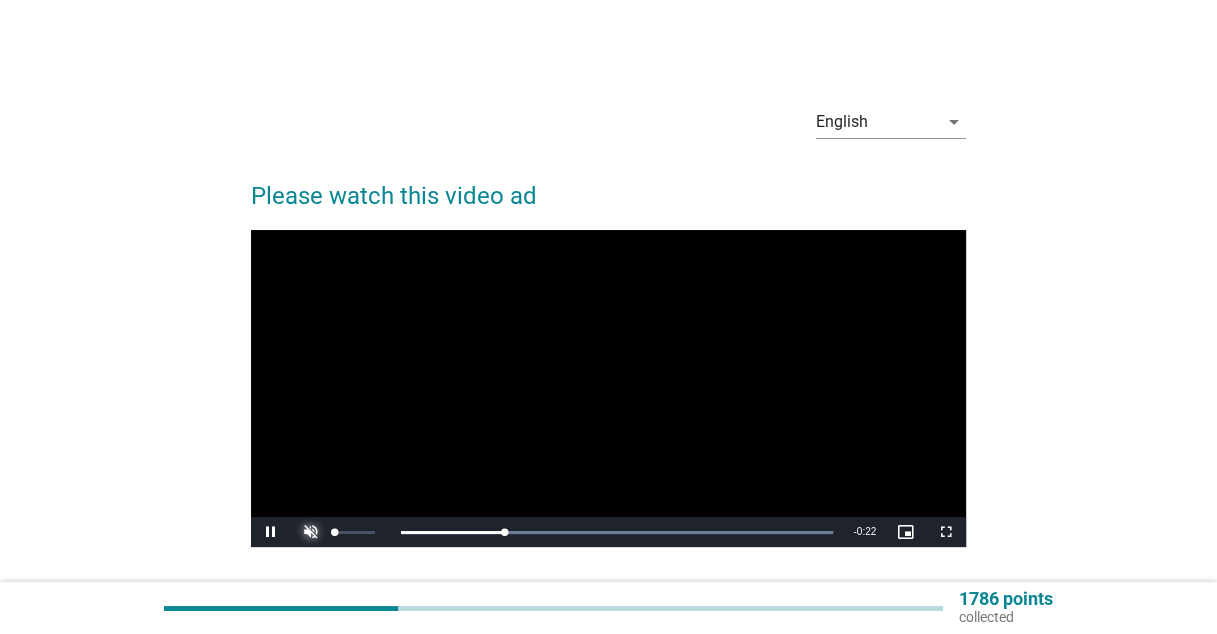click at bounding box center [311, 532] 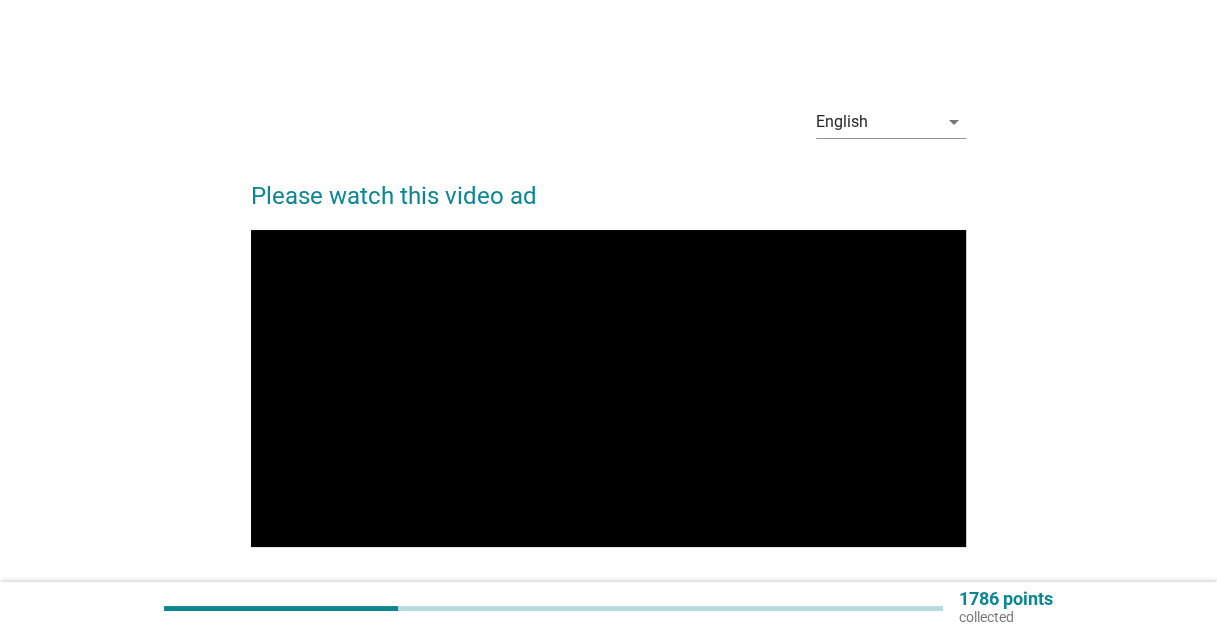 click on "English arrow_drop_down   Please watch this video ad       Video Player is loading. Play Video Pause Mute 27% Current Time  0:11 / Duration  0:28 Loaded :  100.00% 0:02 0:11 Stream Type  LIVE Seek to live, currently behind live LIVE Remaining Time  - 0:17   1x Playback Rate Chapters Chapters Descriptions descriptions off , selected Captions captions settings , opens captions settings dialog captions off , selected Audio Track original , selected Picture-in-Picture Fullscreen This is a modal window. Beginning of dialog window. Escape will cancel and close the window. Text Color White Black [PERSON_NAME] Blue Yellow Magenta Cyan Transparency Opaque Semi-Transparent Background Color Black White [PERSON_NAME] Blue Yellow Magenta Cyan Transparency Opaque Semi-Transparent Transparent Window Color Black White [PERSON_NAME] Blue Yellow Magenta Cyan Transparency Transparent Semi-Transparent Opaque Font Size 50% 75% 100% 125% 150% 175% 200% 300% 400% Text Edge Style None Raised Depressed Uniform Dropshadow Font Family Casual" at bounding box center (608, 370) 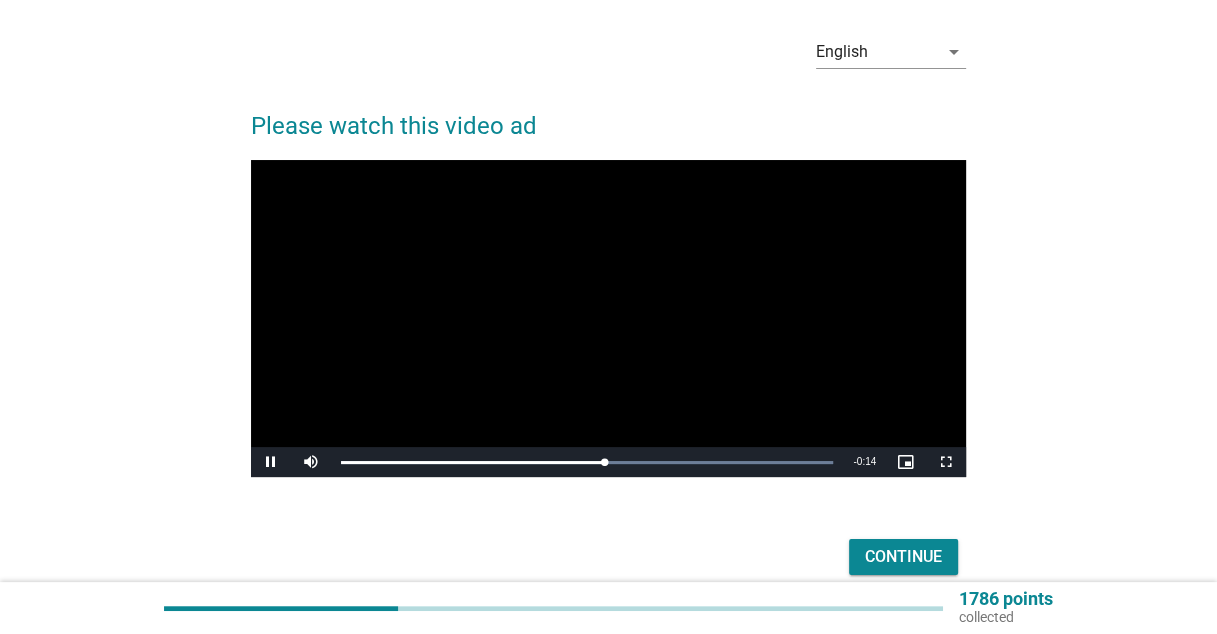 scroll, scrollTop: 100, scrollLeft: 0, axis: vertical 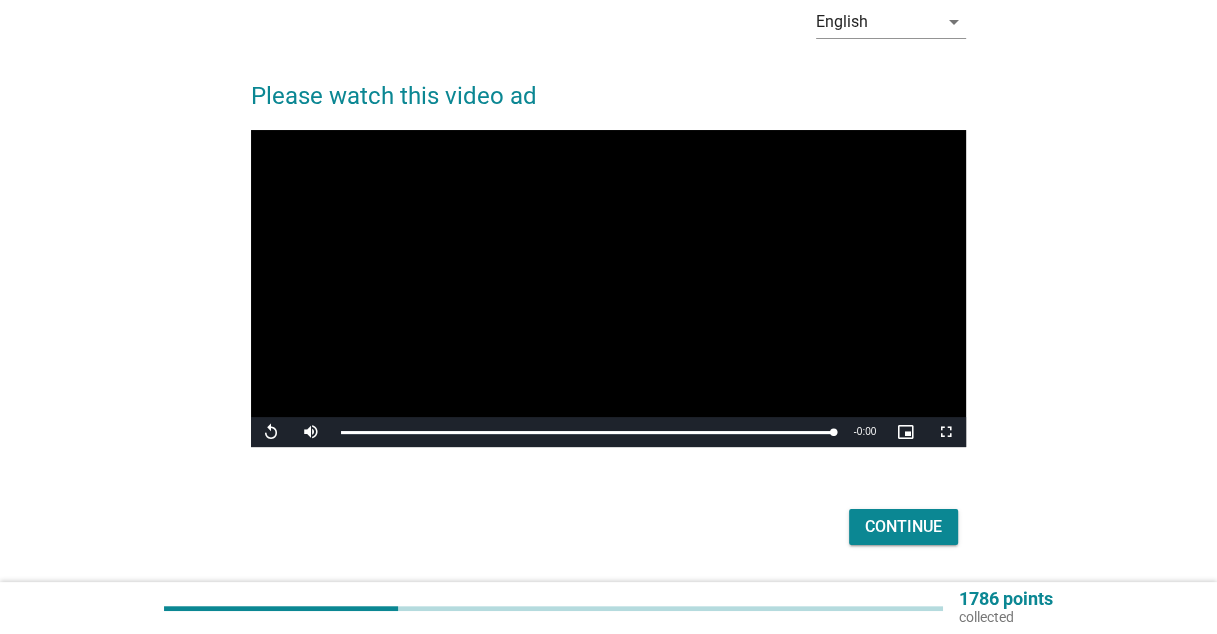 click on "Continue" at bounding box center (903, 527) 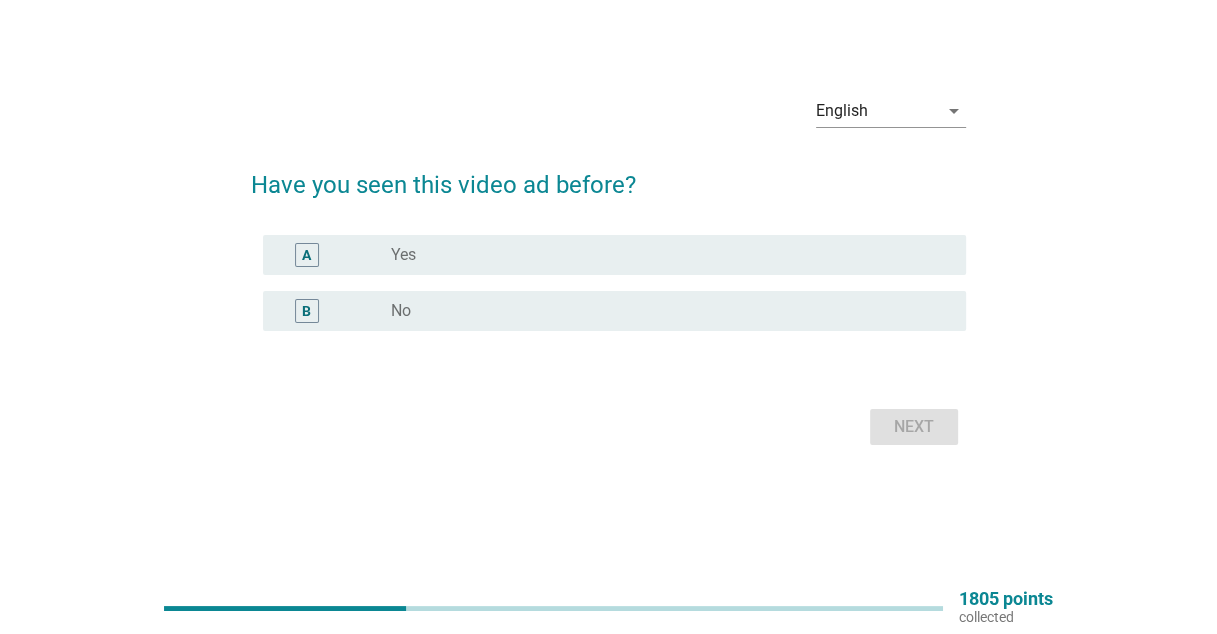 scroll, scrollTop: 0, scrollLeft: 0, axis: both 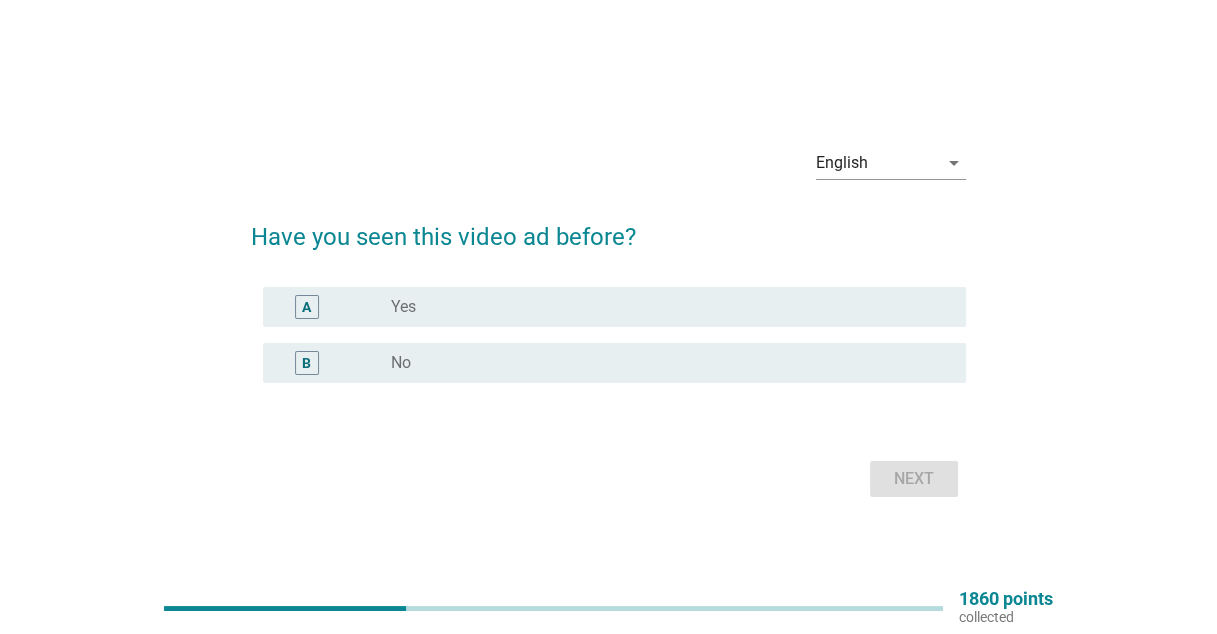 click on "A     radio_button_unchecked Yes" at bounding box center [614, 307] 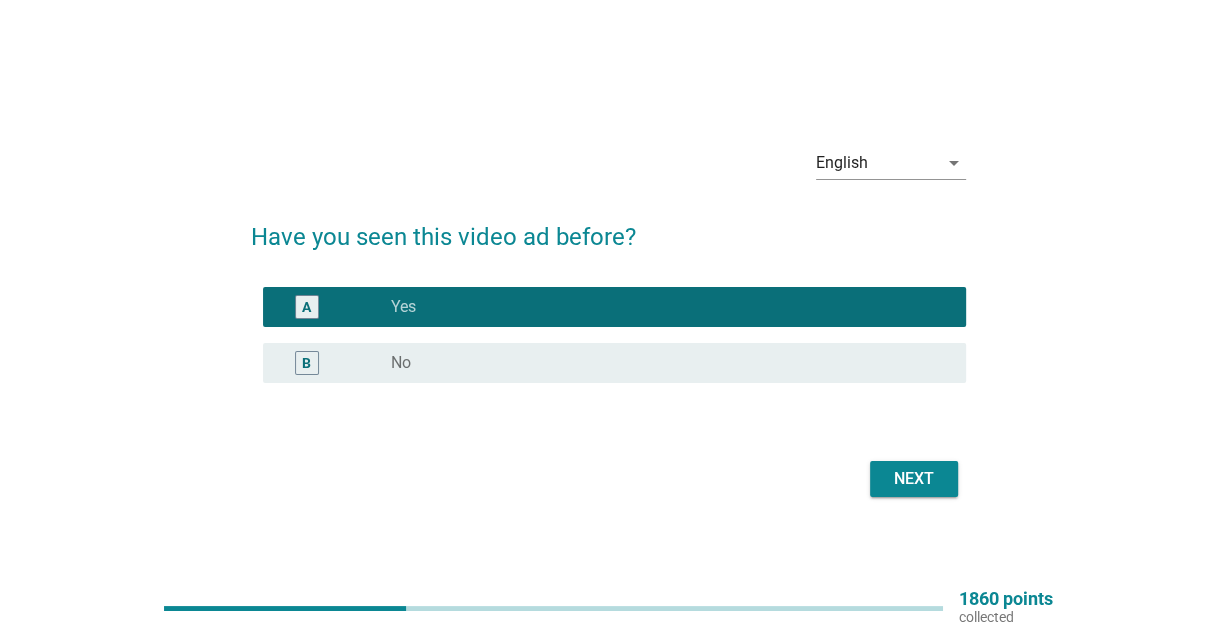 click on "B     radio_button_unchecked No" at bounding box center (614, 363) 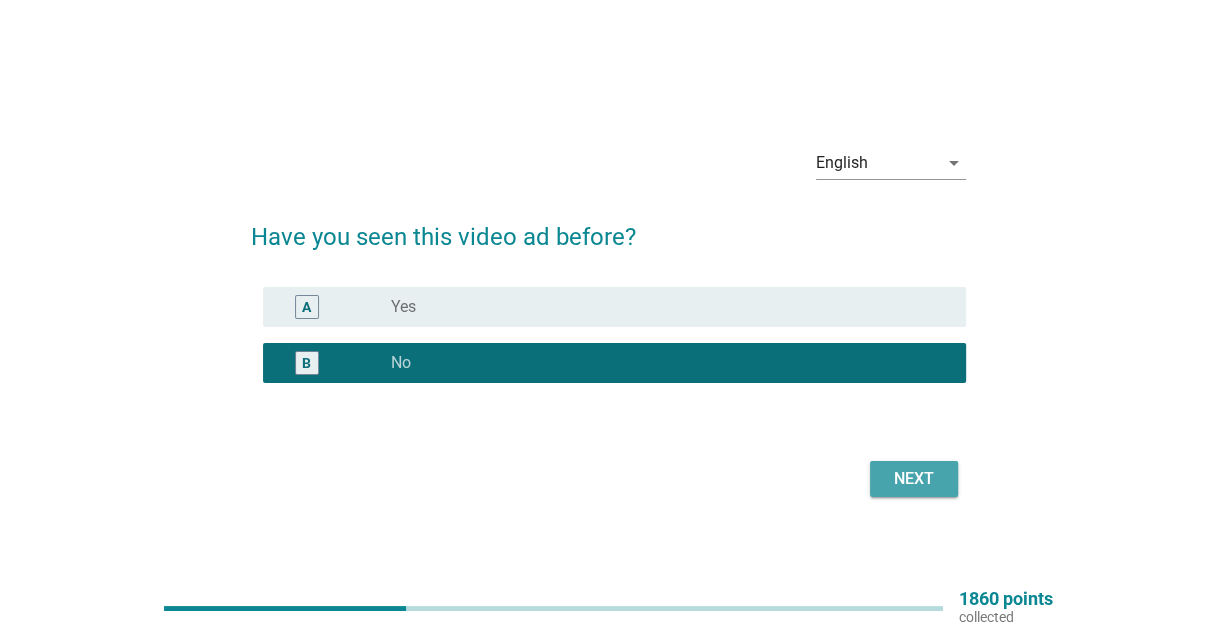 click on "Next" at bounding box center (914, 479) 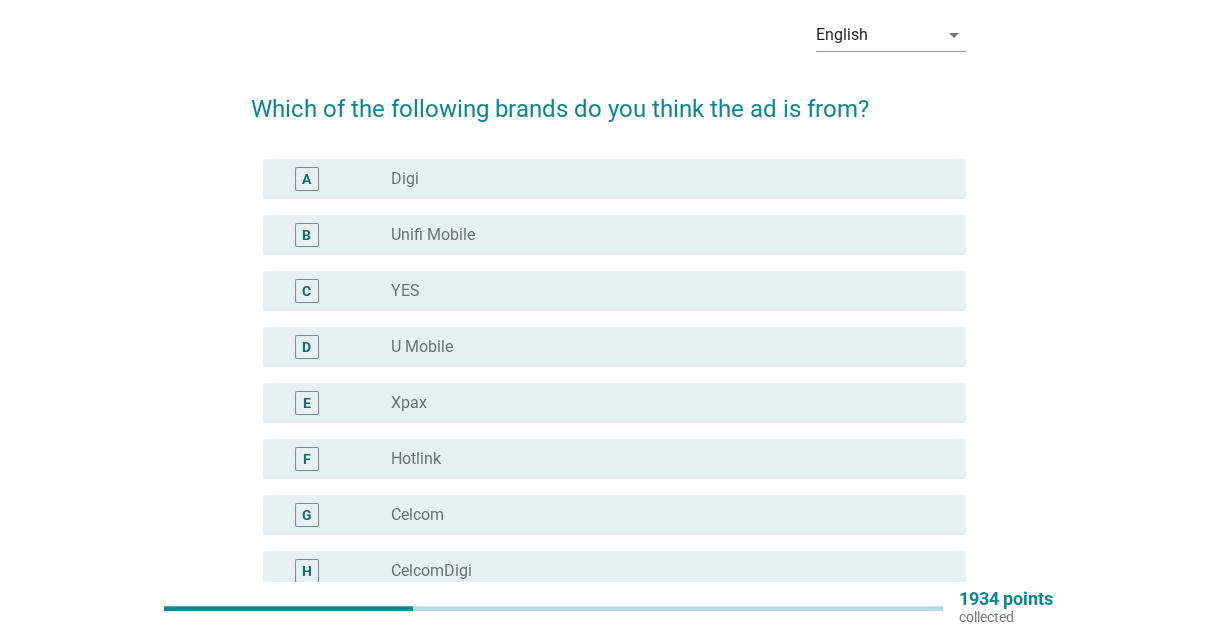 scroll, scrollTop: 300, scrollLeft: 0, axis: vertical 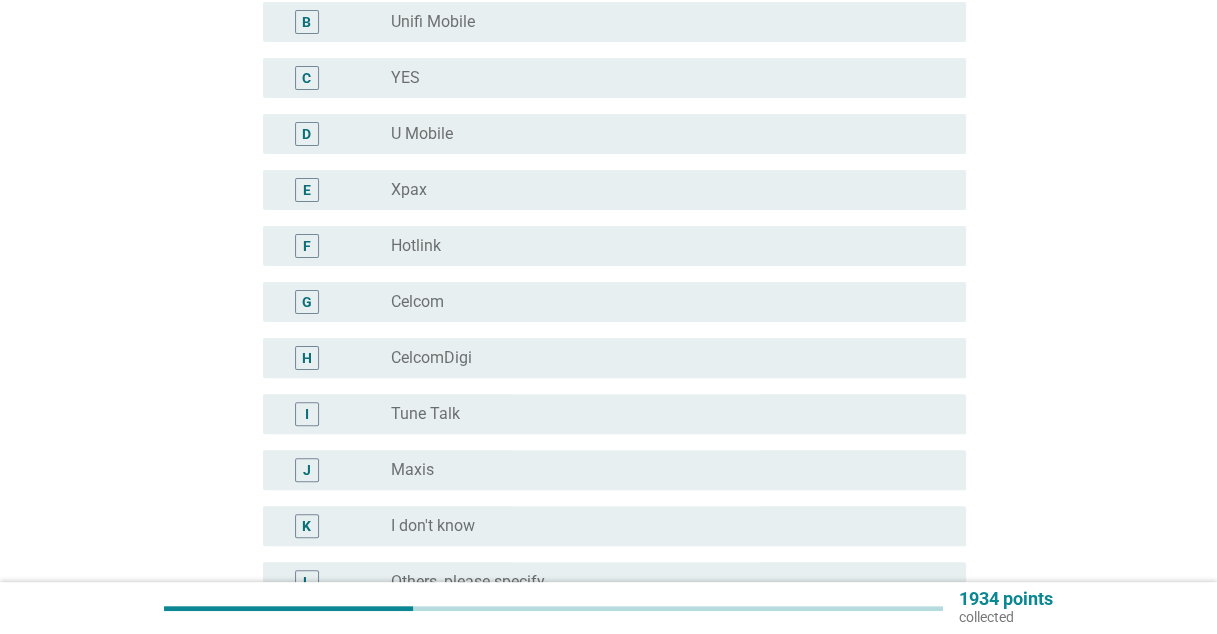 click on "CelcomDigi" at bounding box center [431, 358] 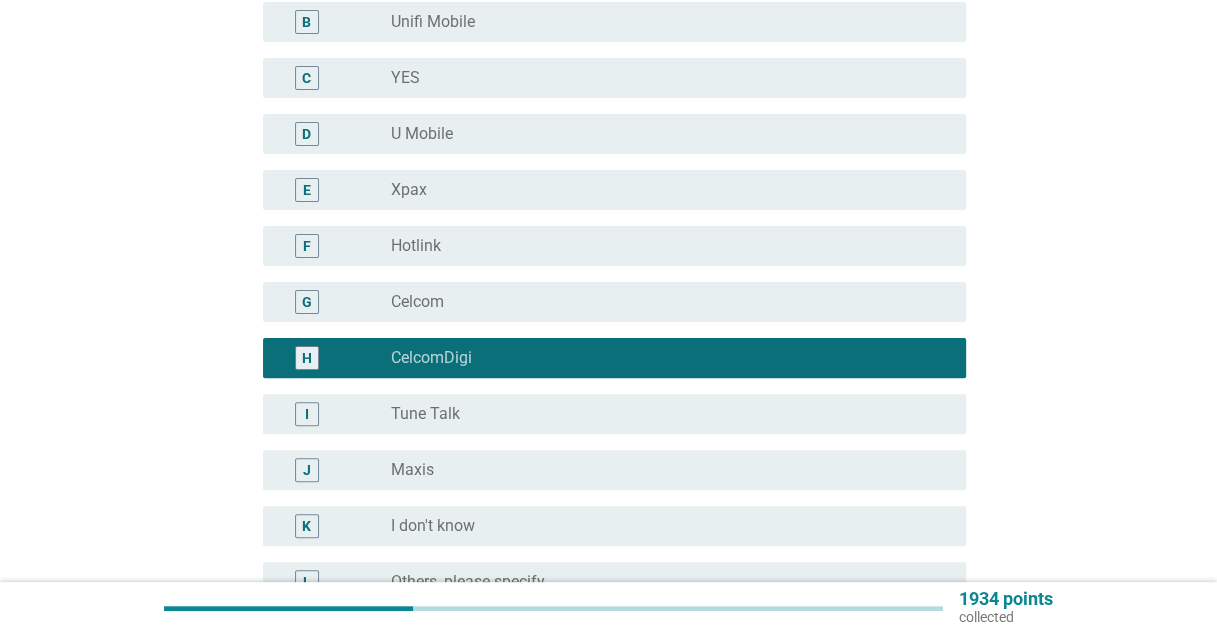 scroll, scrollTop: 500, scrollLeft: 0, axis: vertical 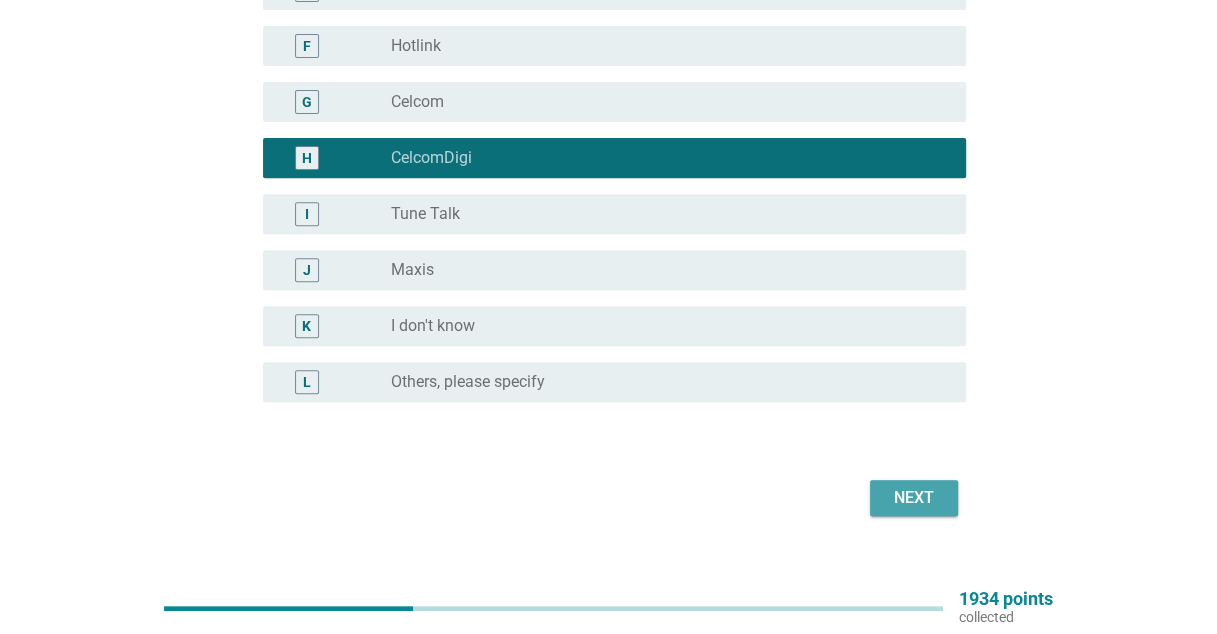 click on "Next" at bounding box center (914, 498) 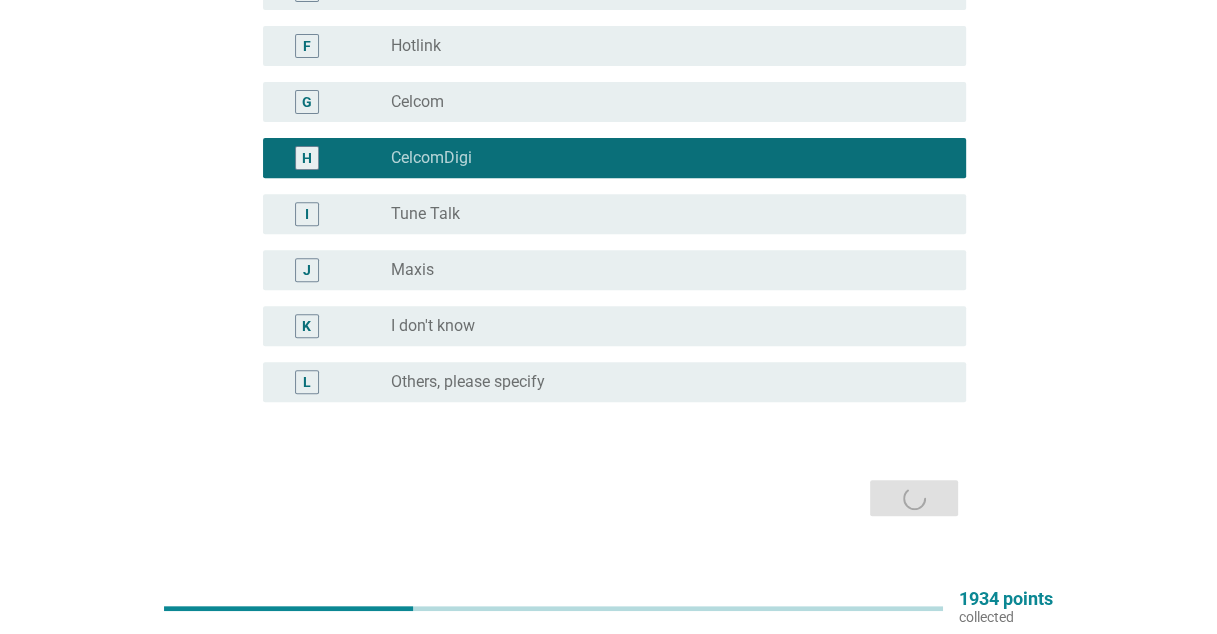 scroll, scrollTop: 0, scrollLeft: 0, axis: both 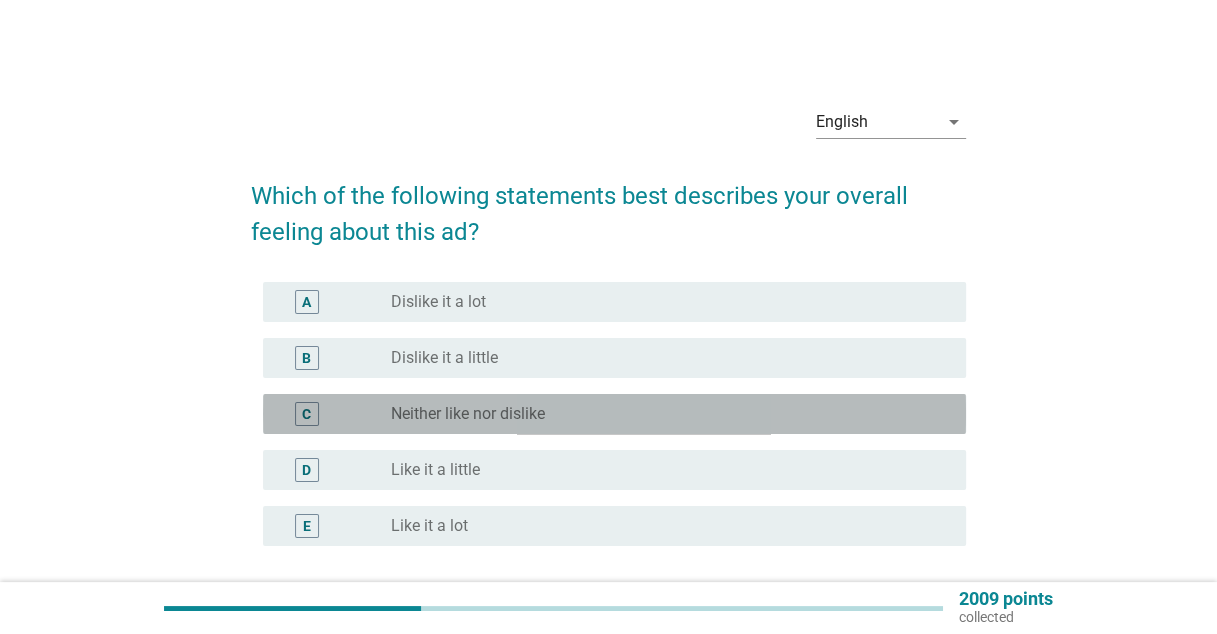 drag, startPoint x: 532, startPoint y: 414, endPoint x: 542, endPoint y: 417, distance: 10.440307 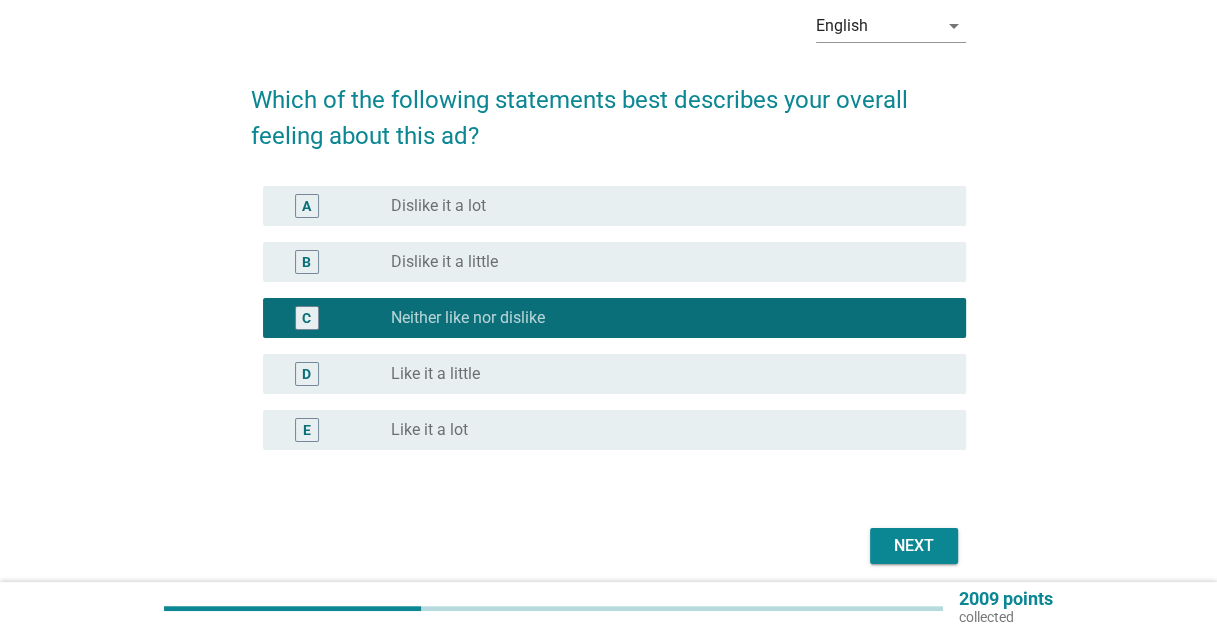 scroll, scrollTop: 173, scrollLeft: 0, axis: vertical 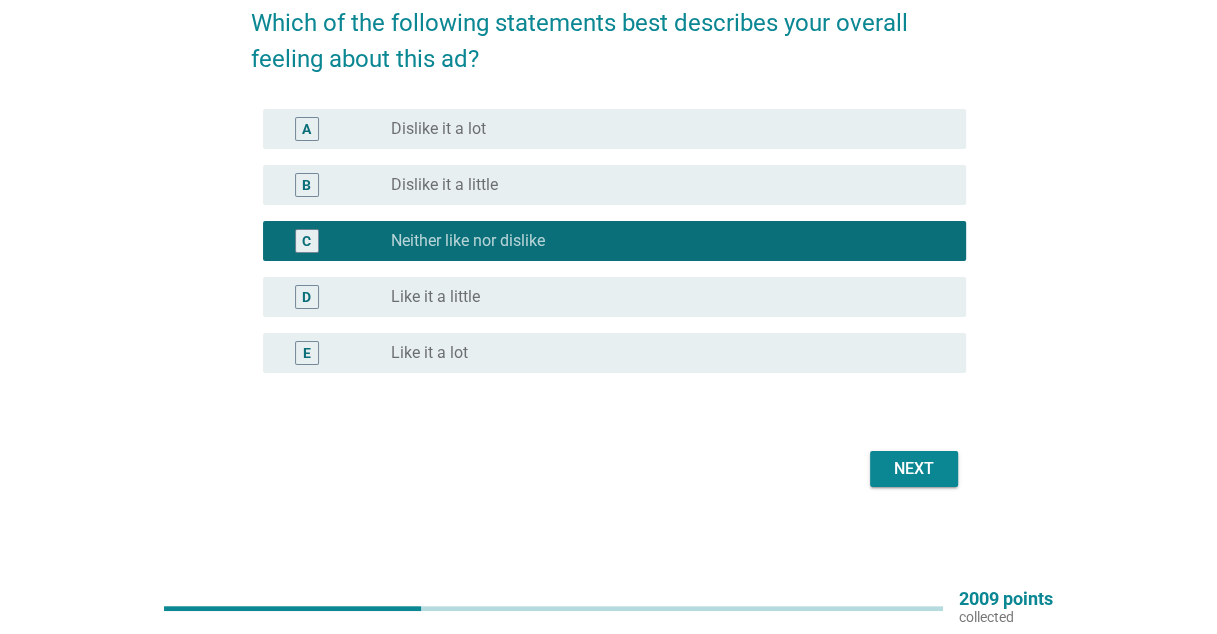 click on "Next" at bounding box center [914, 469] 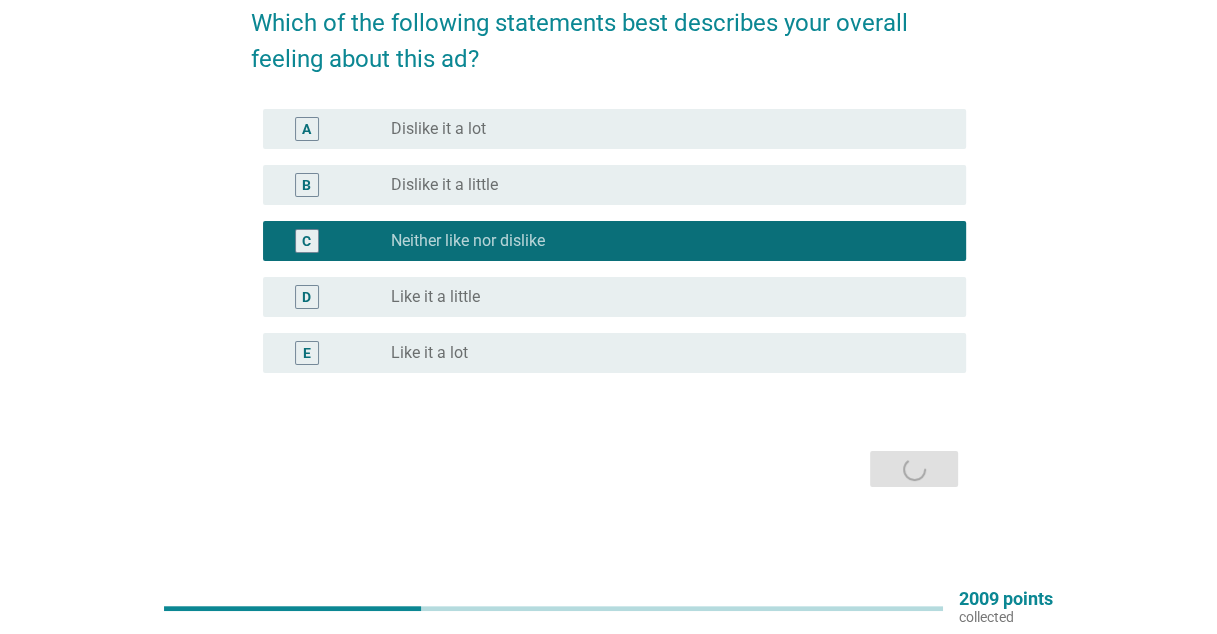 scroll, scrollTop: 0, scrollLeft: 0, axis: both 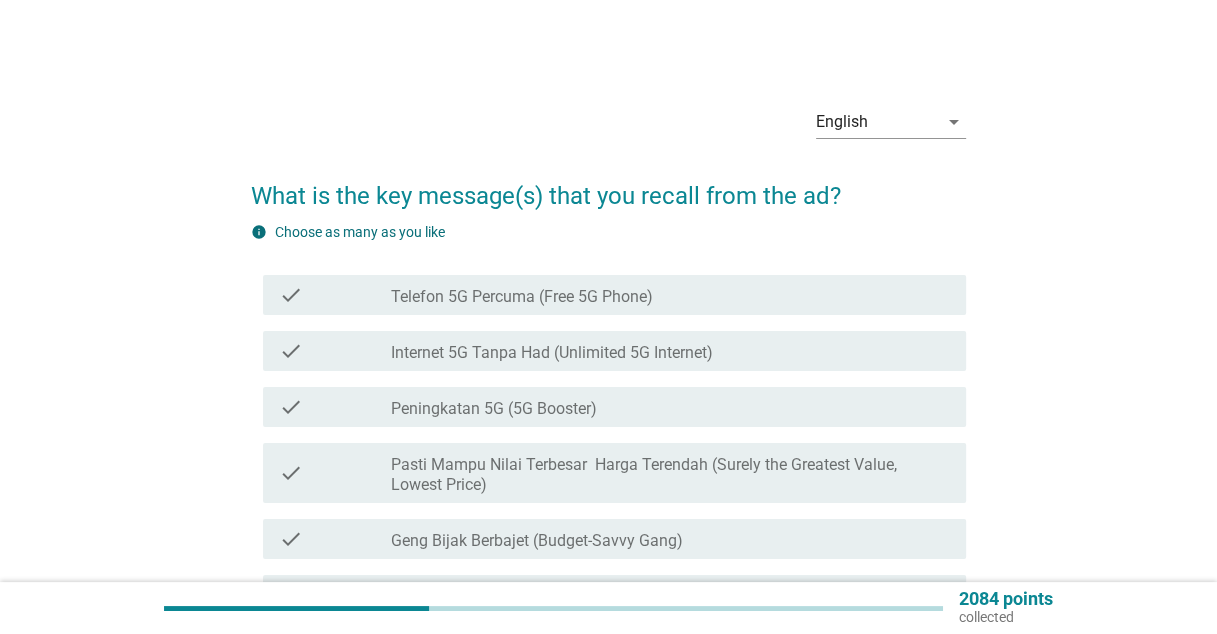 click on "Pasti Mampu Nilai Terbesar  Harga Terendah (Surely the Greatest Value, Lowest Price)" at bounding box center [670, 475] 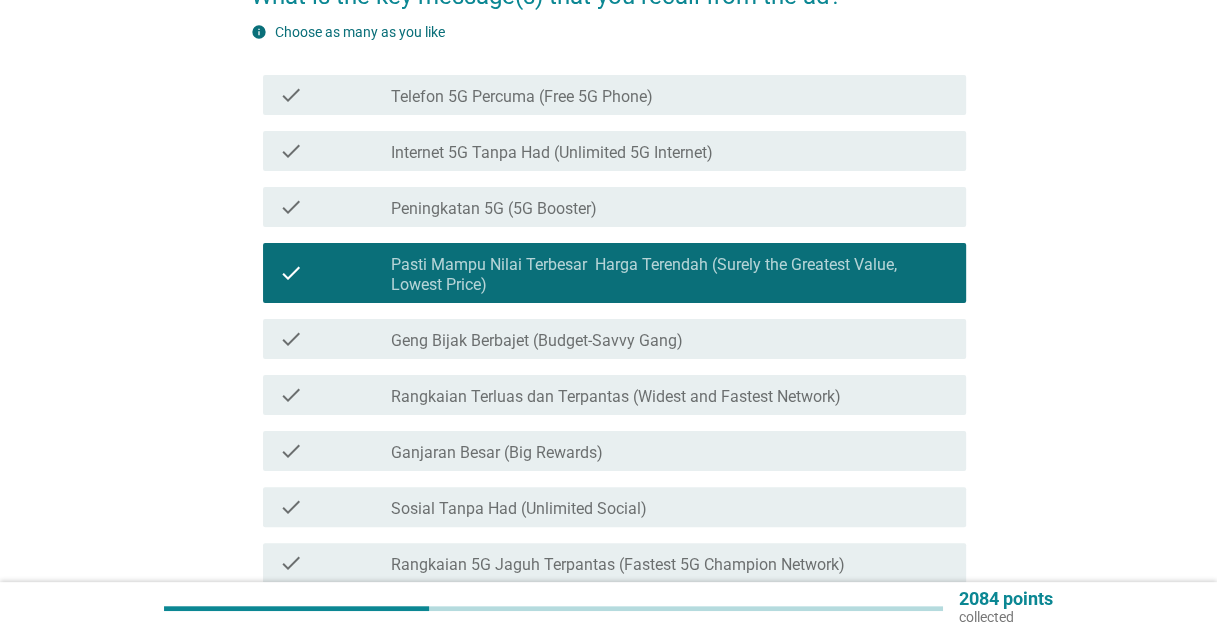 scroll, scrollTop: 554, scrollLeft: 0, axis: vertical 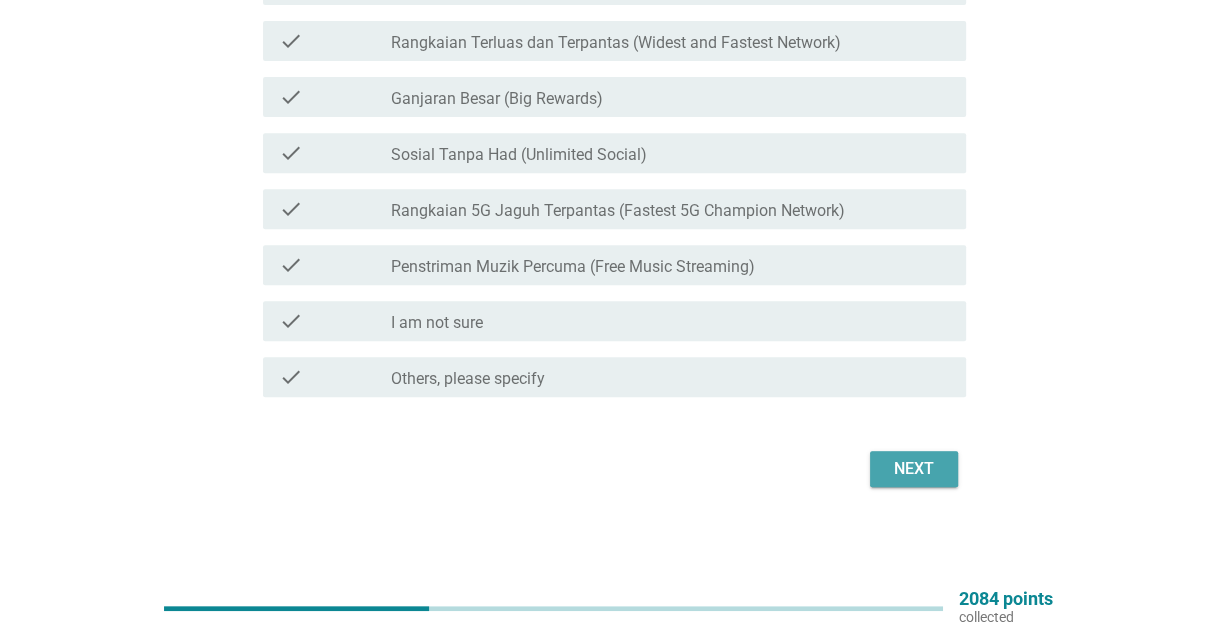 click on "Next" at bounding box center (914, 469) 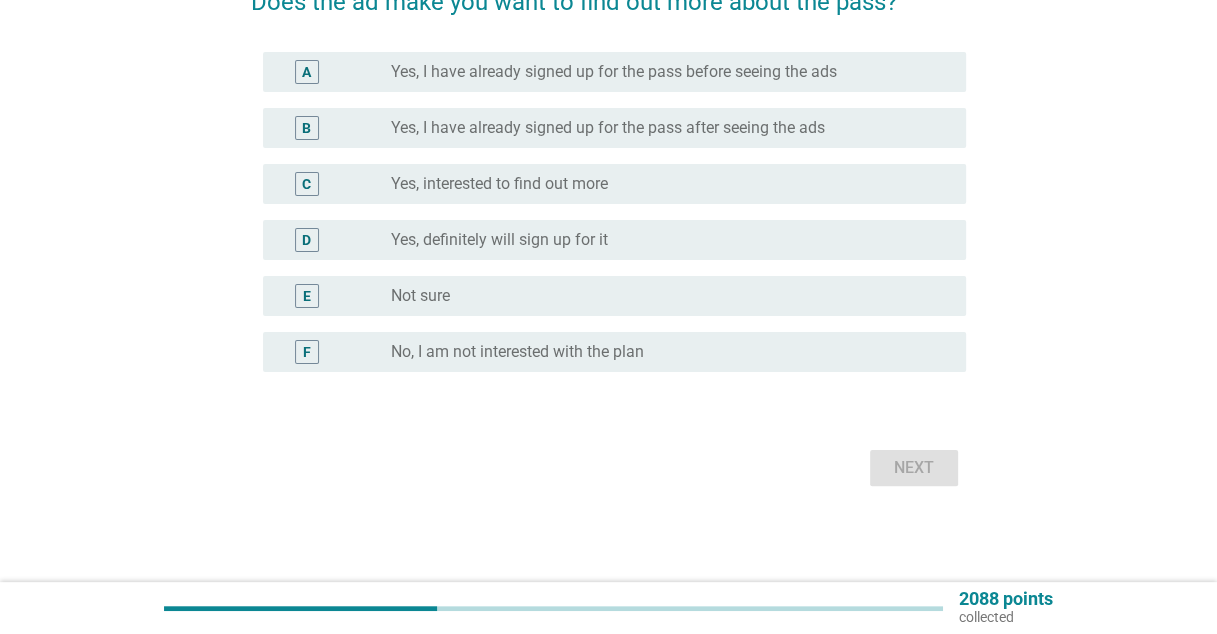 scroll, scrollTop: 0, scrollLeft: 0, axis: both 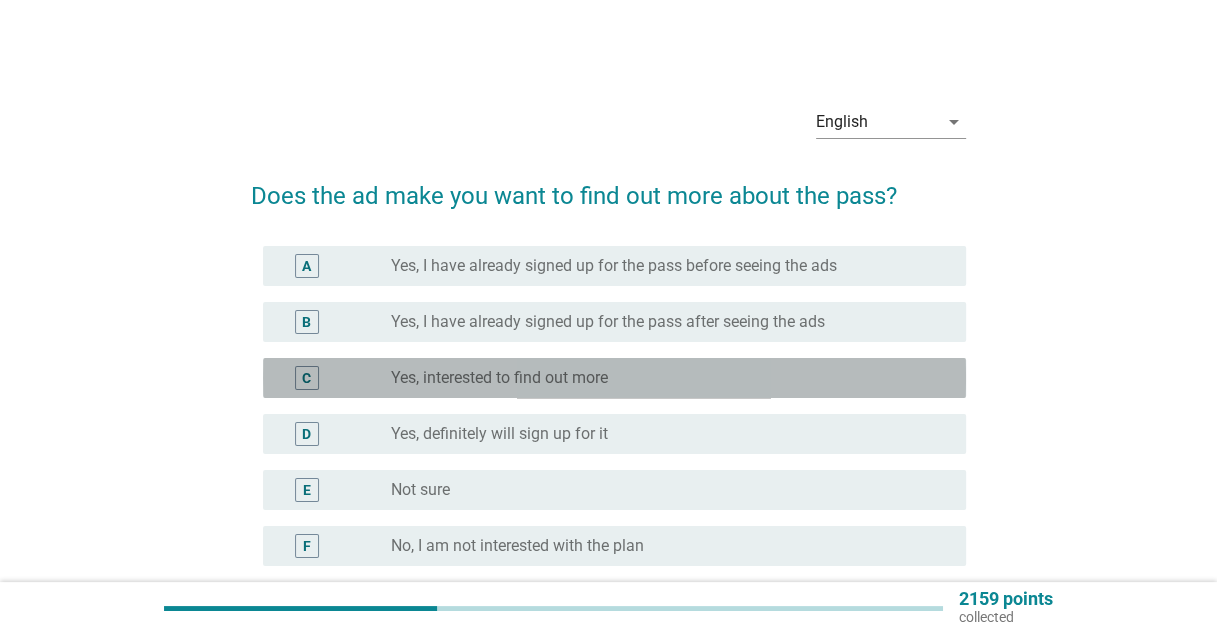 click on "Yes, interested to find out more" at bounding box center [499, 378] 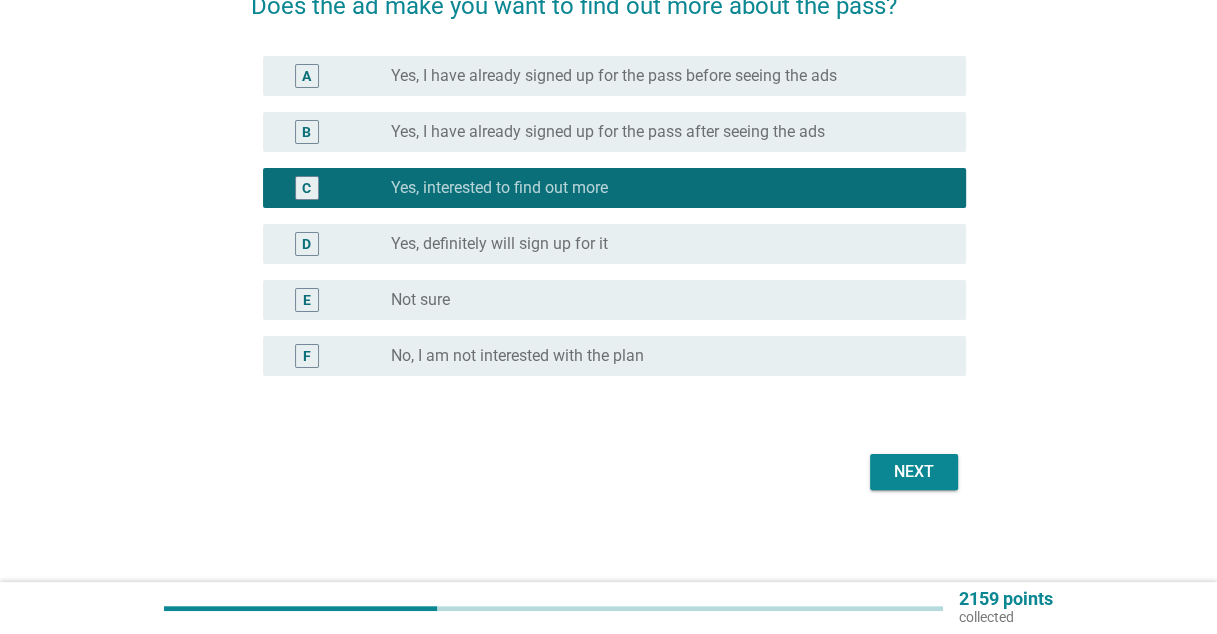 scroll, scrollTop: 193, scrollLeft: 0, axis: vertical 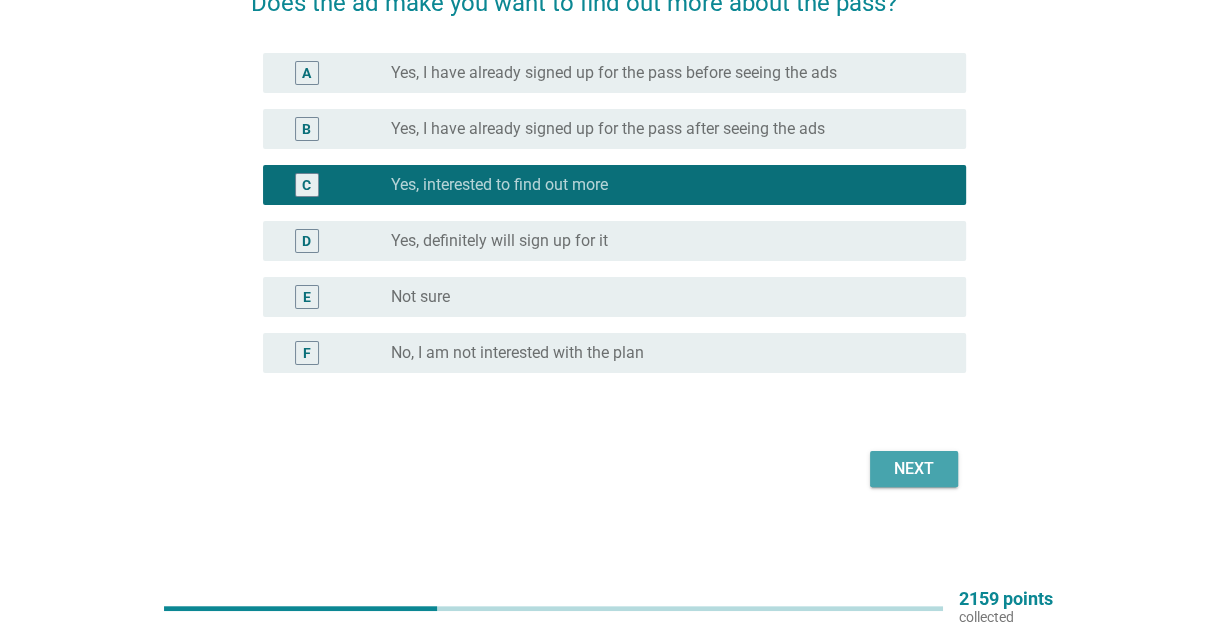 click on "Next" at bounding box center (914, 469) 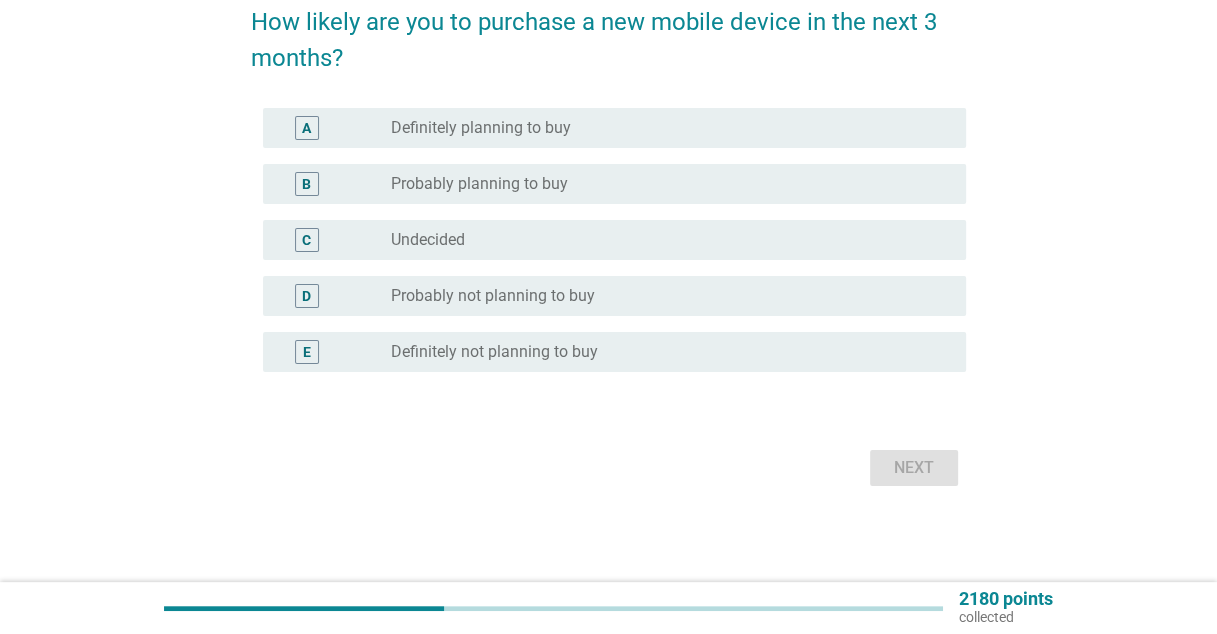 scroll, scrollTop: 0, scrollLeft: 0, axis: both 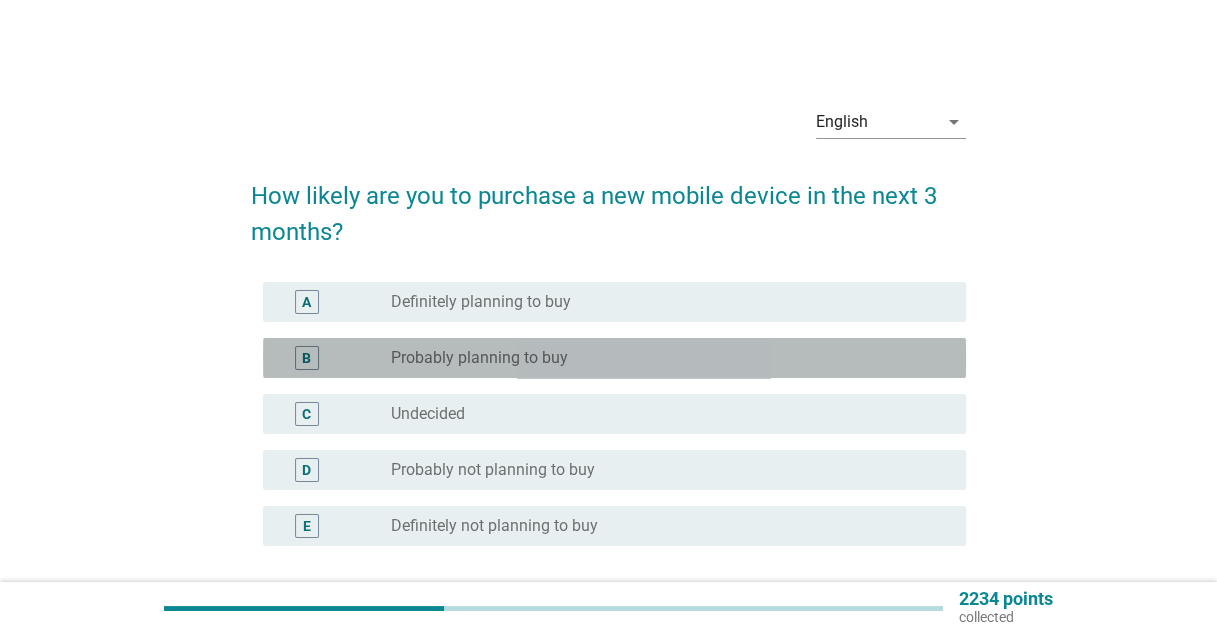 click on "Probably planning to buy" at bounding box center (479, 358) 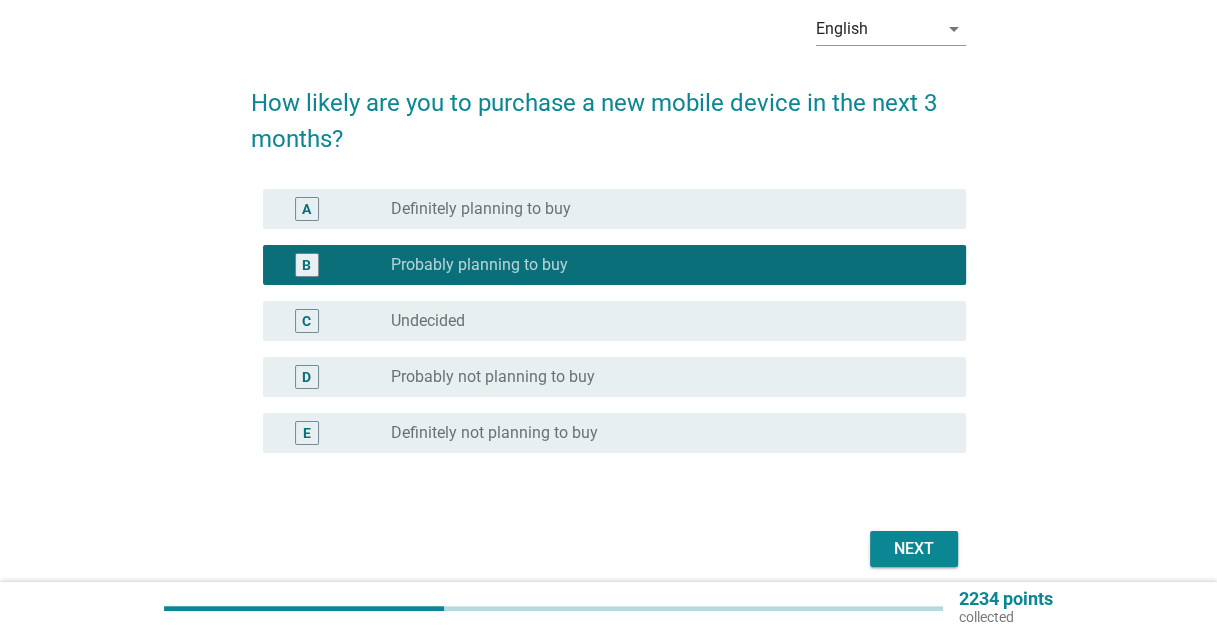 scroll, scrollTop: 173, scrollLeft: 0, axis: vertical 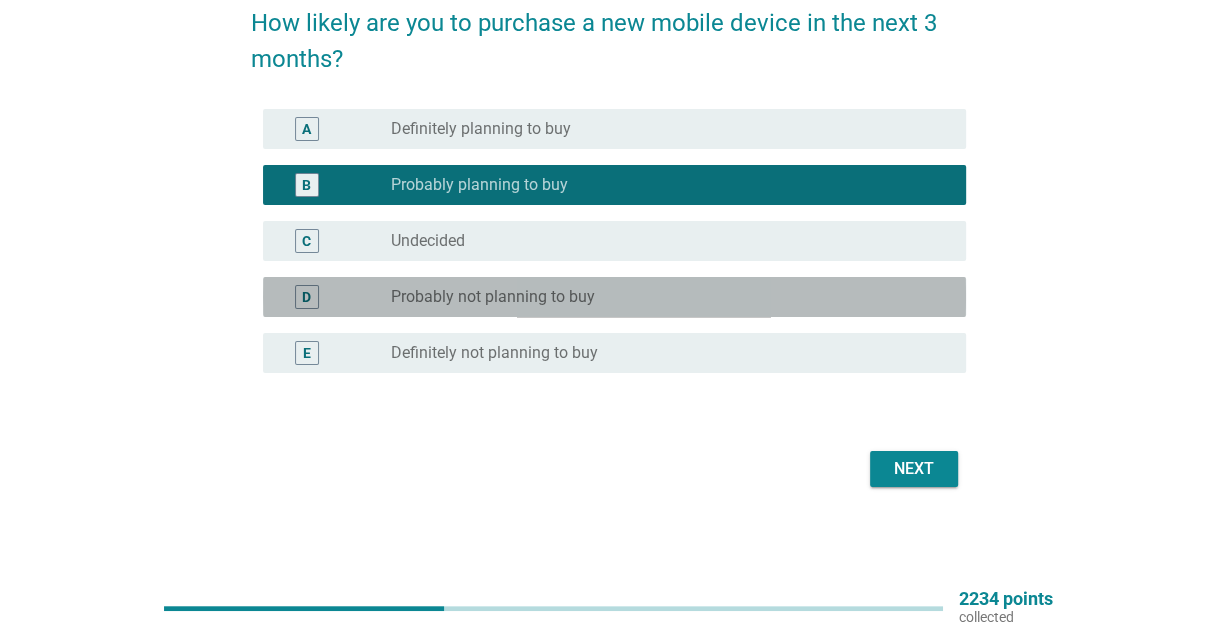 click on "Probably not planning to buy" at bounding box center (493, 297) 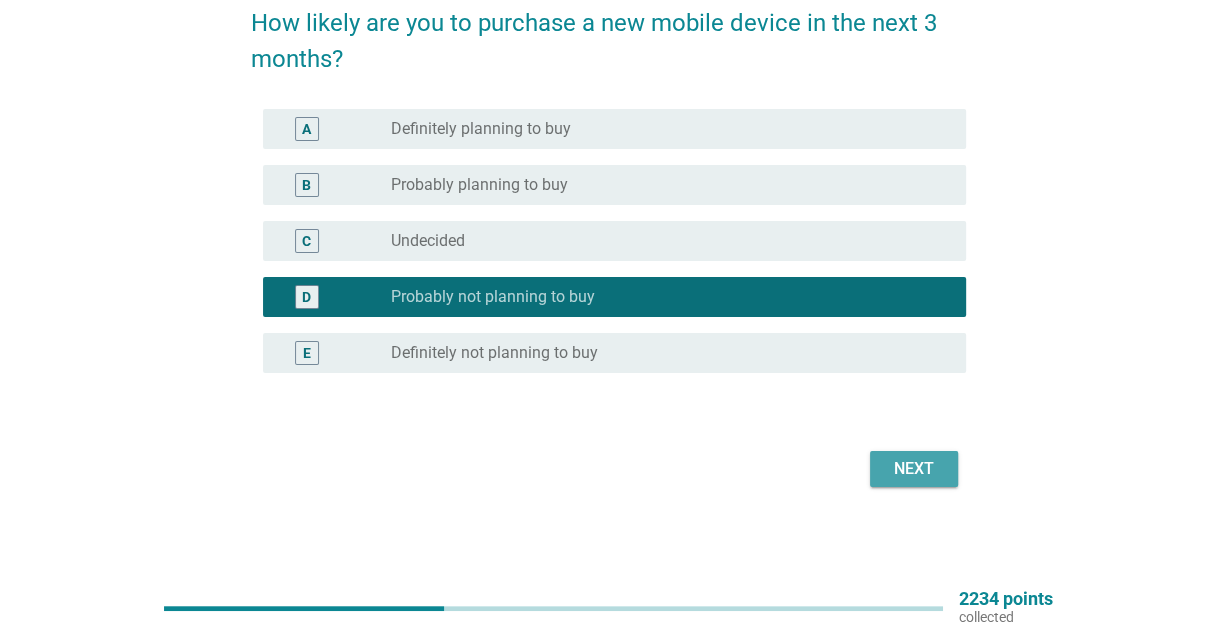 click on "Next" at bounding box center [914, 469] 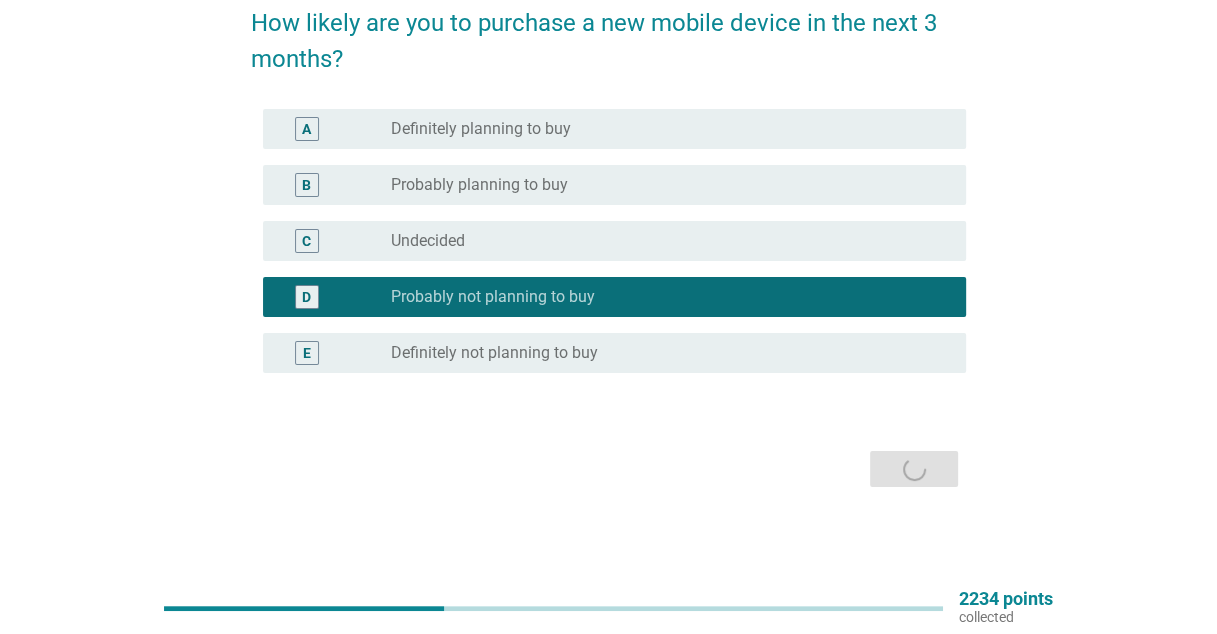 scroll, scrollTop: 0, scrollLeft: 0, axis: both 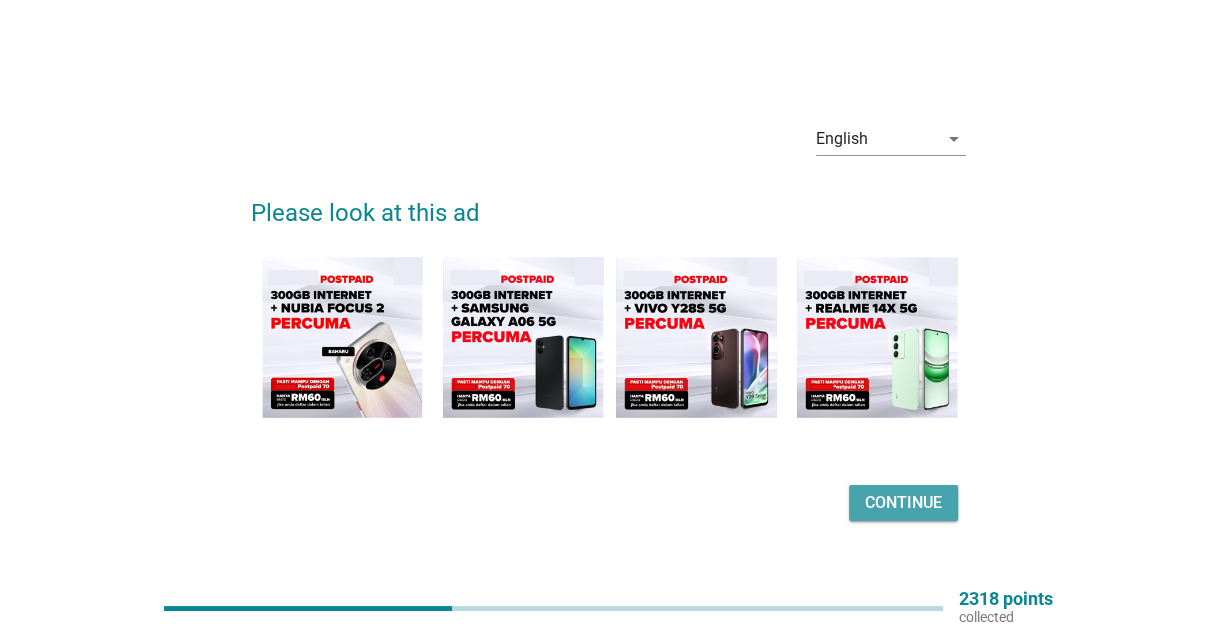 click on "Continue" at bounding box center (903, 503) 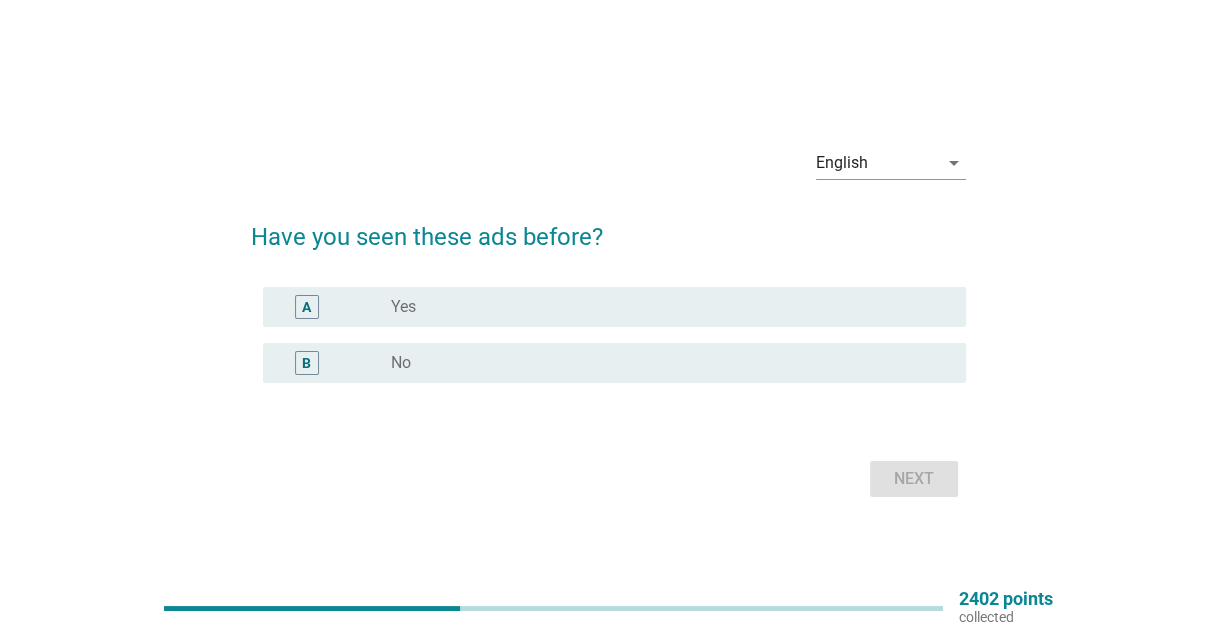 click on "radio_button_unchecked No" at bounding box center [662, 363] 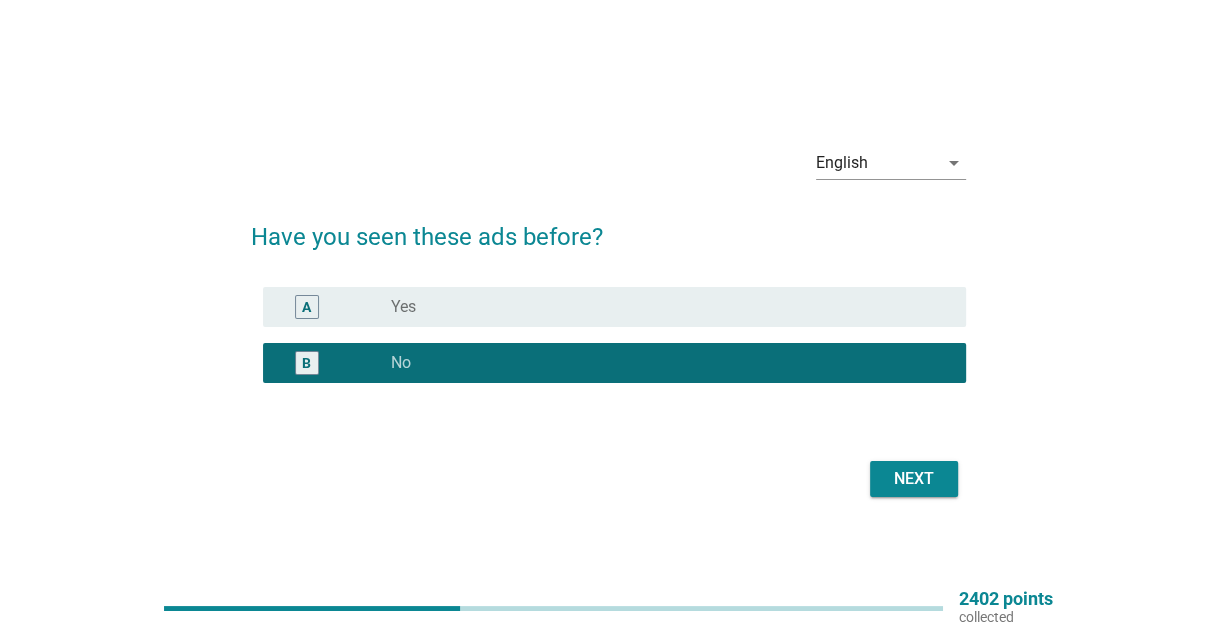 click on "Next" at bounding box center (914, 479) 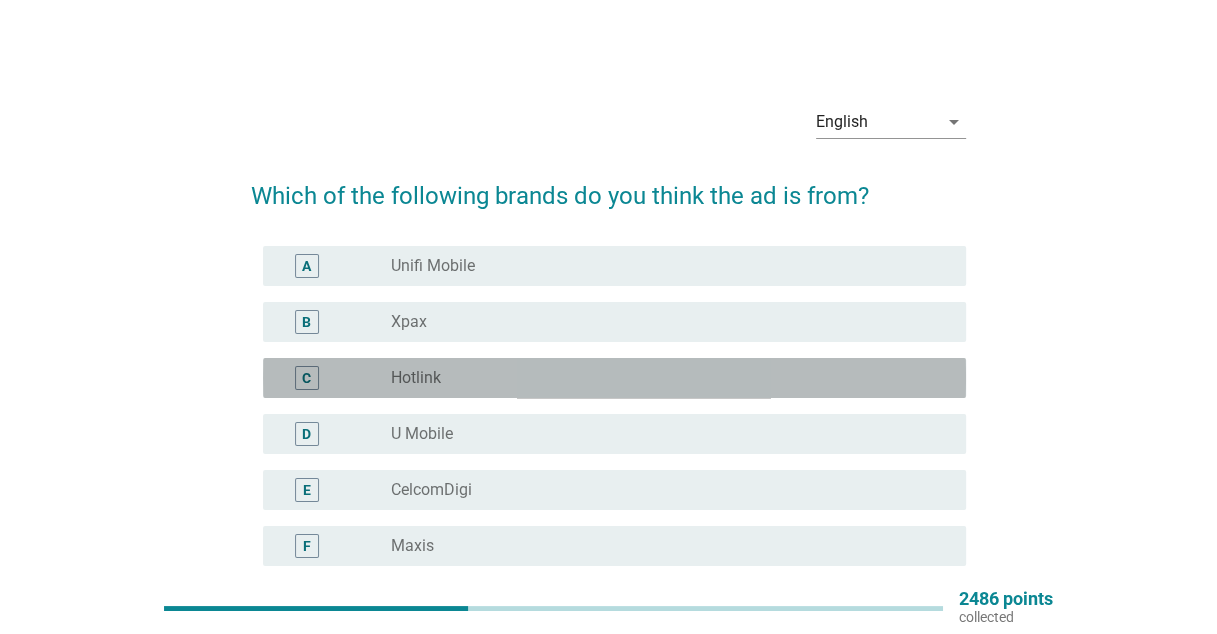 click on "radio_button_unchecked Hotlink" at bounding box center [662, 378] 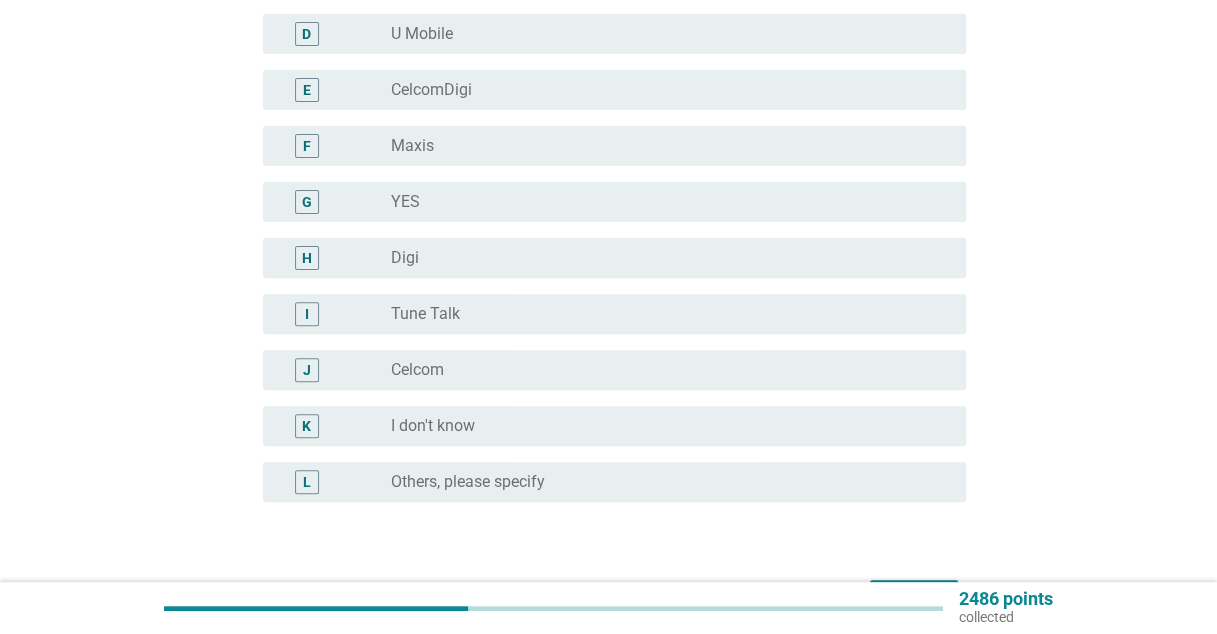 scroll, scrollTop: 529, scrollLeft: 0, axis: vertical 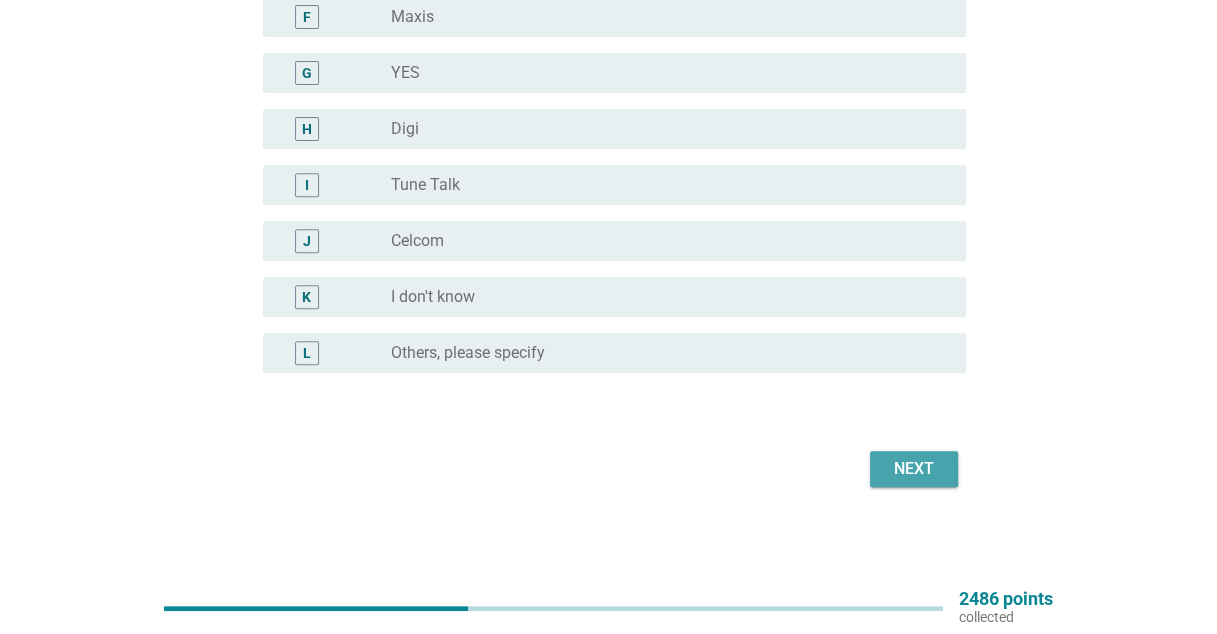 click on "Next" at bounding box center [914, 469] 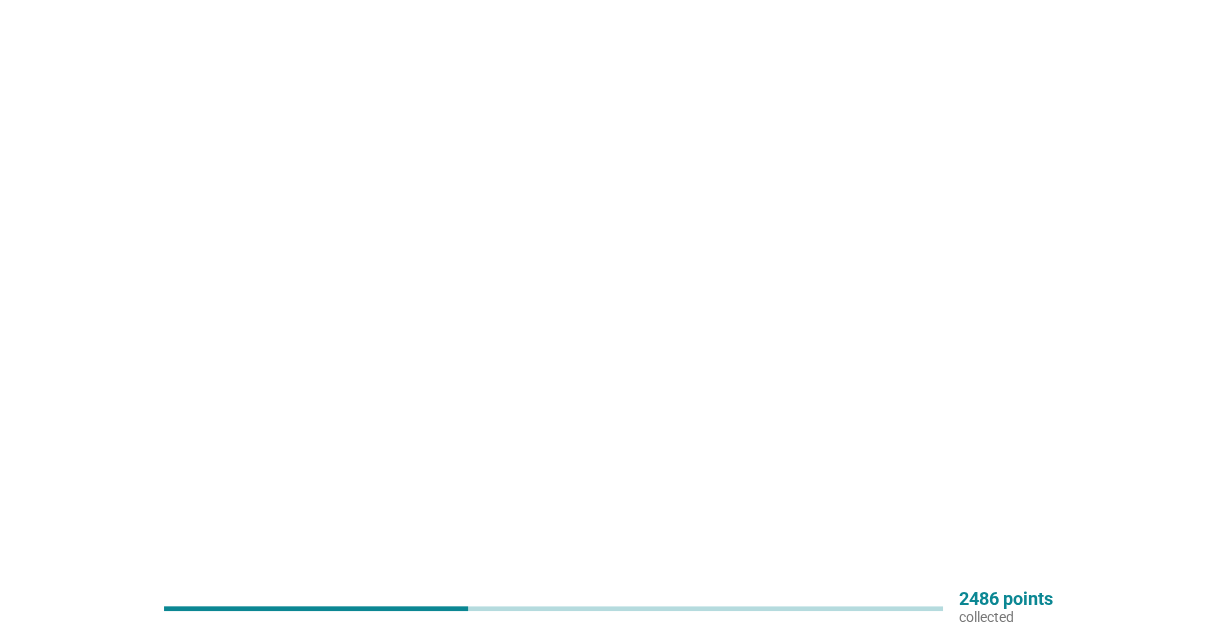scroll, scrollTop: 0, scrollLeft: 0, axis: both 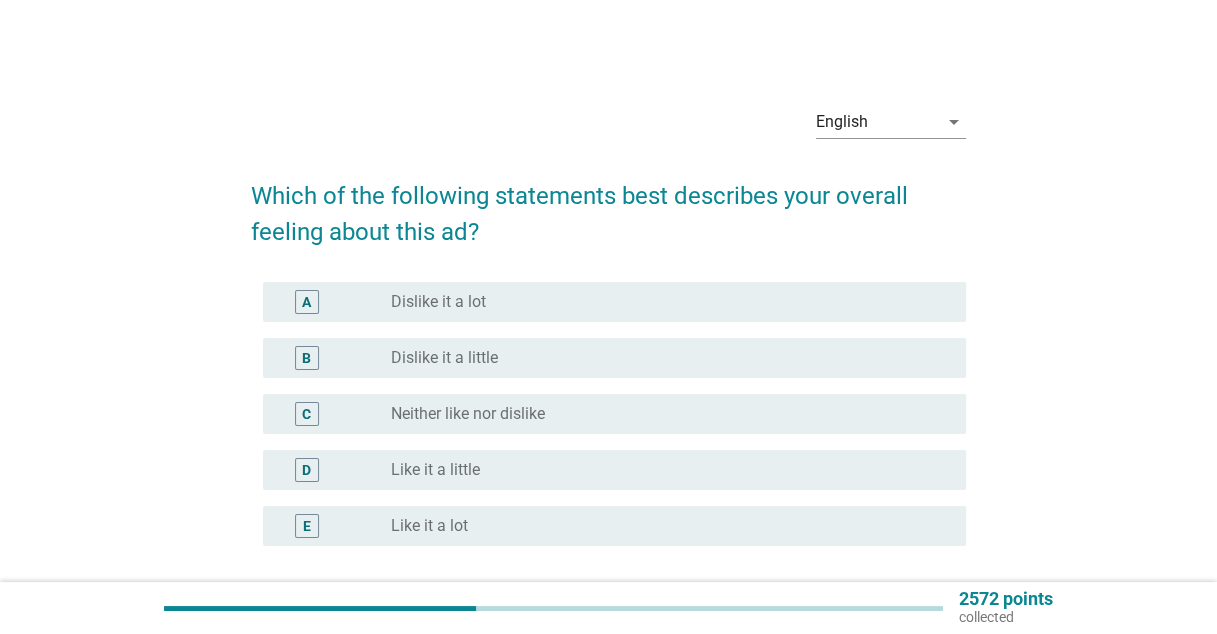 click on "radio_button_unchecked Neither like nor dislike" at bounding box center [670, 414] 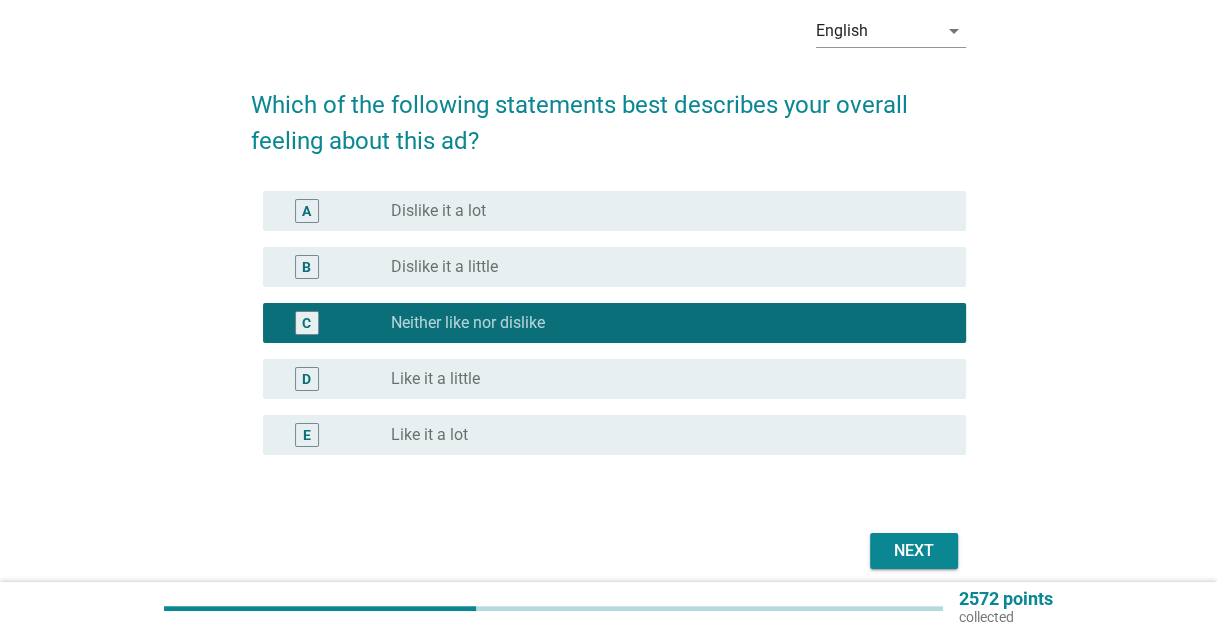 scroll, scrollTop: 173, scrollLeft: 0, axis: vertical 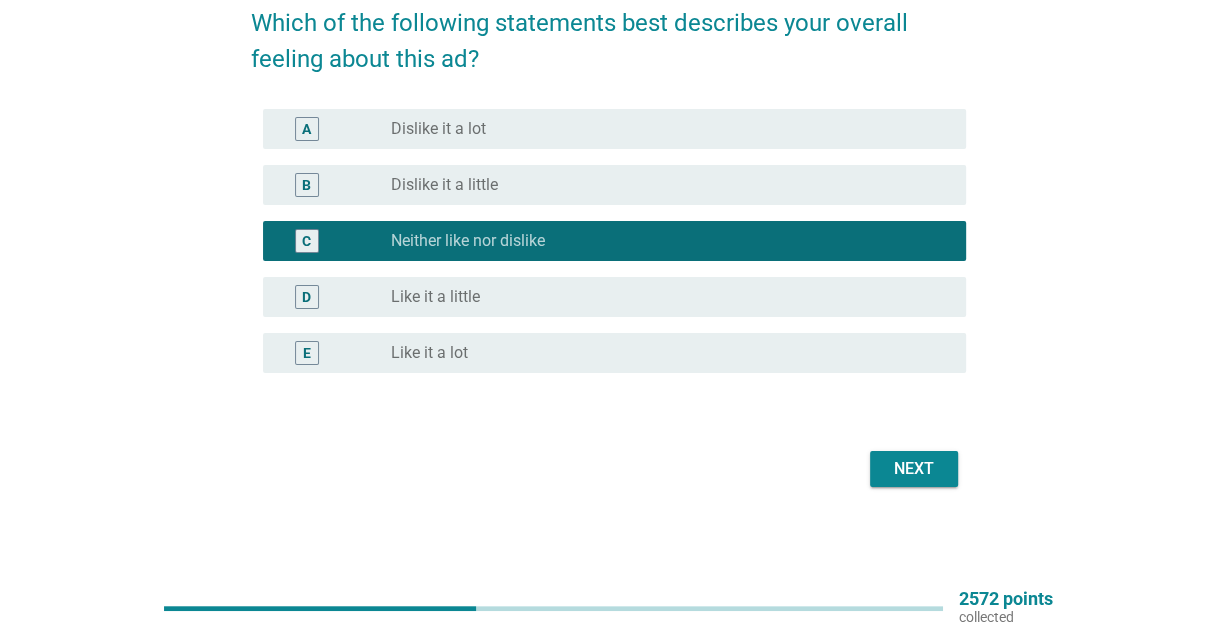 click on "Next" at bounding box center [914, 469] 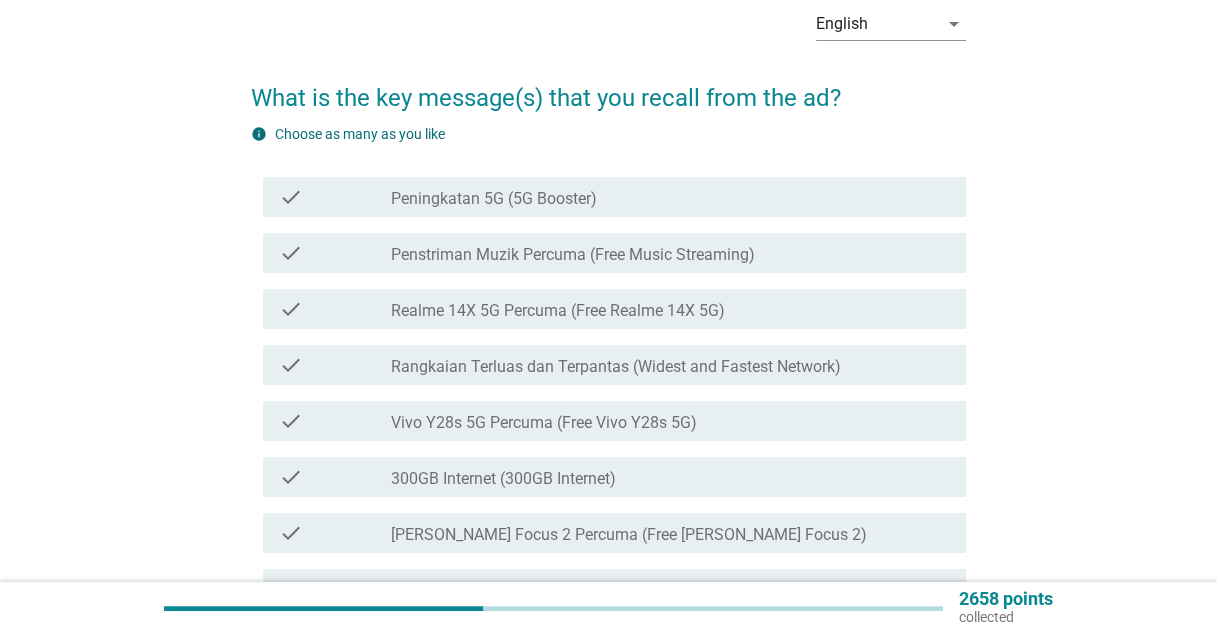 scroll, scrollTop: 100, scrollLeft: 0, axis: vertical 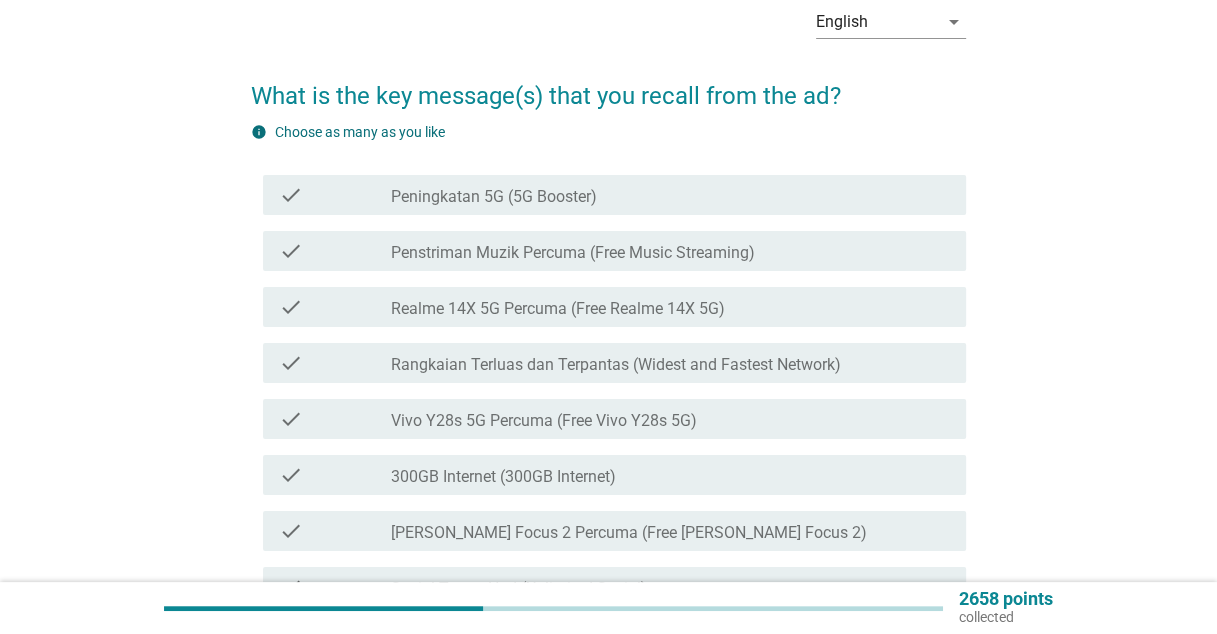 click on "check     check_box_outline_blank Rangkaian Terluas [PERSON_NAME] Terpantas (Widest and Fastest Network)" at bounding box center [614, 363] 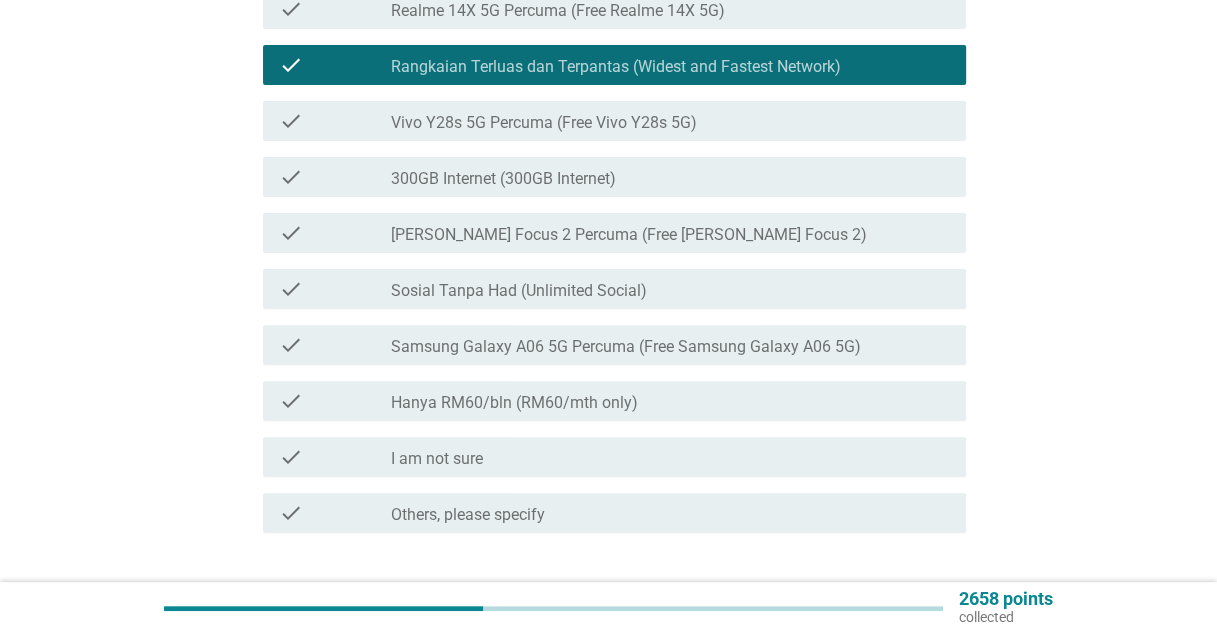 scroll, scrollTop: 500, scrollLeft: 0, axis: vertical 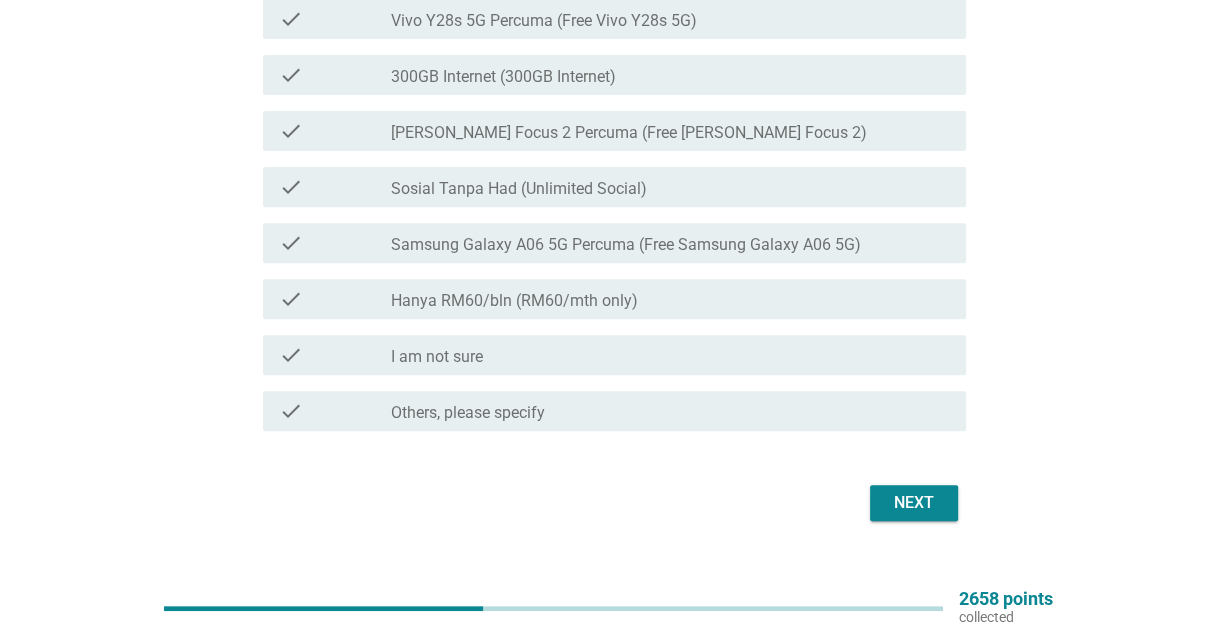 drag, startPoint x: 963, startPoint y: 487, endPoint x: 948, endPoint y: 490, distance: 15.297058 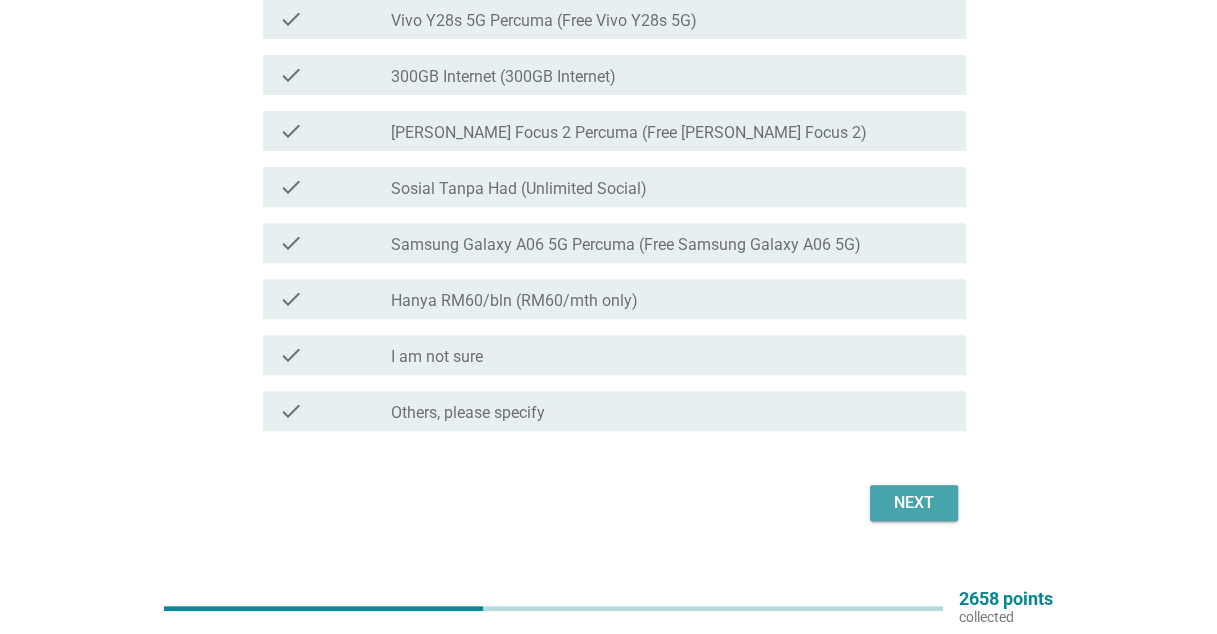click on "Next" at bounding box center [914, 503] 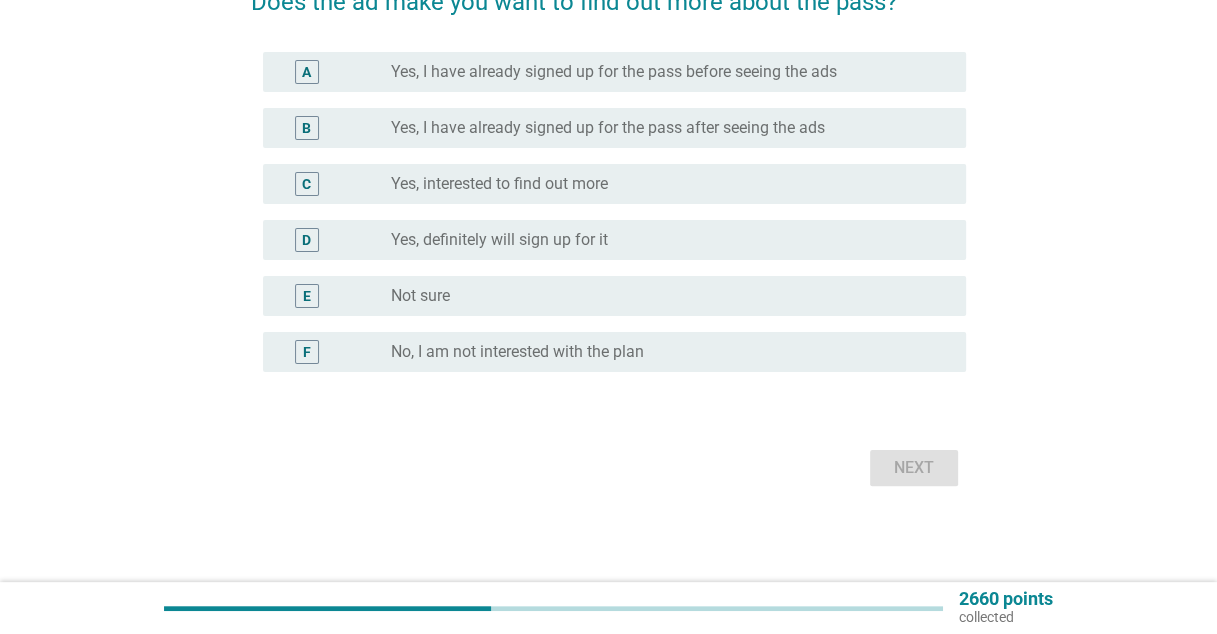 scroll, scrollTop: 0, scrollLeft: 0, axis: both 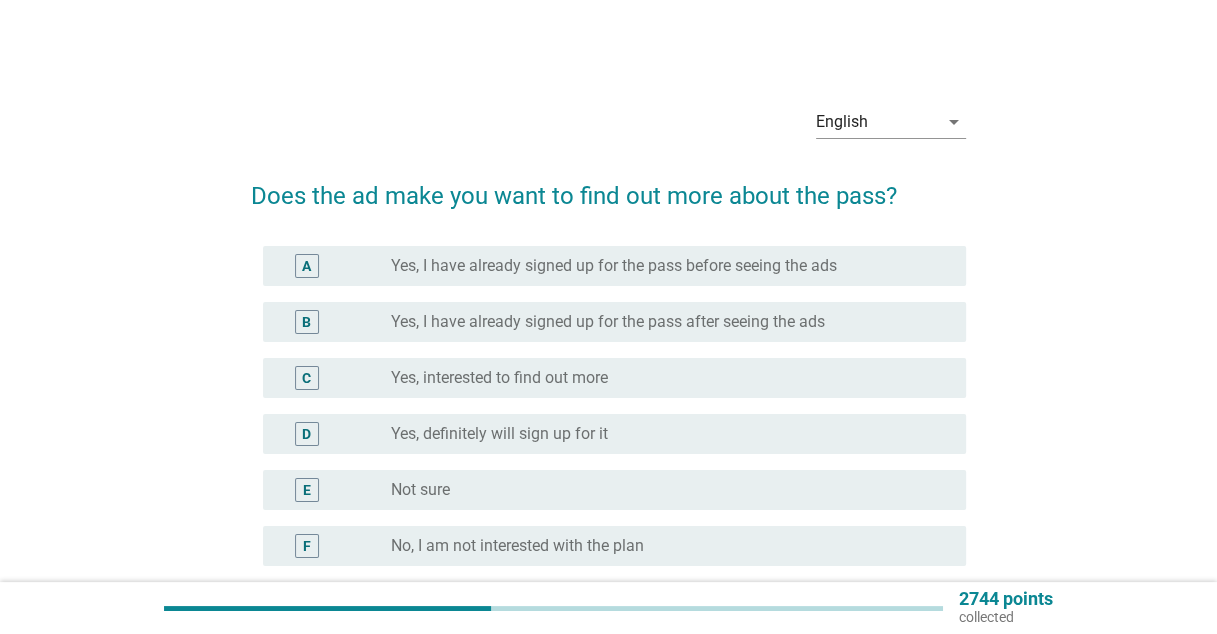 click on "Yes, interested to find out more" at bounding box center (499, 378) 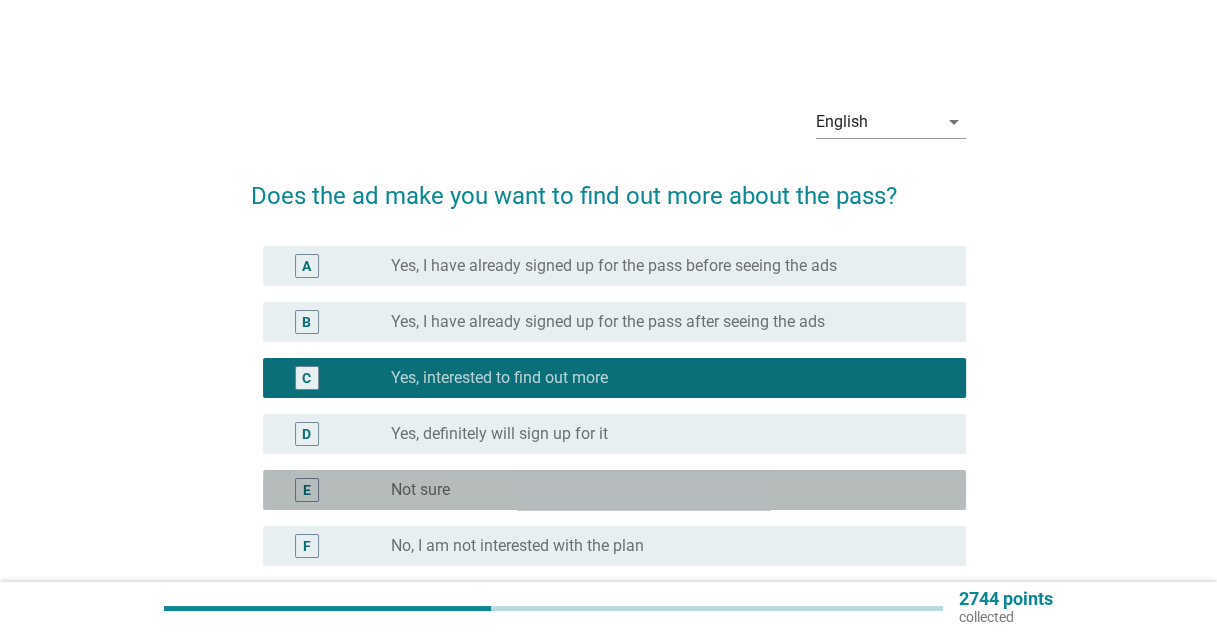 click on "radio_button_unchecked Not sure" at bounding box center (662, 490) 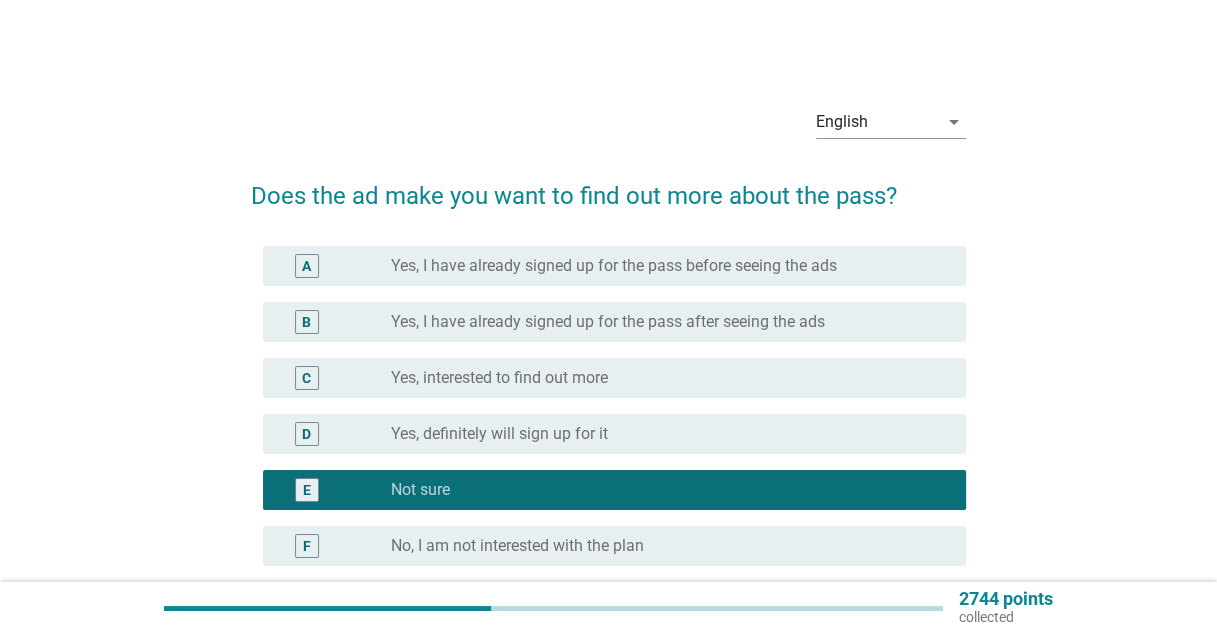 scroll, scrollTop: 193, scrollLeft: 0, axis: vertical 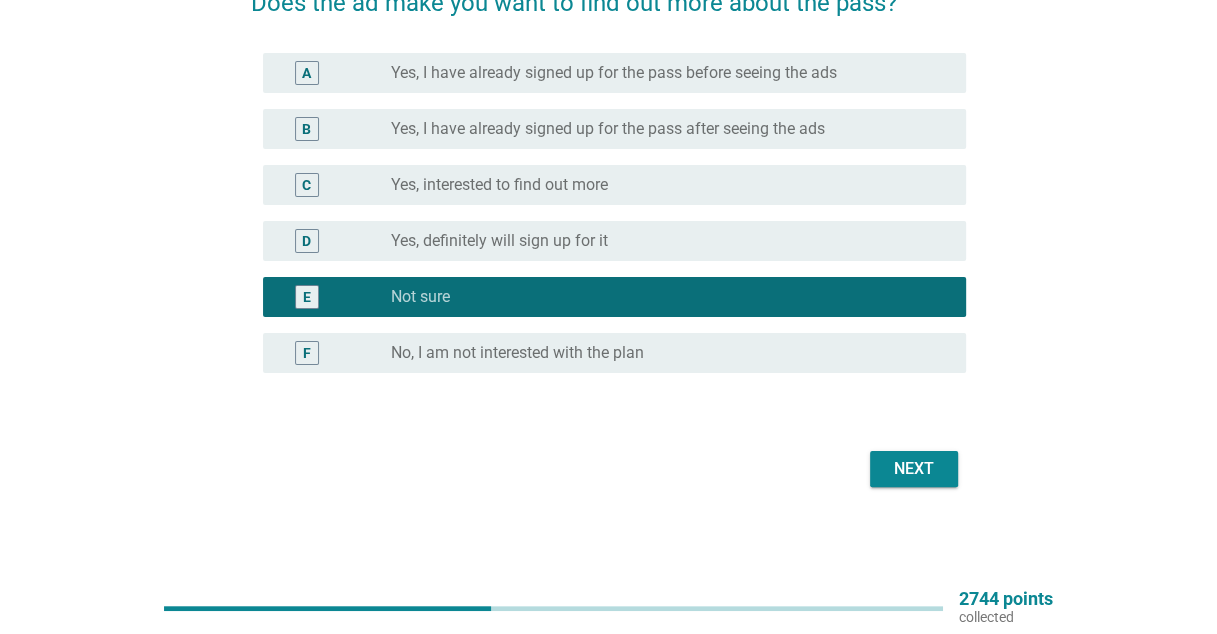 click on "Next" at bounding box center (914, 469) 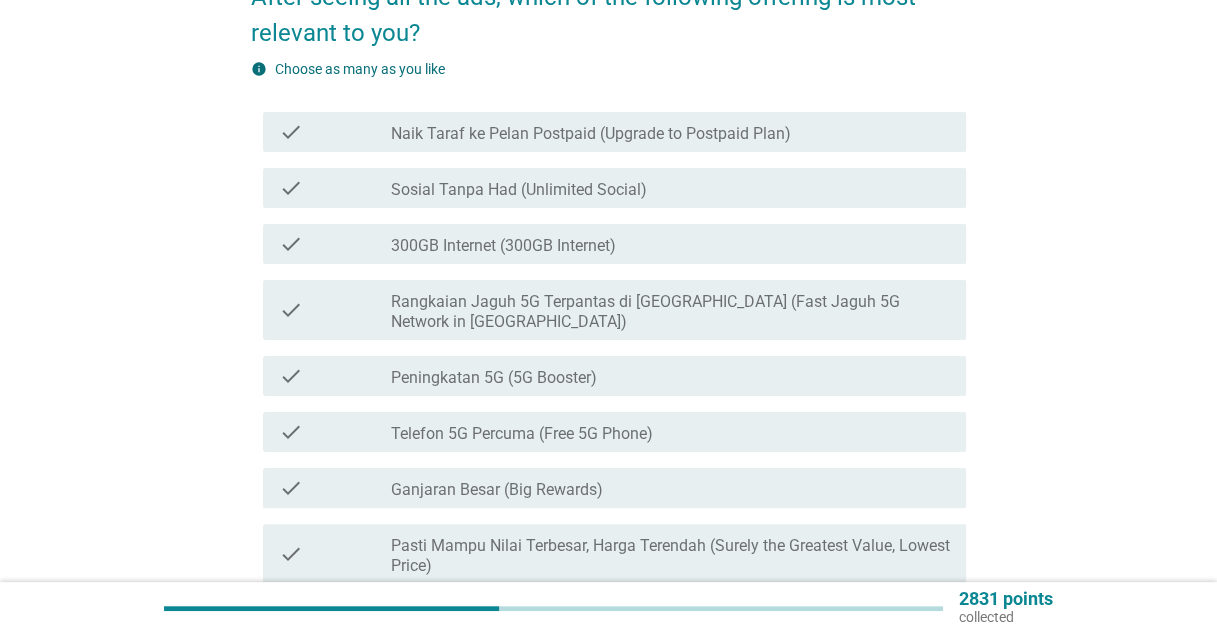 scroll, scrollTop: 200, scrollLeft: 0, axis: vertical 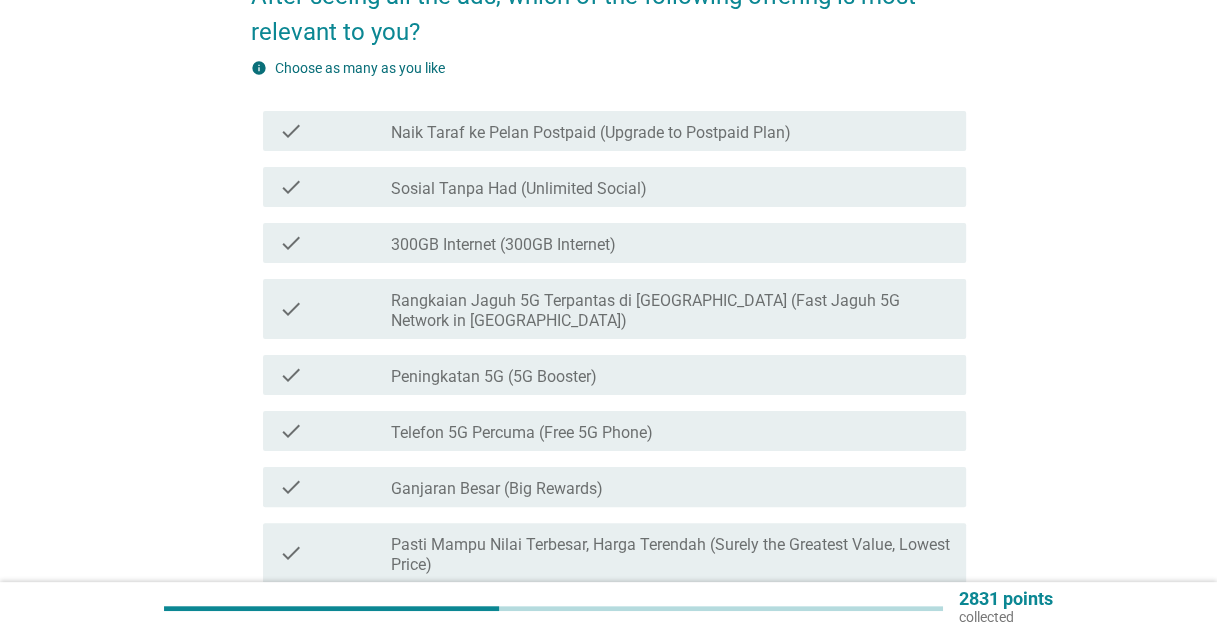 click on "Rangkaian Jaguh 5G Terpantas di [GEOGRAPHIC_DATA] (Fast Jaguh 5G Network in [GEOGRAPHIC_DATA])" at bounding box center (670, 311) 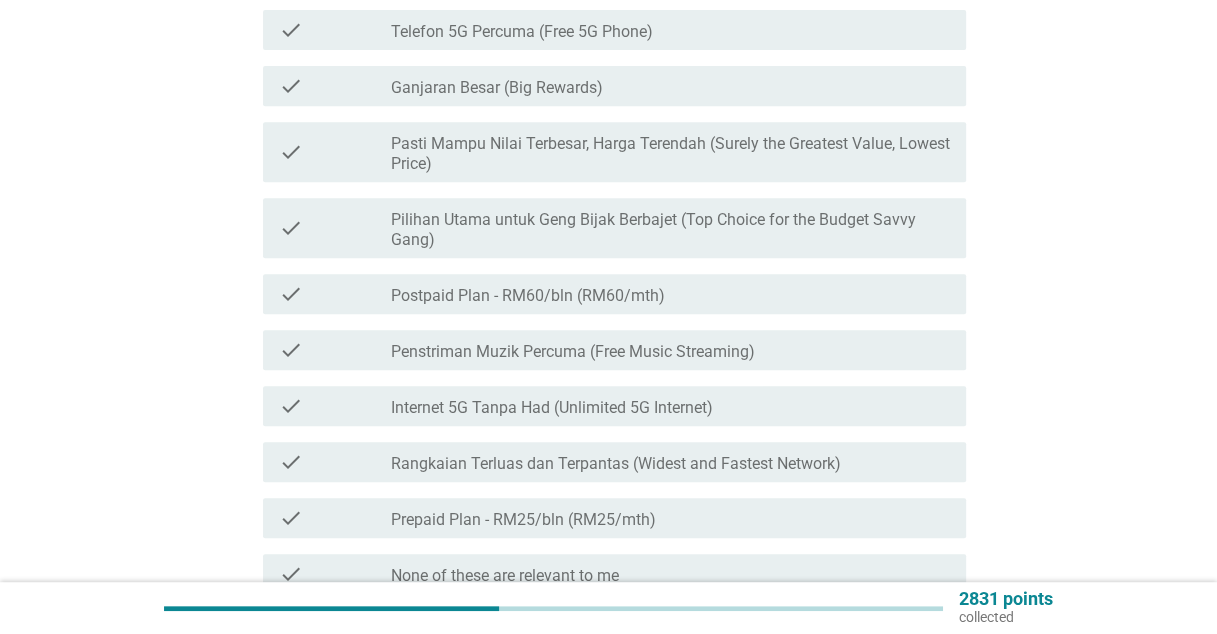 scroll, scrollTop: 800, scrollLeft: 0, axis: vertical 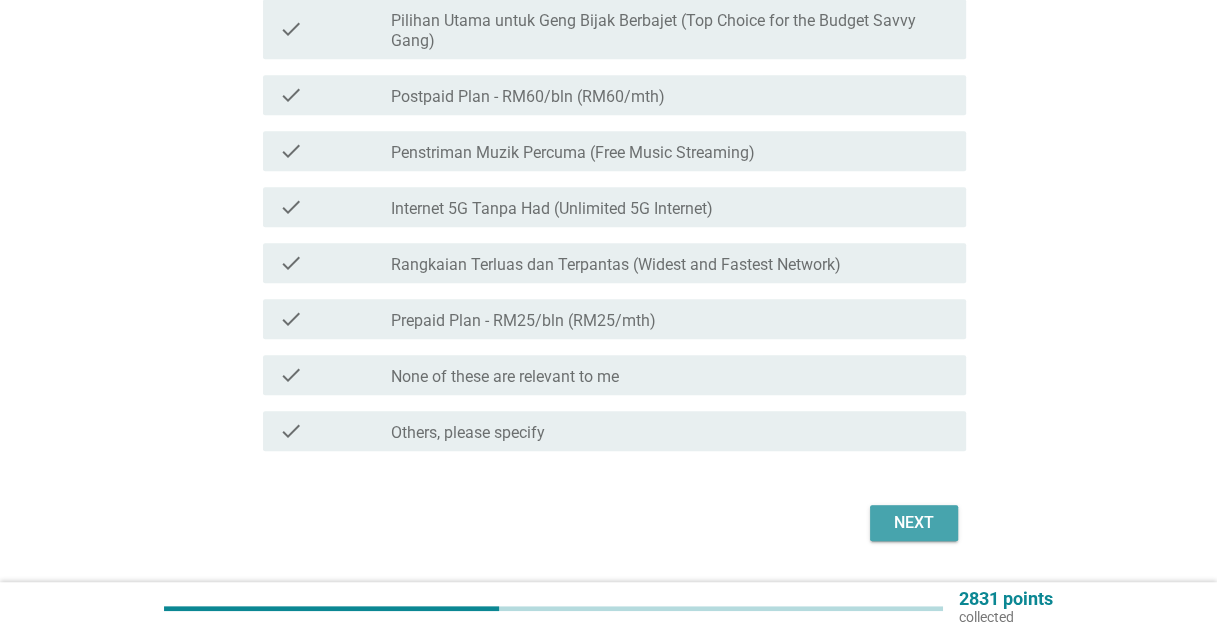 click on "Next" at bounding box center (914, 523) 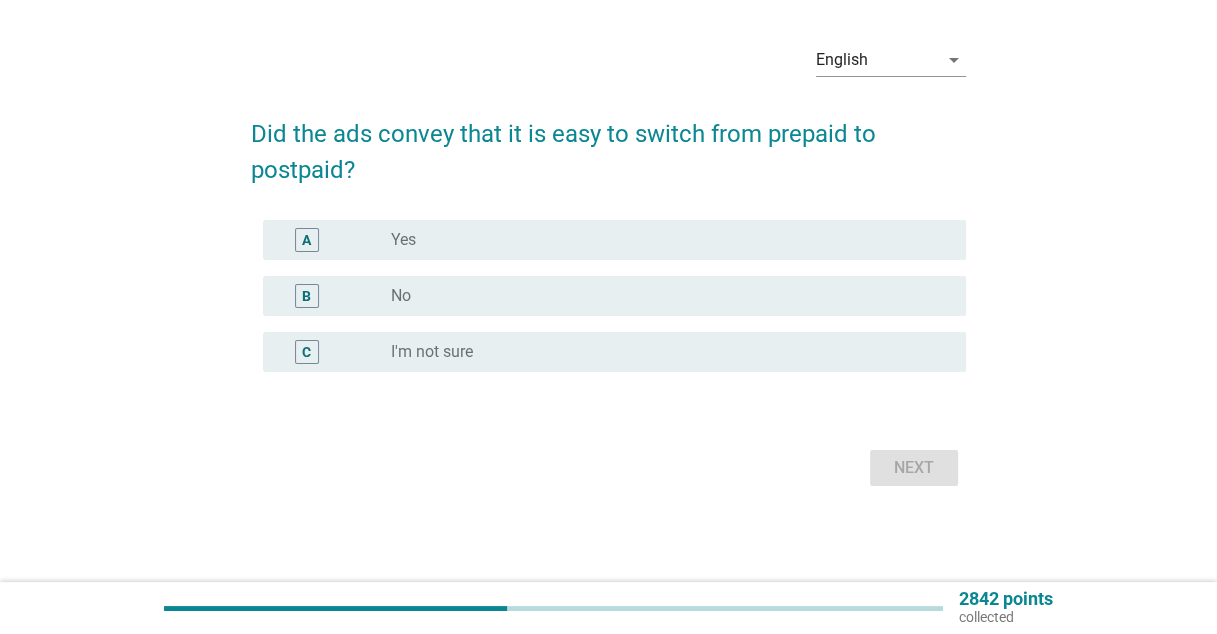 scroll, scrollTop: 0, scrollLeft: 0, axis: both 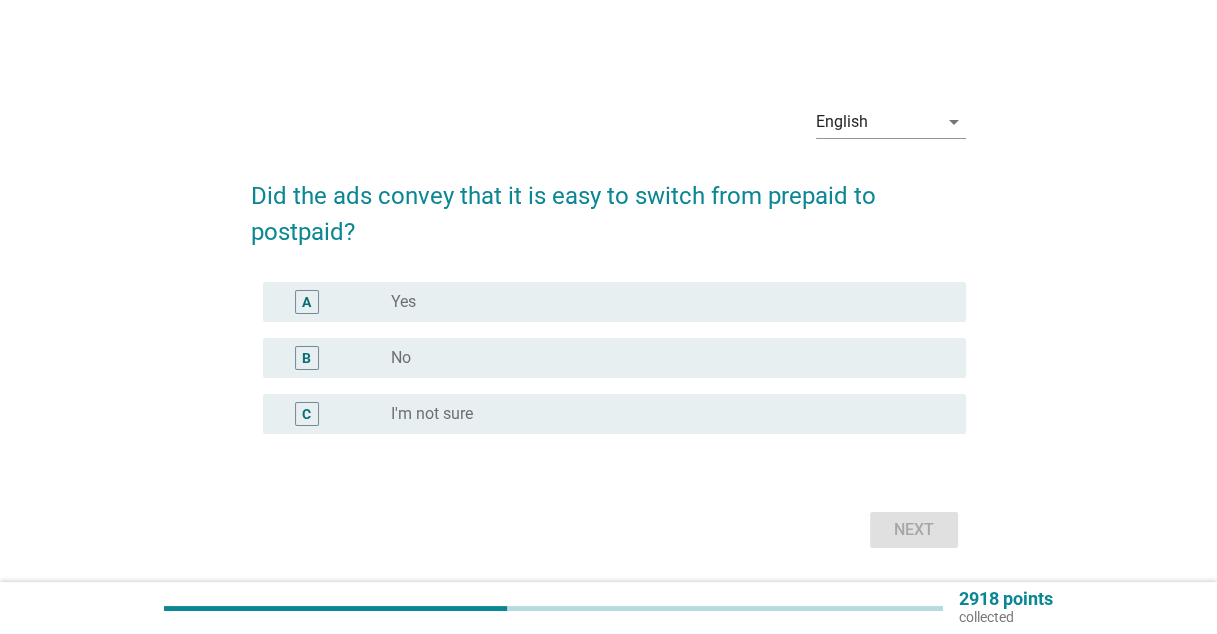 click on "radio_button_unchecked Yes" at bounding box center [662, 302] 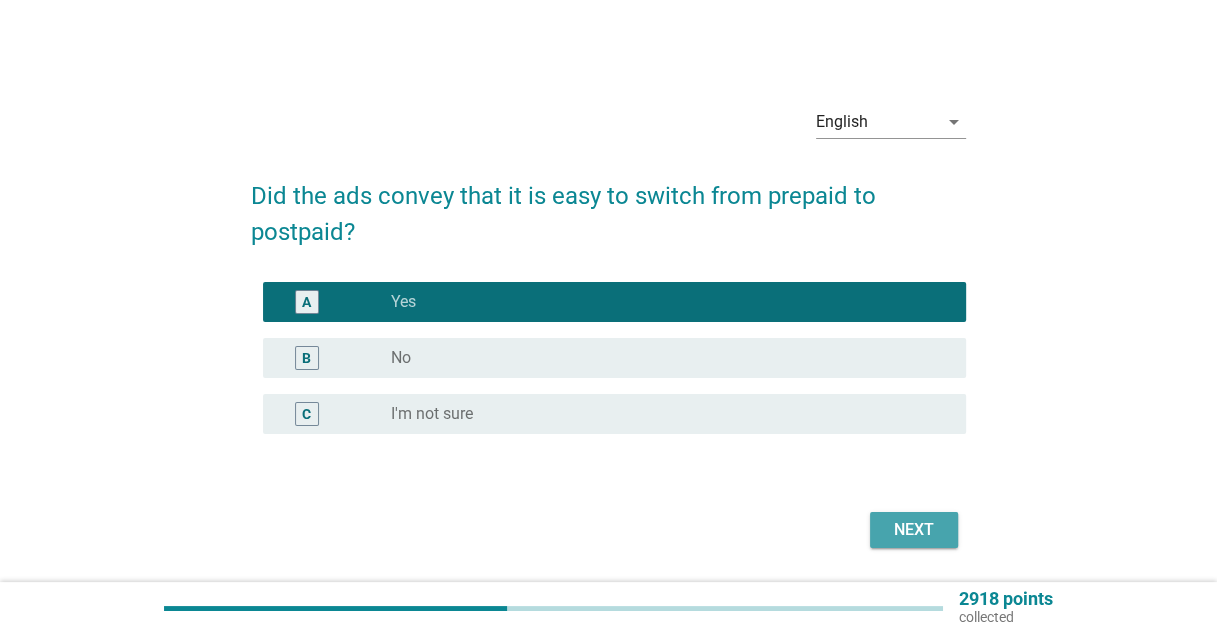 click on "Next" at bounding box center [914, 530] 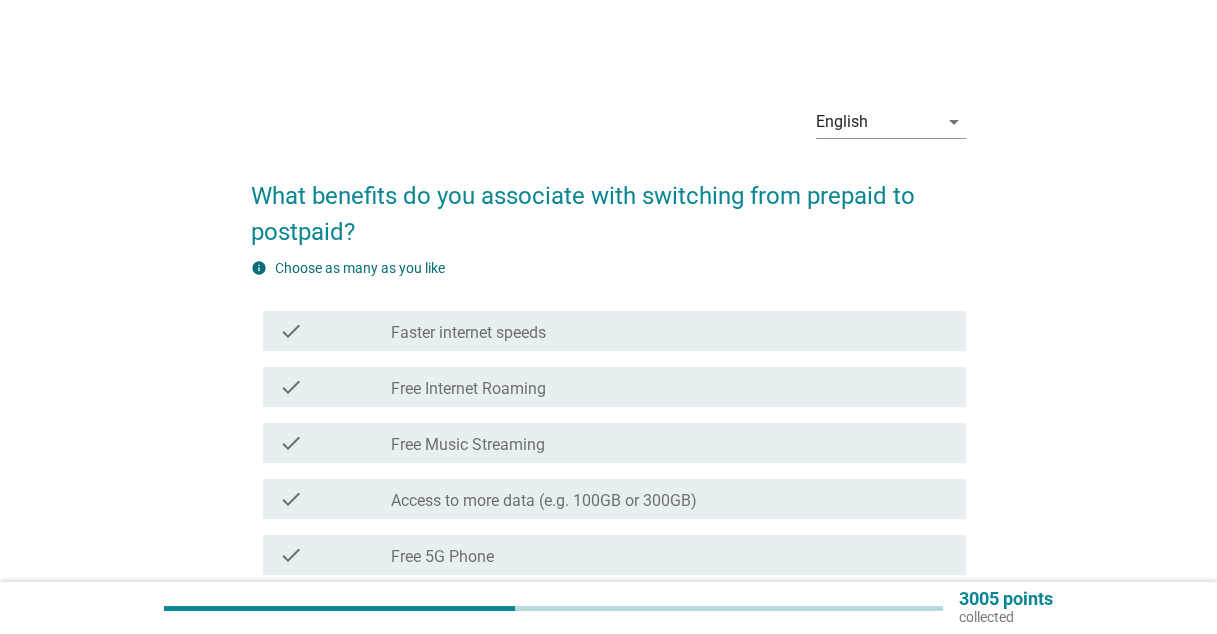 click on "Free Internet Roaming" at bounding box center (468, 389) 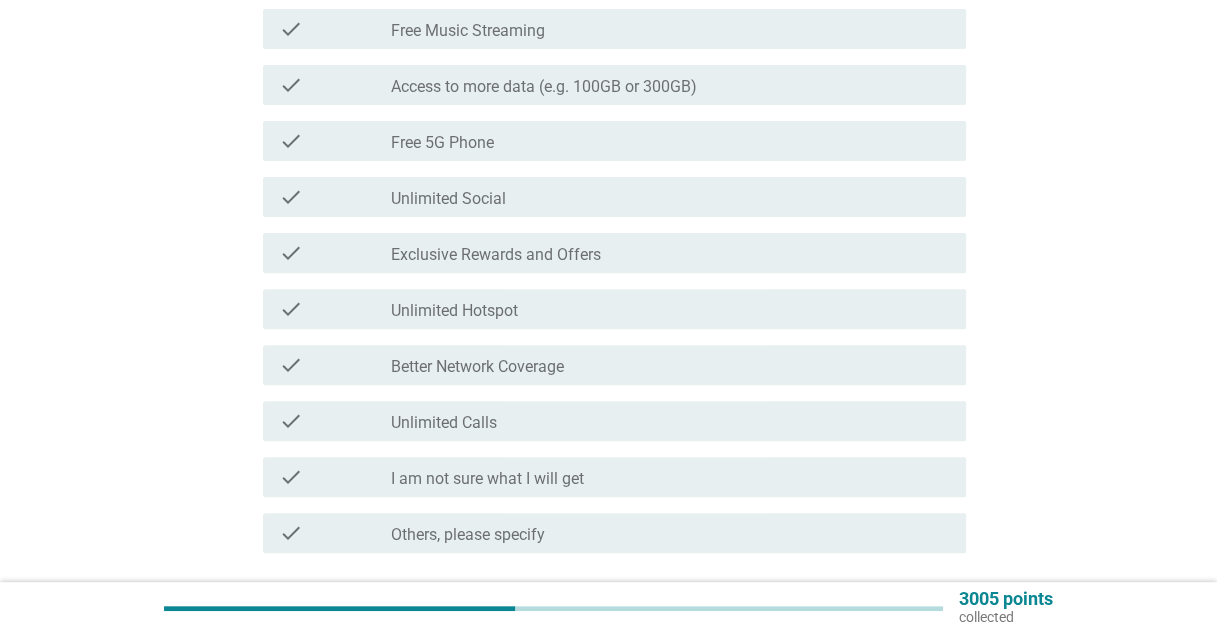 scroll, scrollTop: 500, scrollLeft: 0, axis: vertical 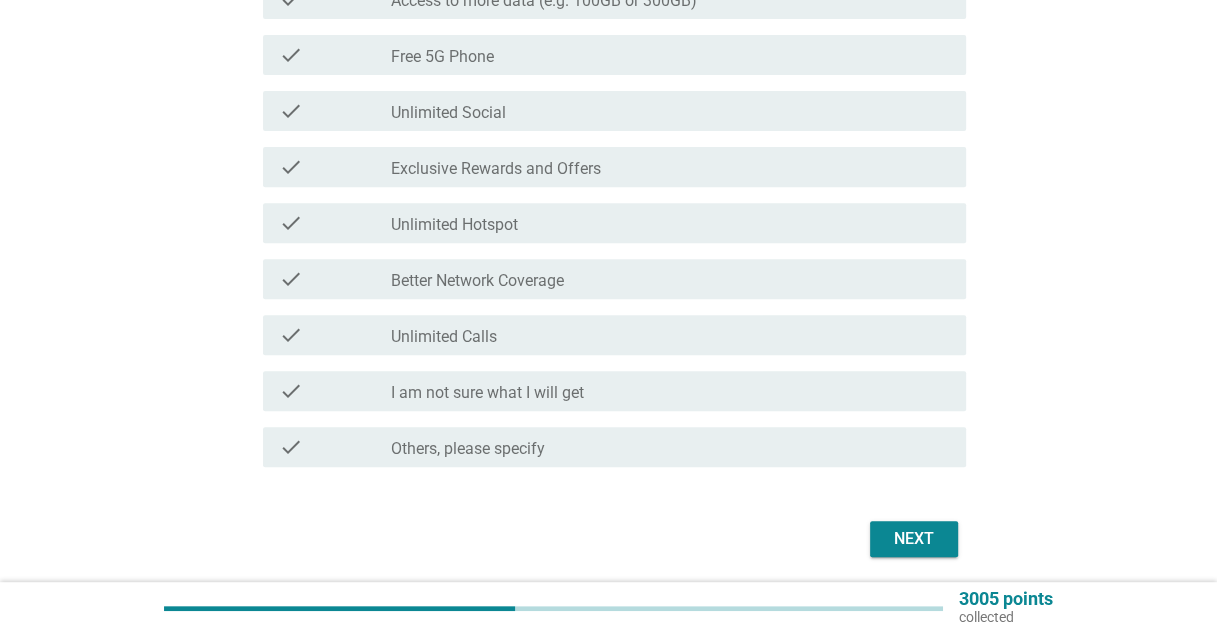 click on "Next" at bounding box center (914, 539) 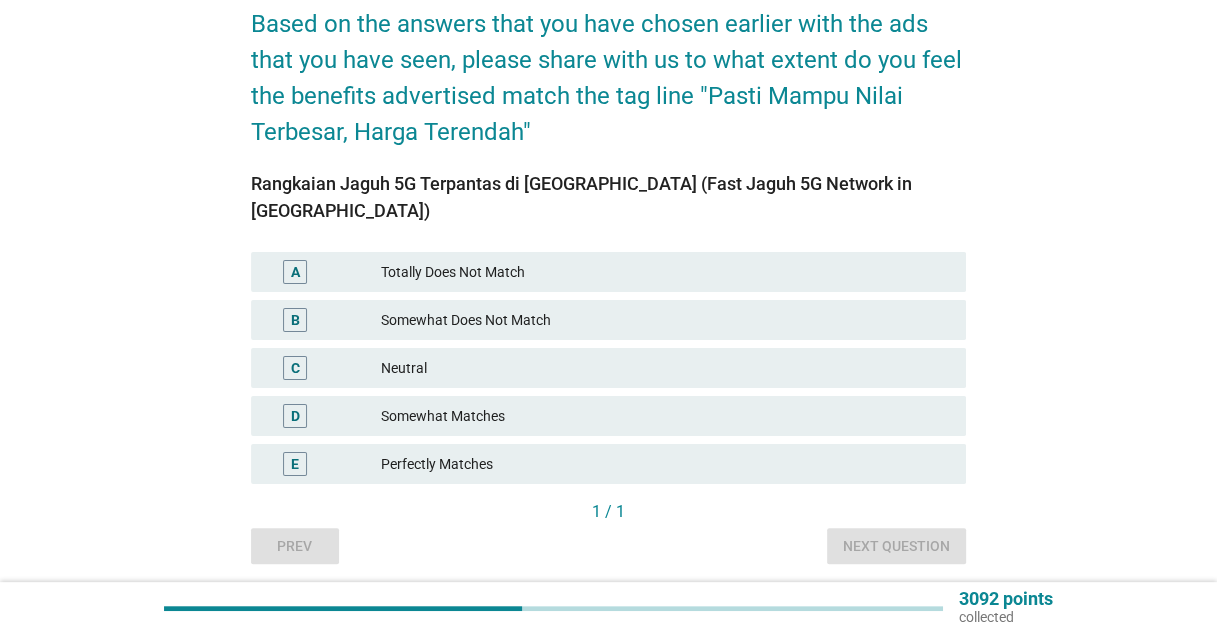 scroll, scrollTop: 200, scrollLeft: 0, axis: vertical 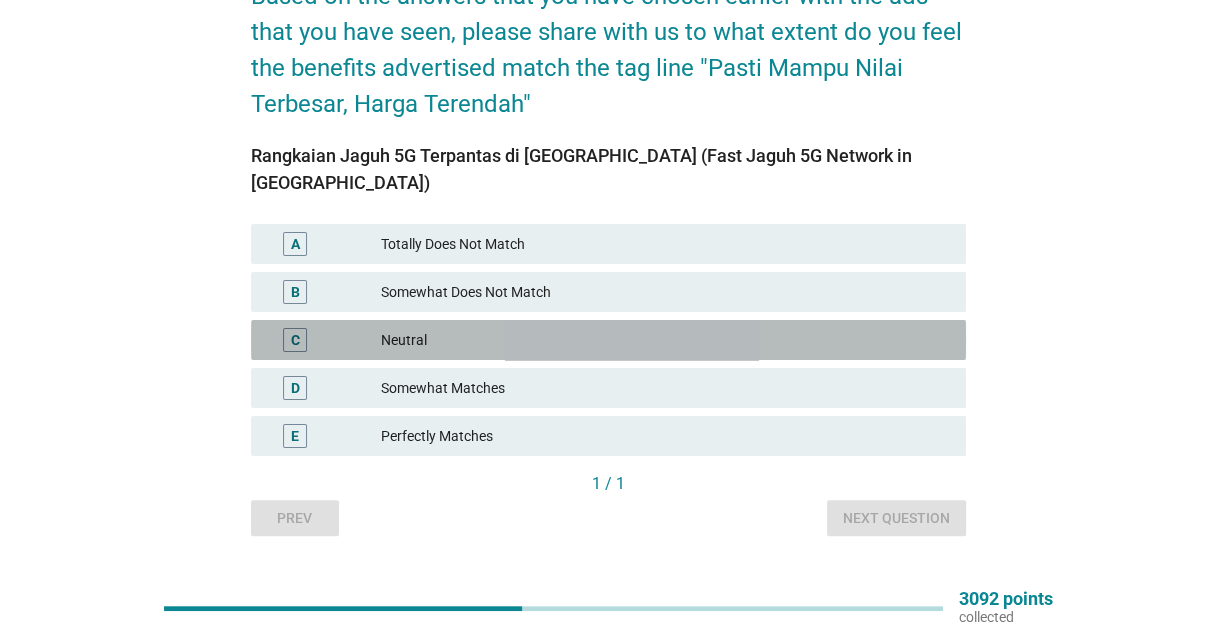 click on "Neutral" at bounding box center [665, 340] 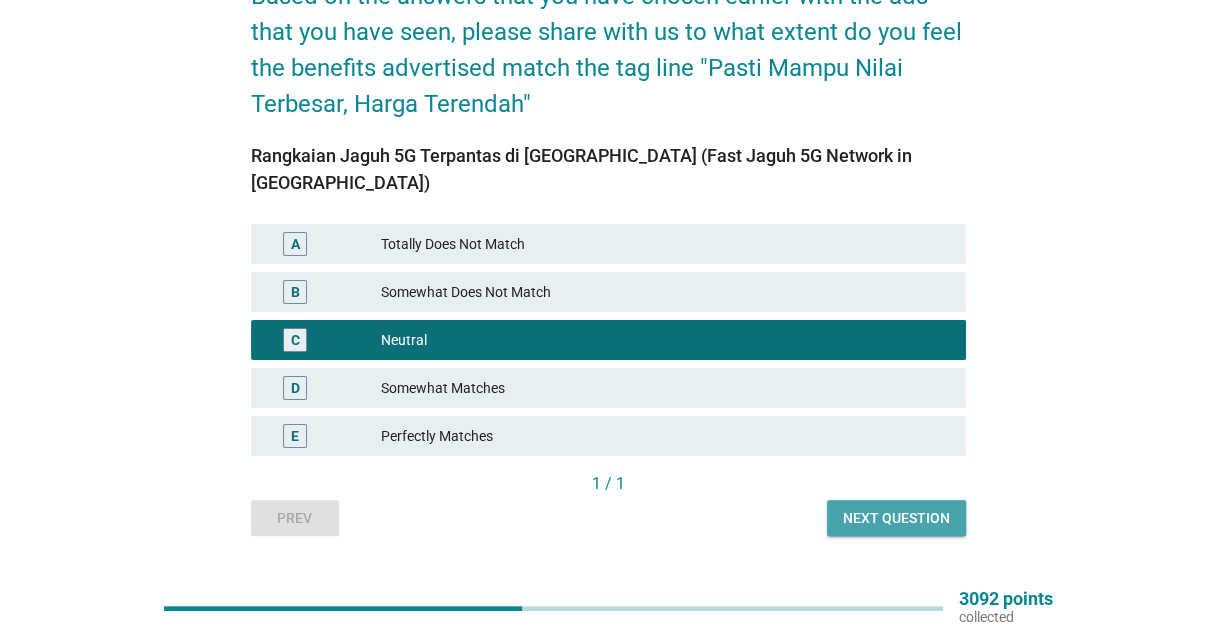 click on "Next question" at bounding box center [896, 518] 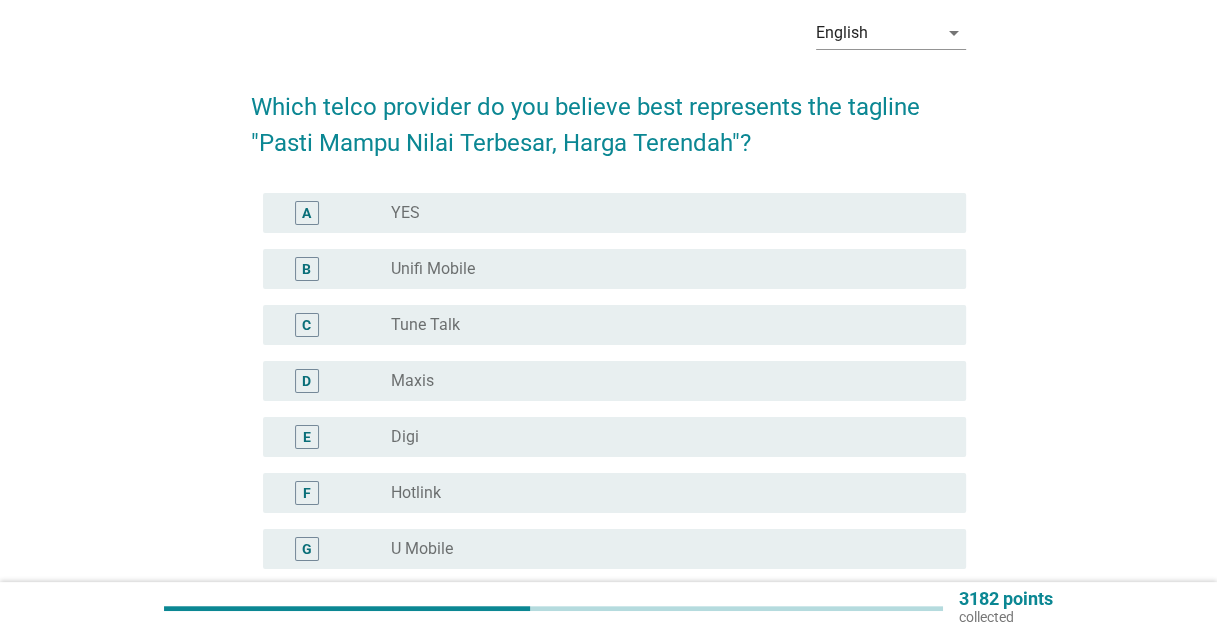 scroll, scrollTop: 200, scrollLeft: 0, axis: vertical 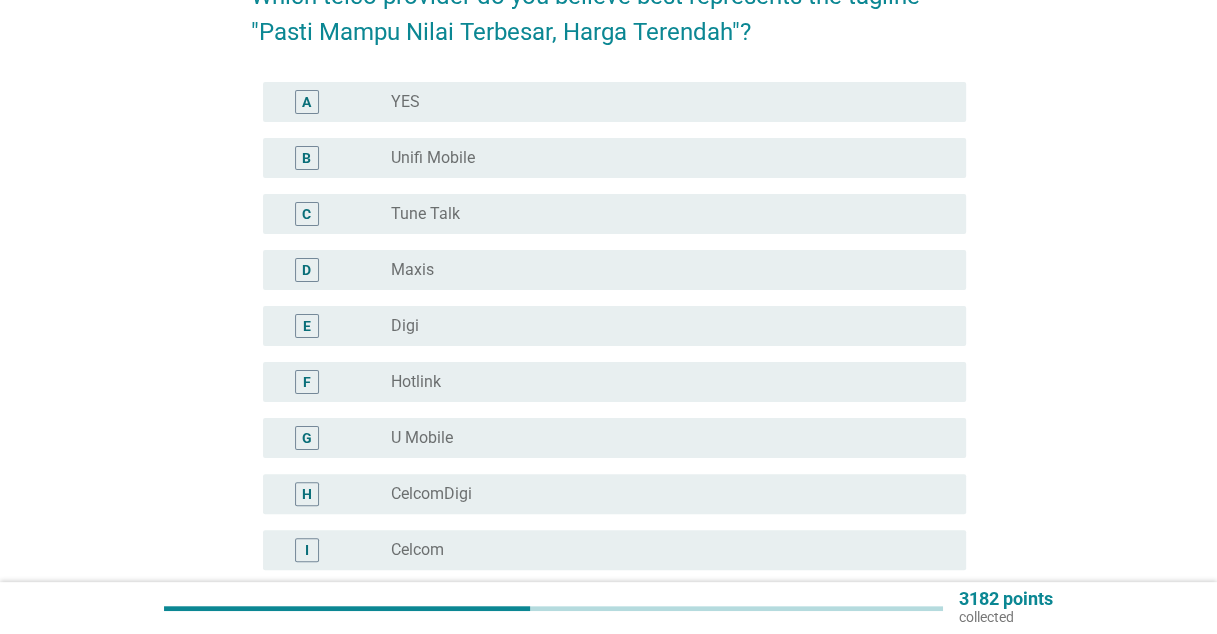 click on "radio_button_unchecked Maxis" at bounding box center (662, 270) 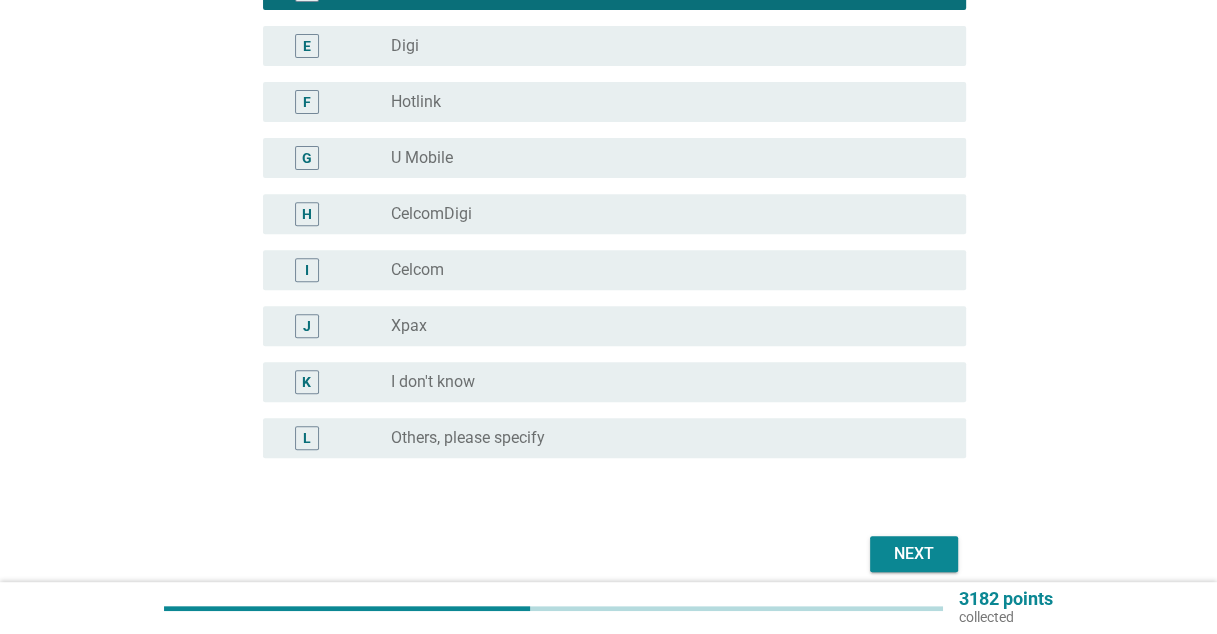 scroll, scrollTop: 565, scrollLeft: 0, axis: vertical 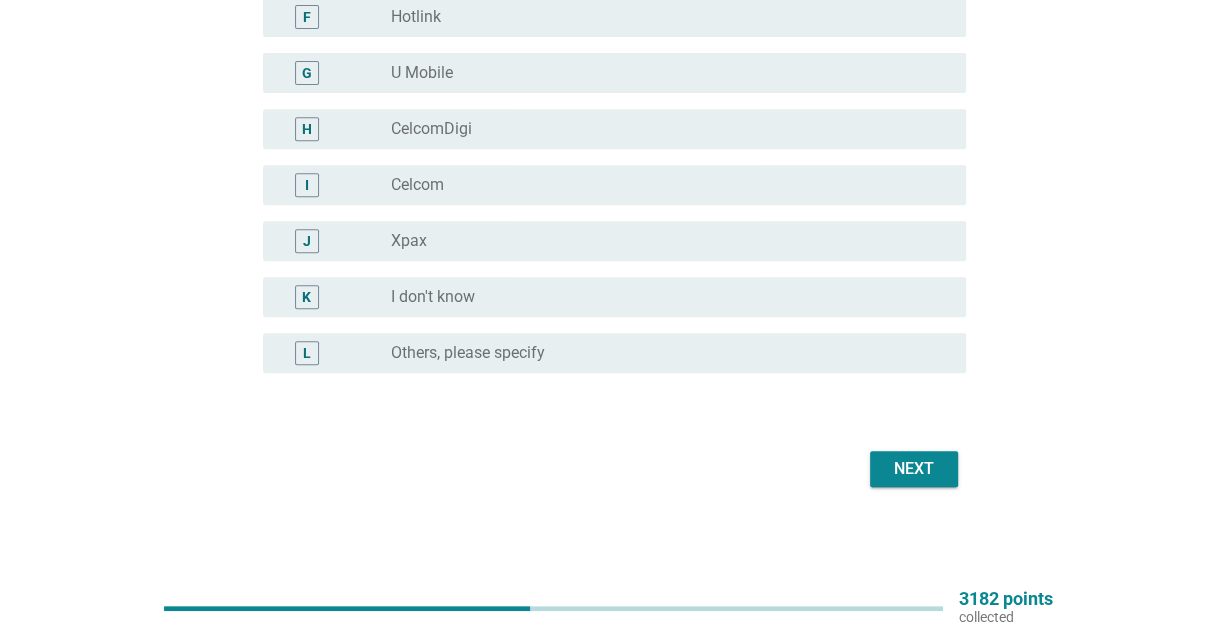 click on "Next" at bounding box center (914, 469) 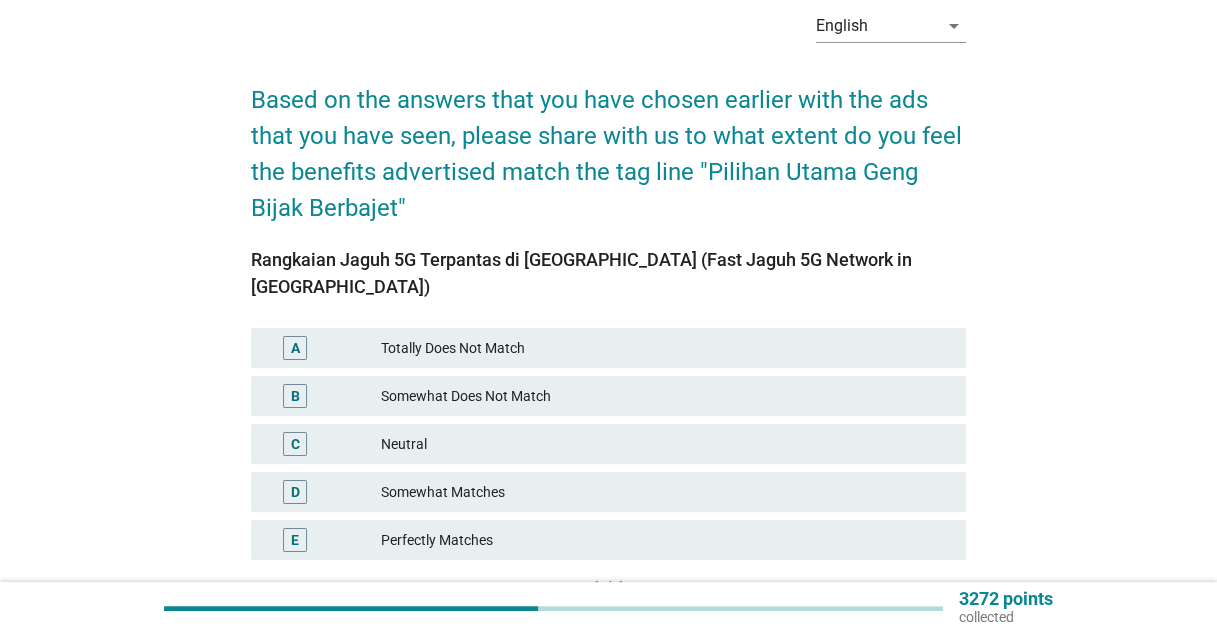 scroll, scrollTop: 200, scrollLeft: 0, axis: vertical 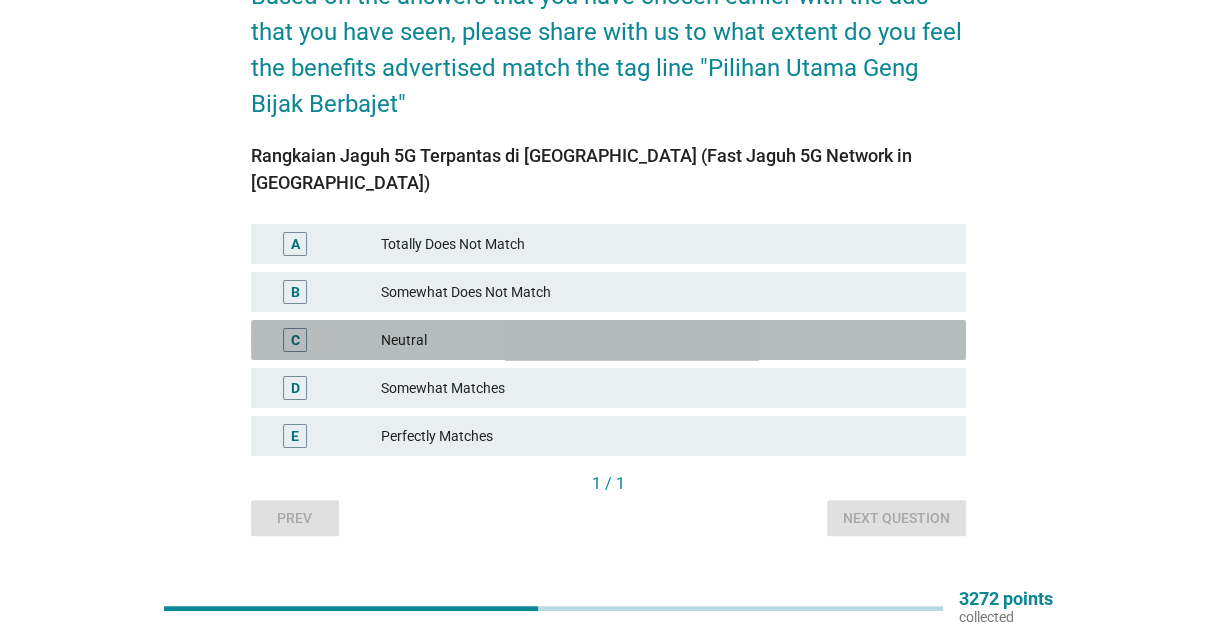 click on "Neutral" at bounding box center (665, 340) 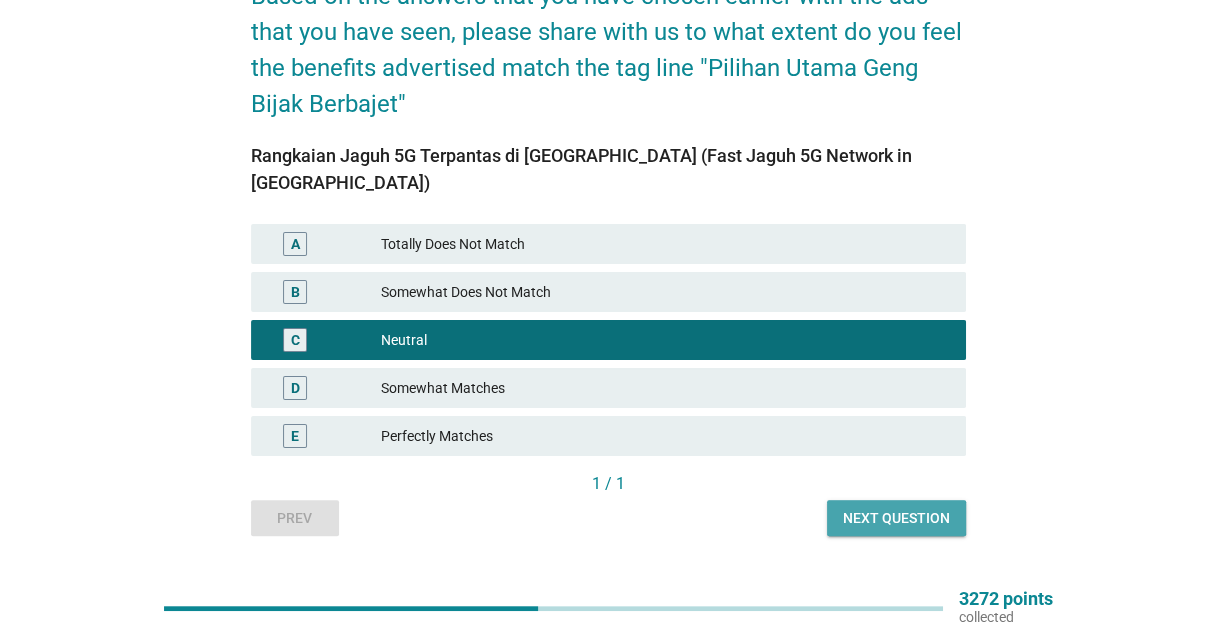 click on "Next question" at bounding box center (896, 518) 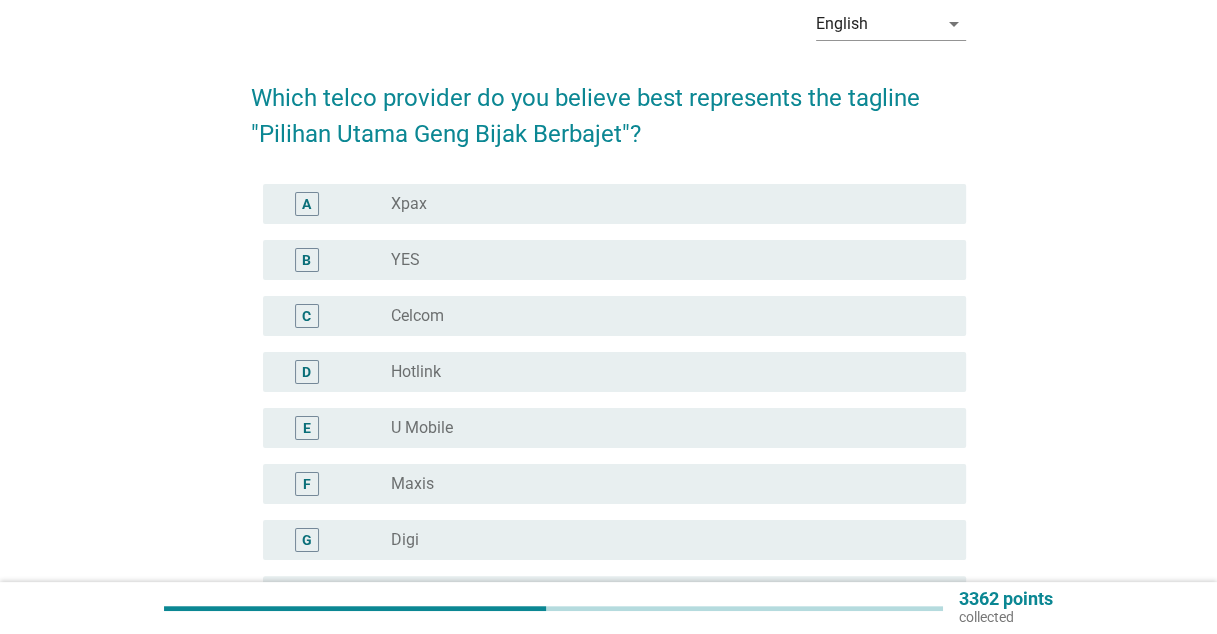 scroll, scrollTop: 200, scrollLeft: 0, axis: vertical 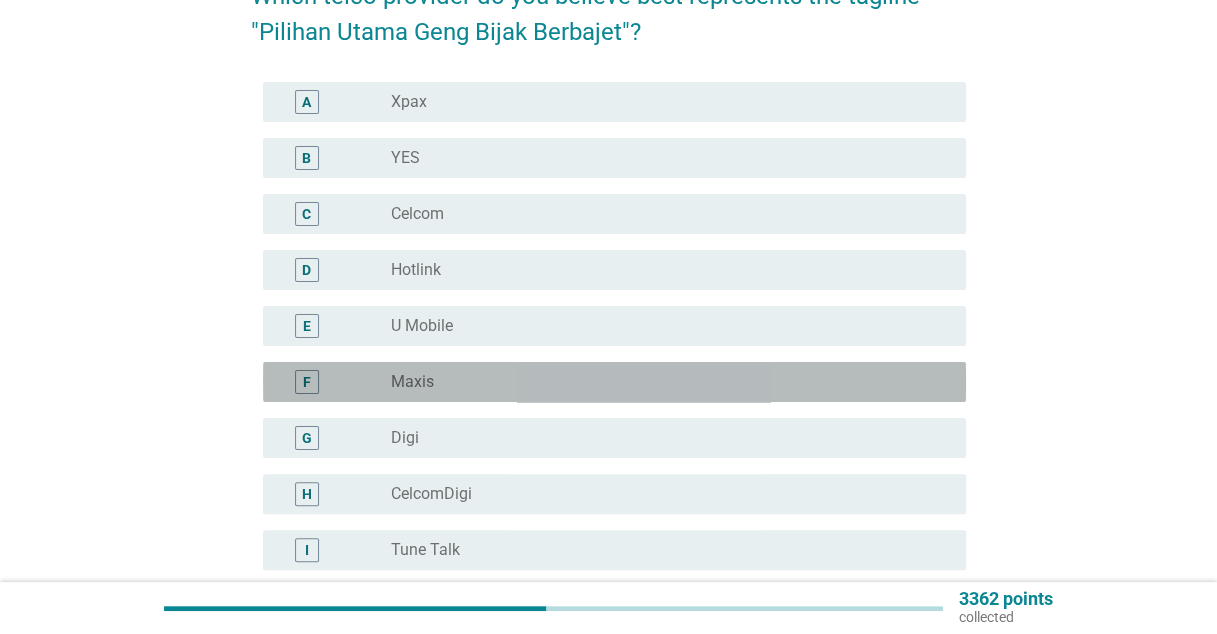 click on "radio_button_unchecked Maxis" at bounding box center (662, 382) 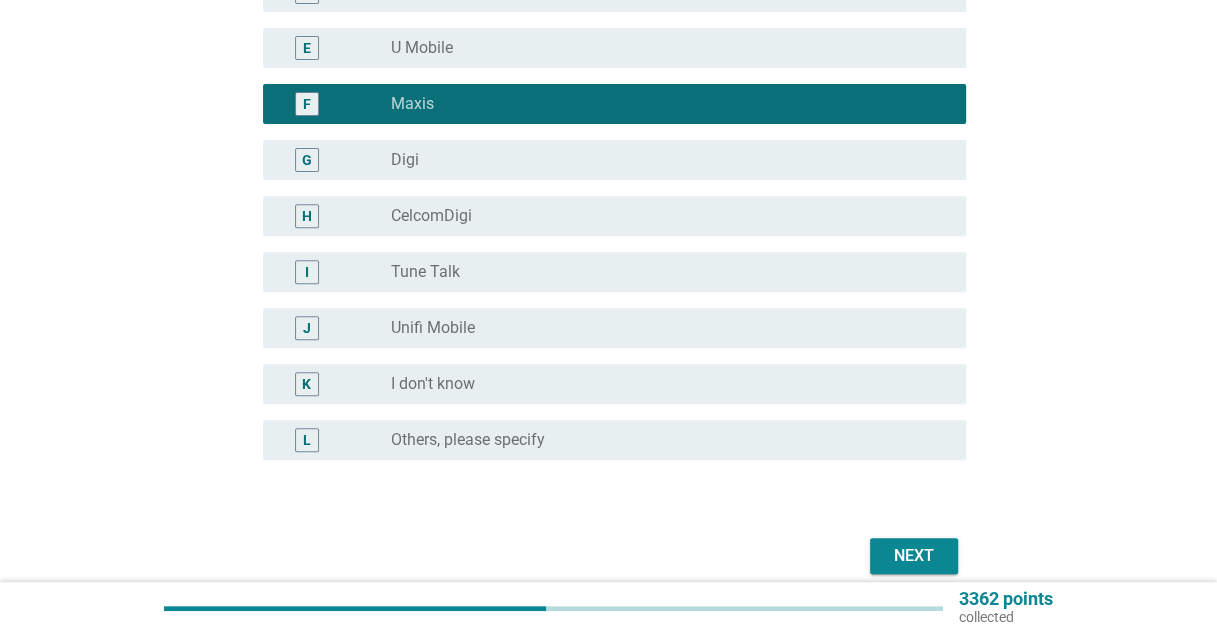 scroll, scrollTop: 565, scrollLeft: 0, axis: vertical 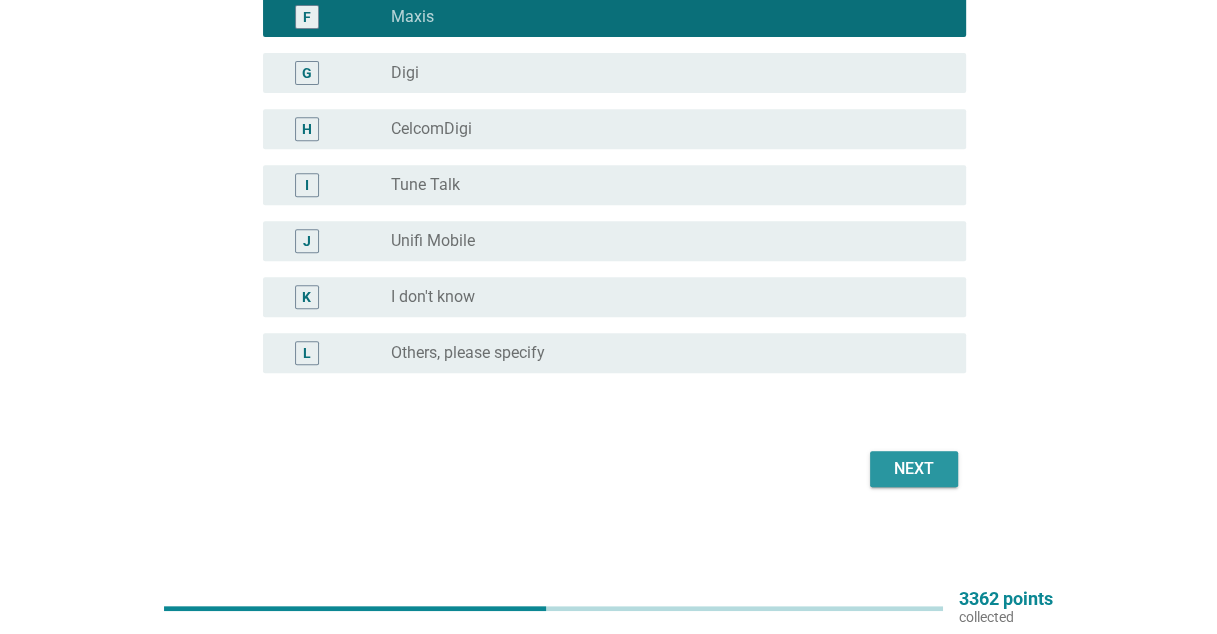 click on "Next" at bounding box center [914, 469] 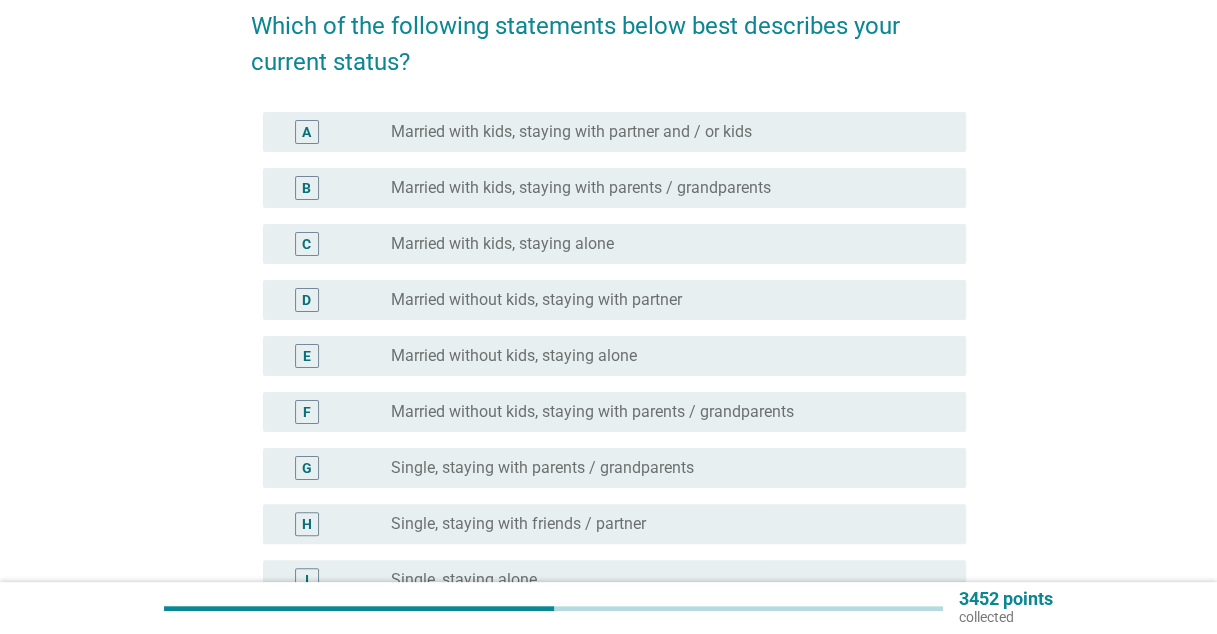 scroll, scrollTop: 200, scrollLeft: 0, axis: vertical 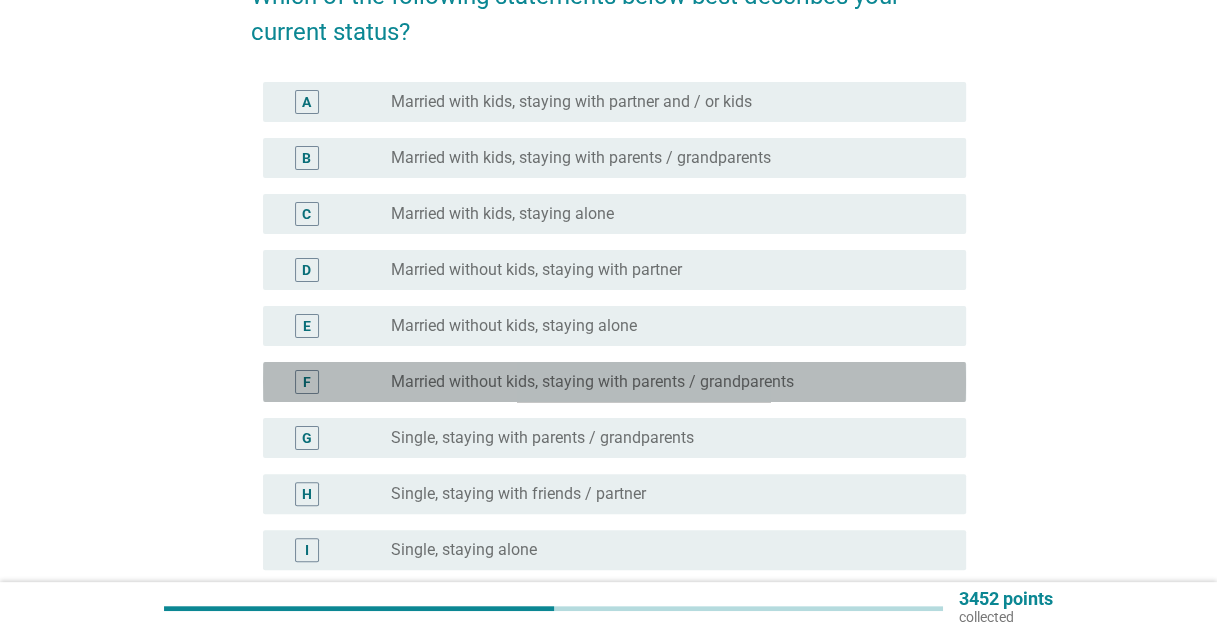 click on "radio_button_unchecked Married without kids, staying with parents / grandparents" at bounding box center (670, 382) 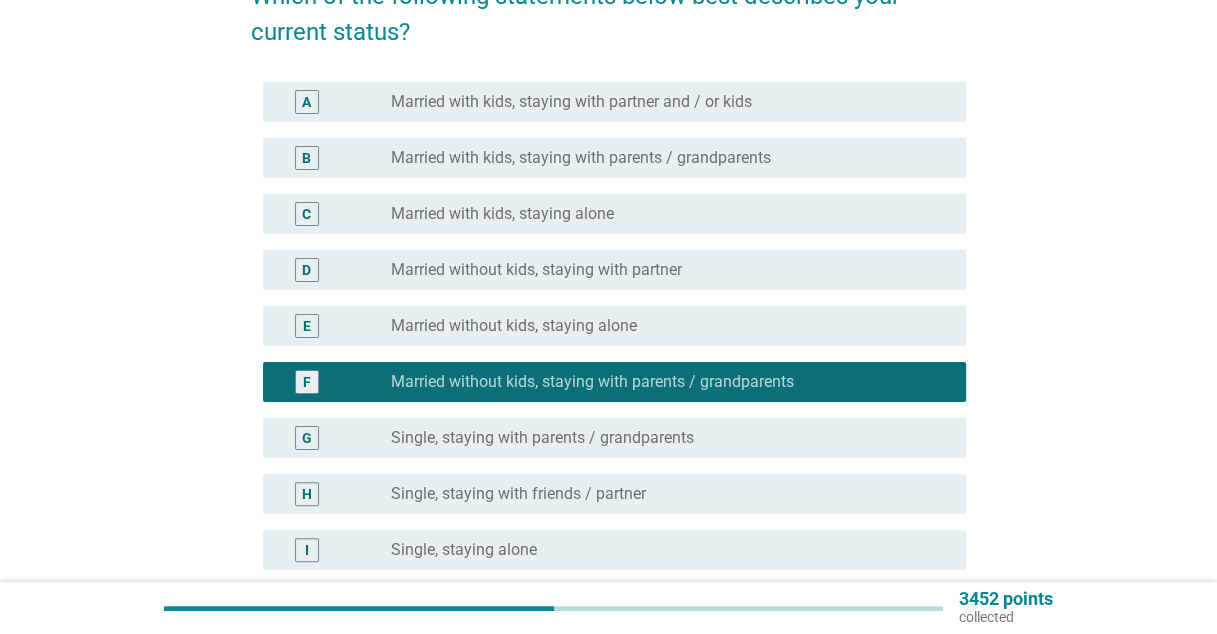 scroll, scrollTop: 397, scrollLeft: 0, axis: vertical 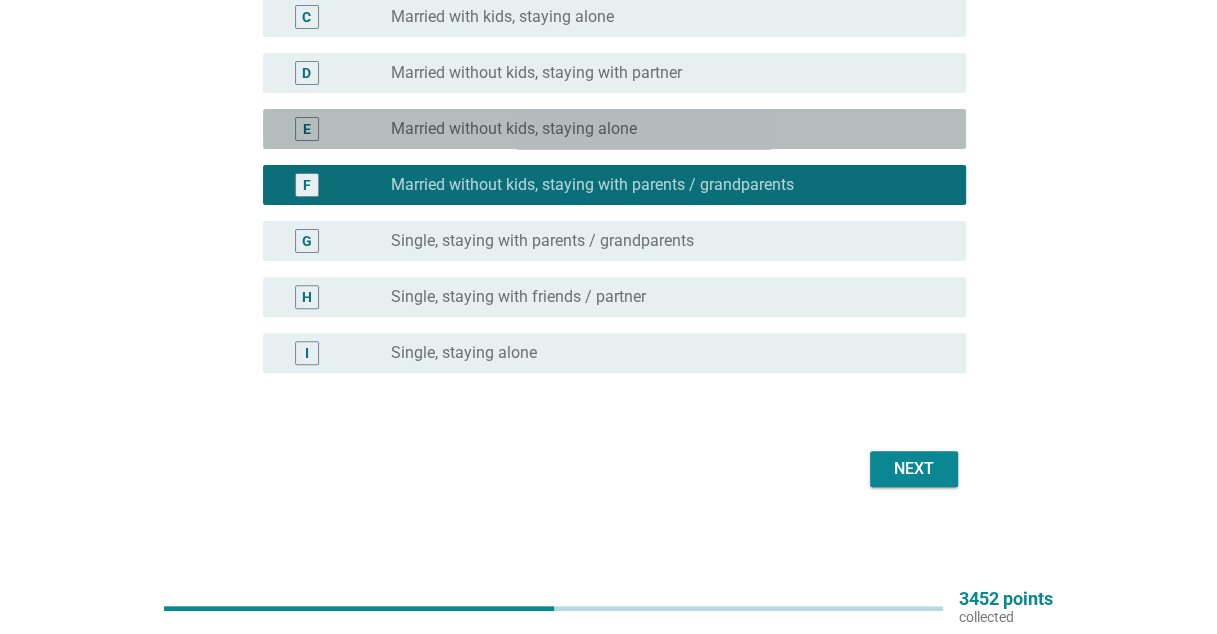 click on "Married without kids, staying alone" at bounding box center [514, 129] 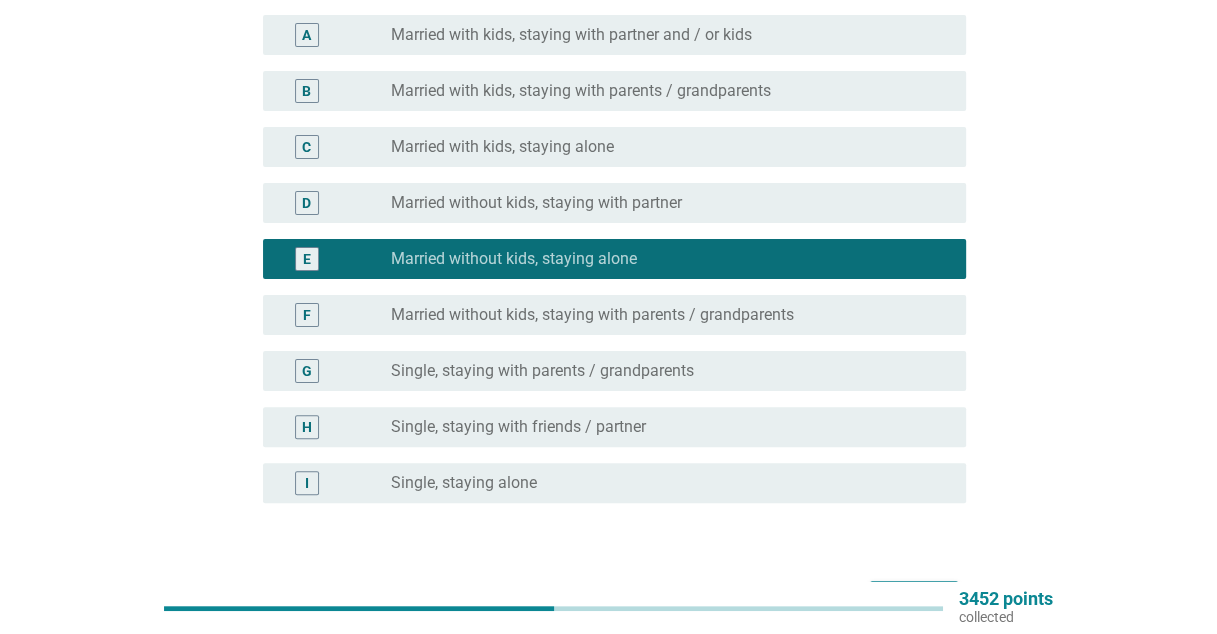 scroll, scrollTop: 197, scrollLeft: 0, axis: vertical 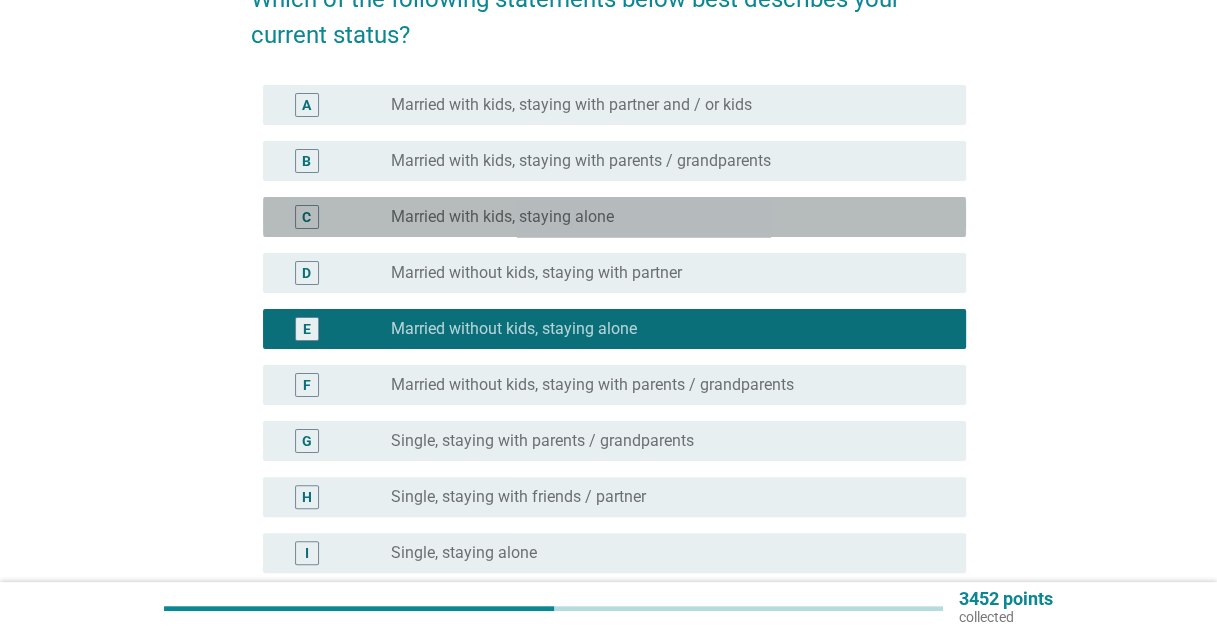 click on "radio_button_unchecked Married with kids, staying alone" at bounding box center (670, 217) 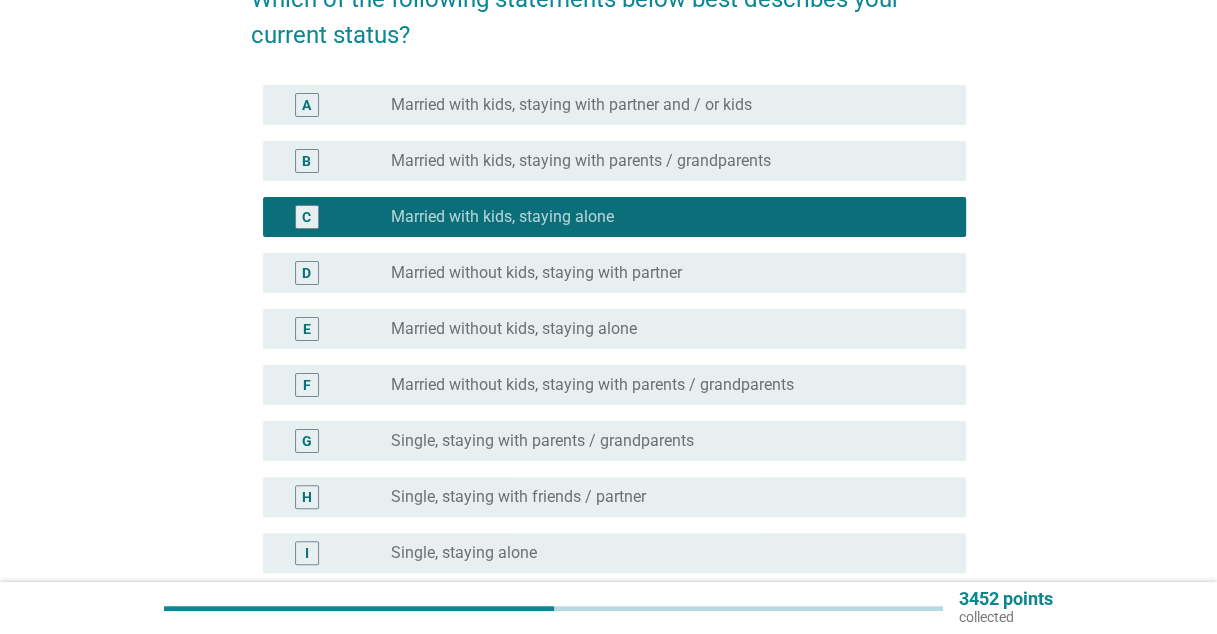 click on "Married with kids, staying with parents / grandparents" at bounding box center (581, 161) 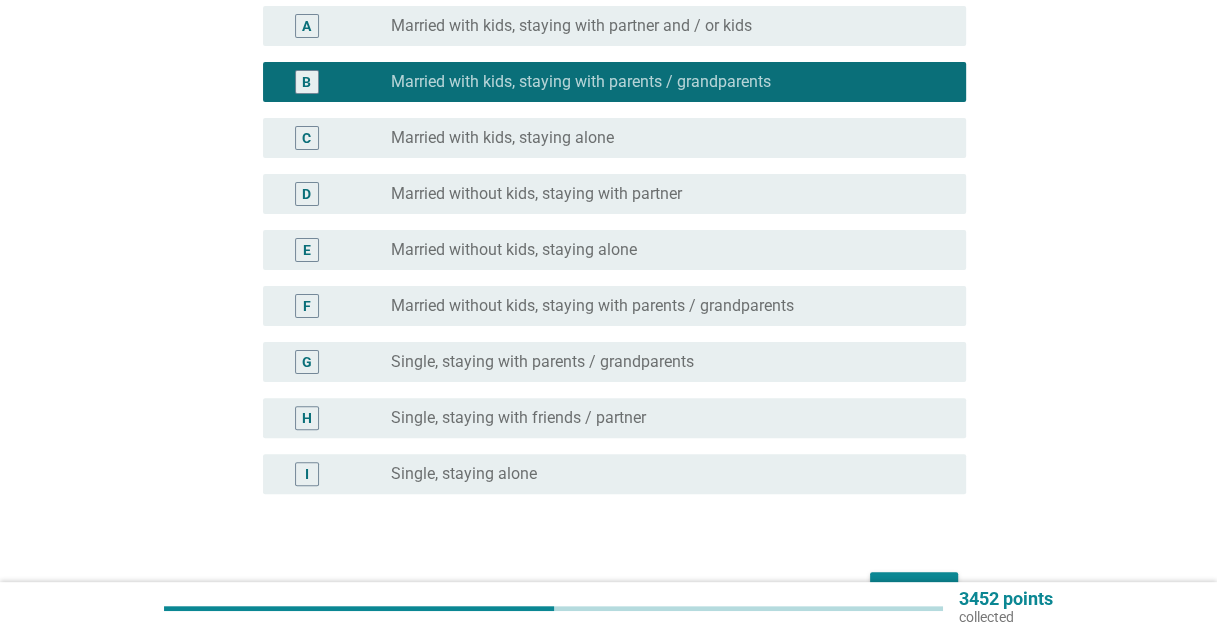 scroll, scrollTop: 397, scrollLeft: 0, axis: vertical 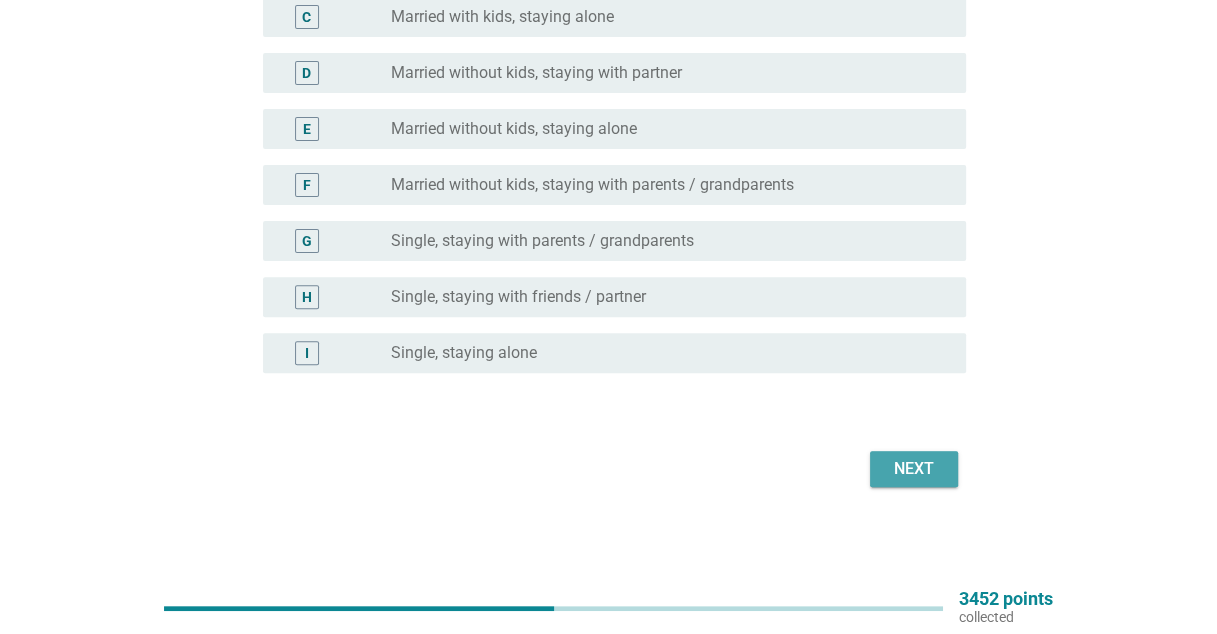 click on "Next" at bounding box center [914, 469] 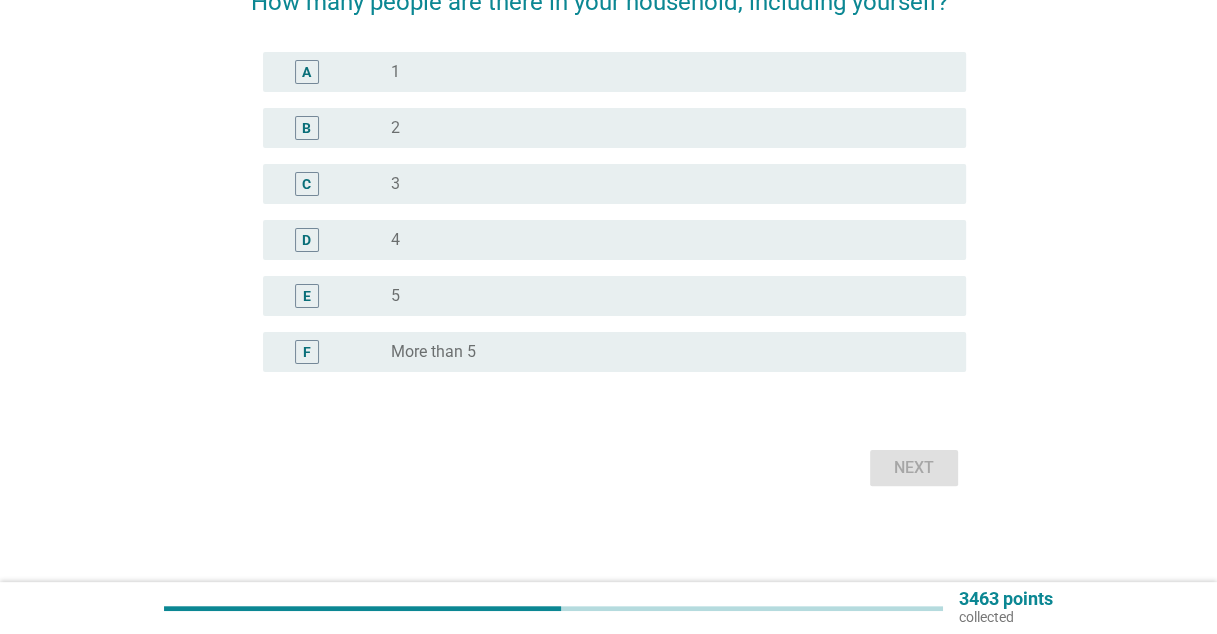 scroll, scrollTop: 0, scrollLeft: 0, axis: both 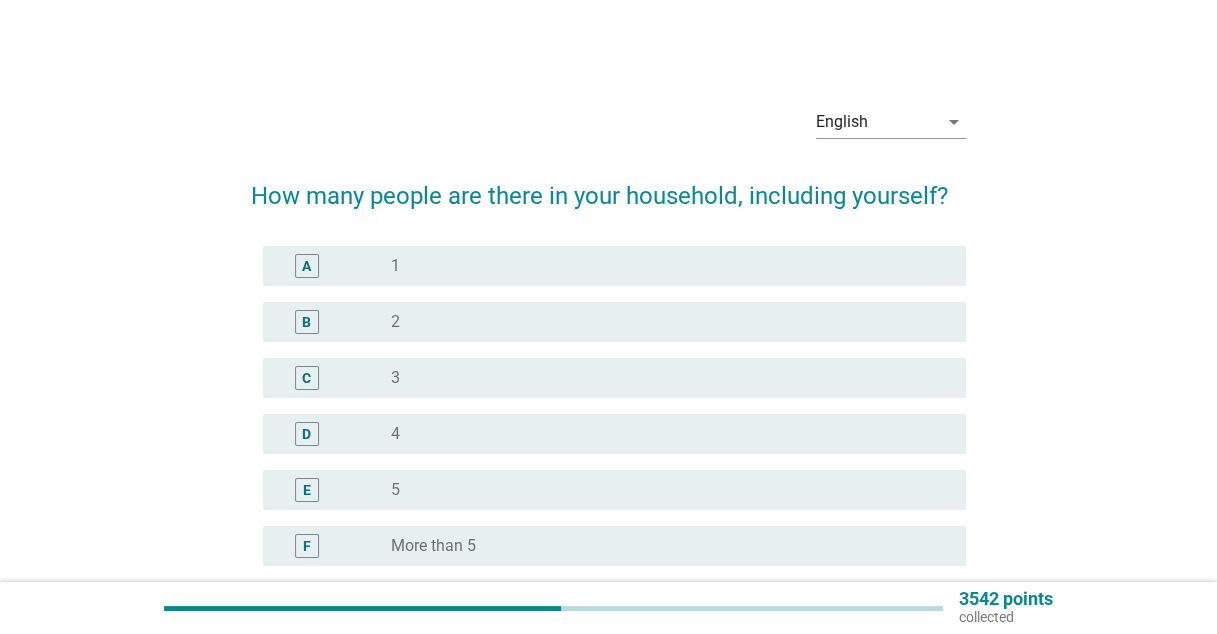 click on "3" at bounding box center (395, 378) 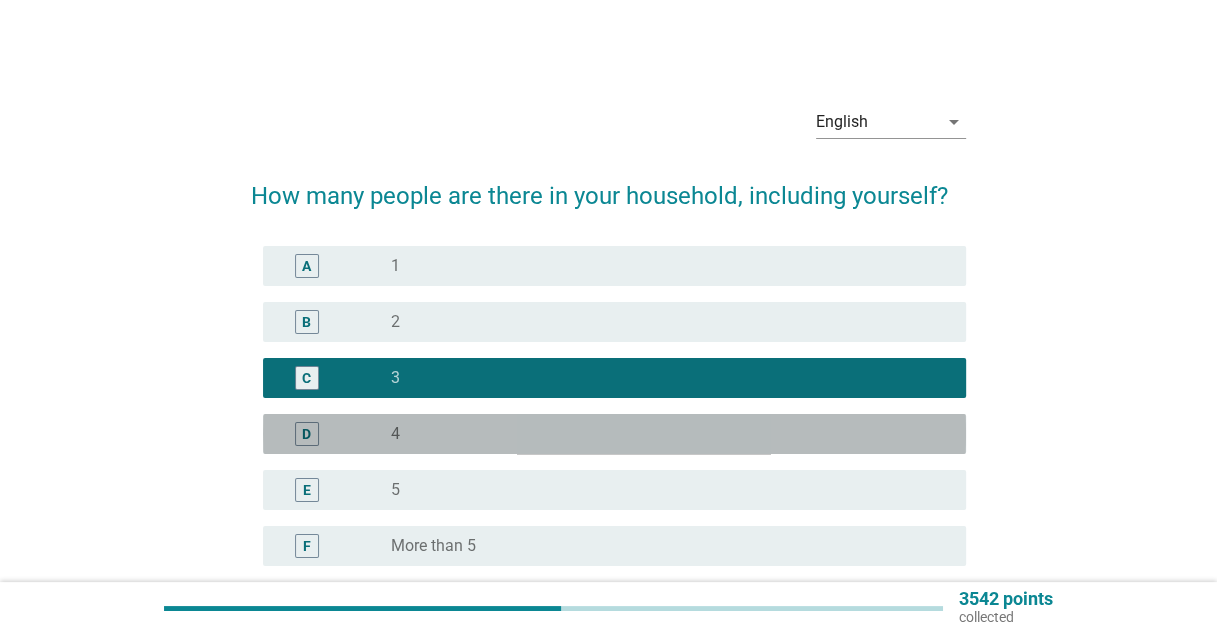 click on "radio_button_unchecked 4" at bounding box center (662, 434) 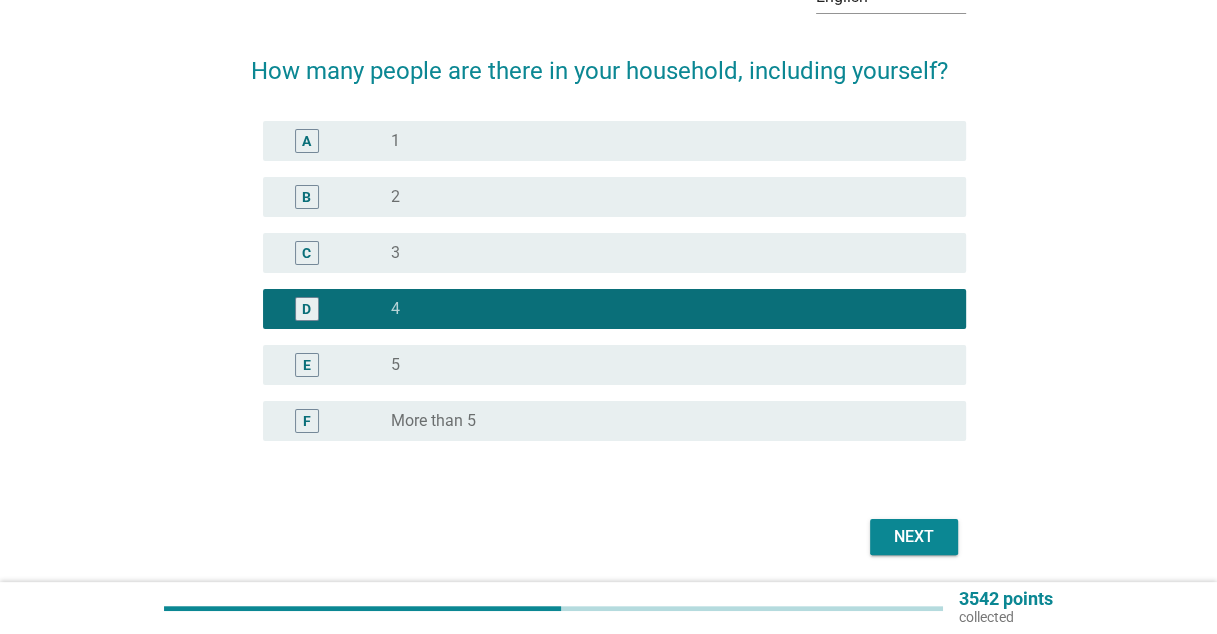 scroll, scrollTop: 193, scrollLeft: 0, axis: vertical 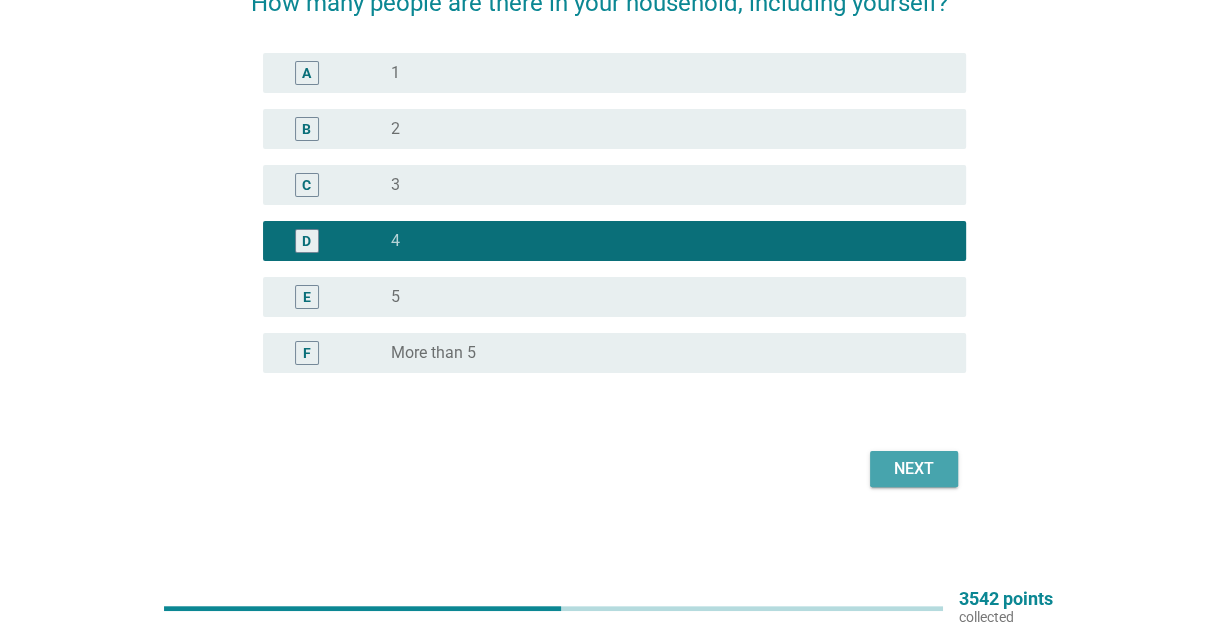 click on "Next" at bounding box center [914, 469] 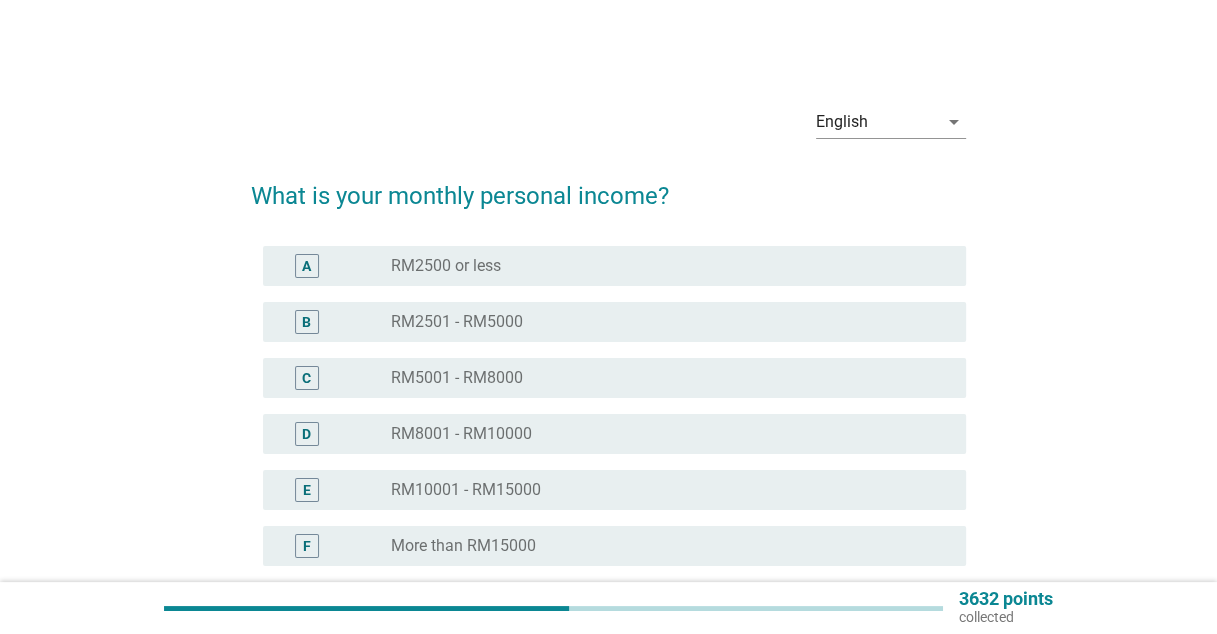 scroll, scrollTop: 100, scrollLeft: 0, axis: vertical 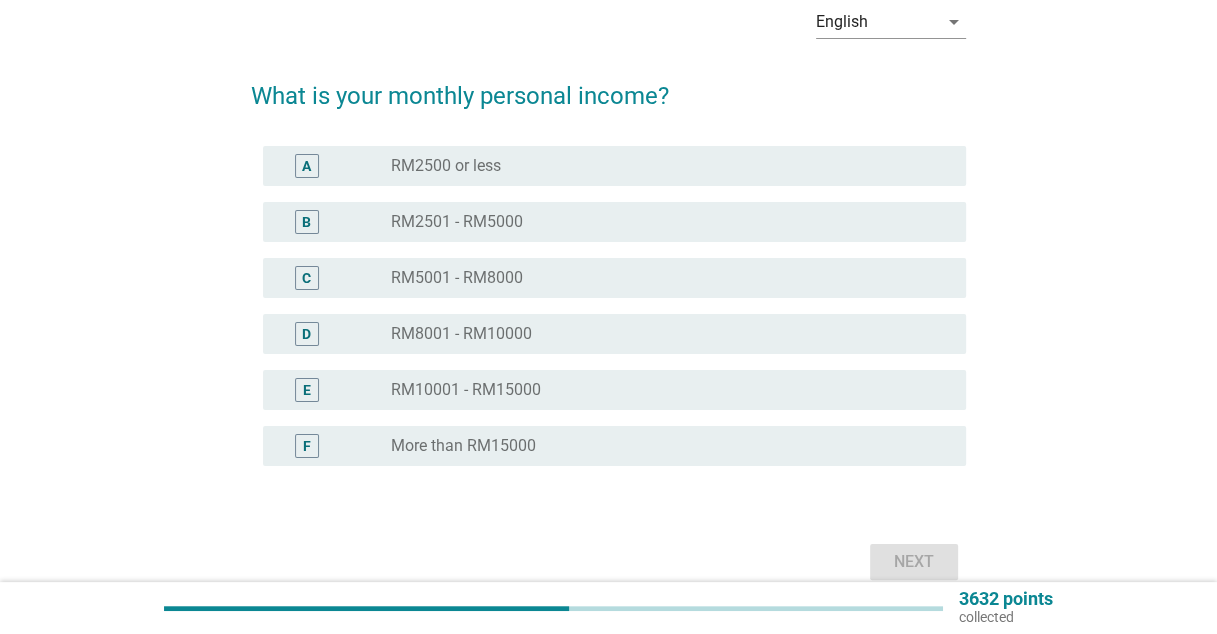 click on "RM5001 - RM8000" at bounding box center [457, 278] 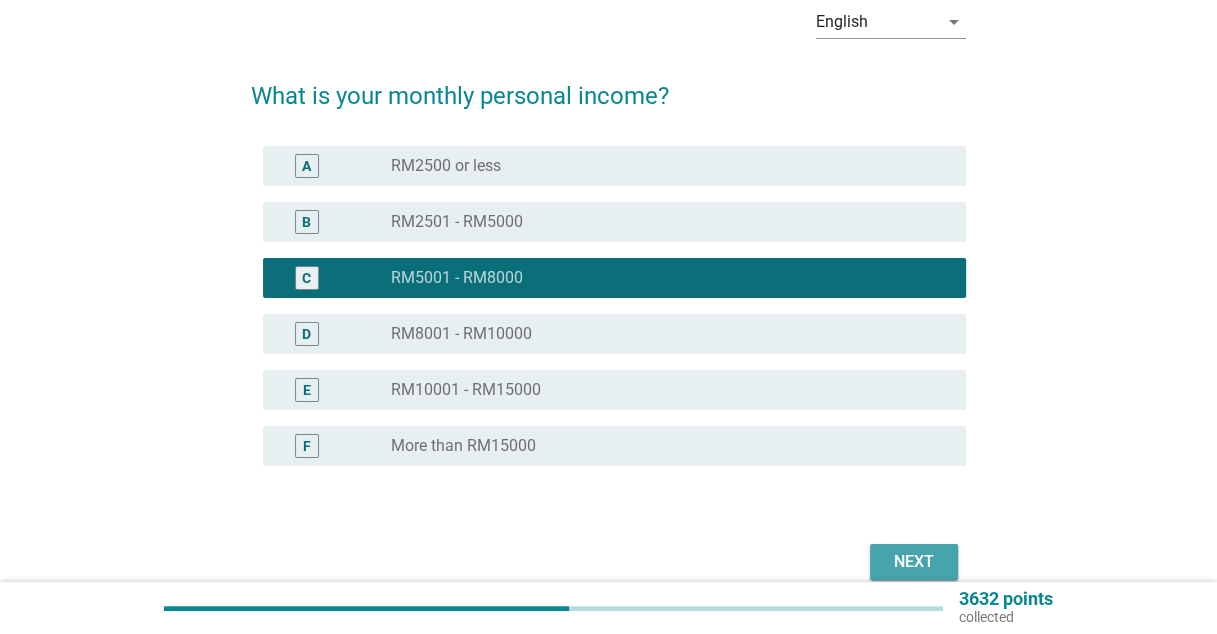 click on "Next" at bounding box center (914, 562) 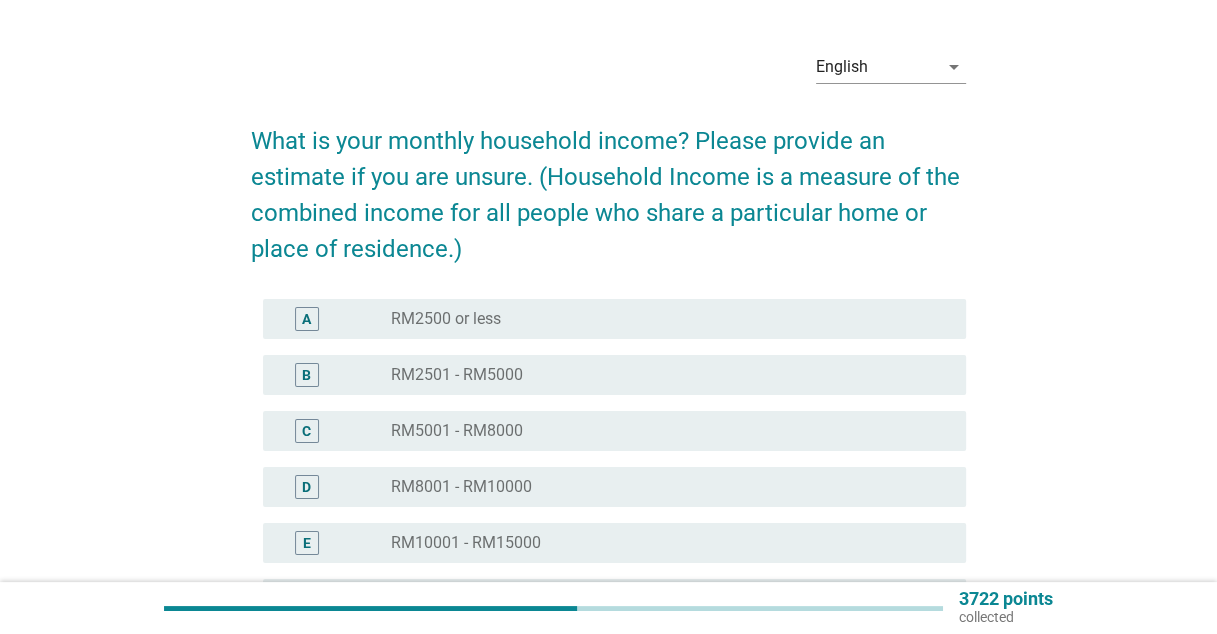 scroll, scrollTop: 100, scrollLeft: 0, axis: vertical 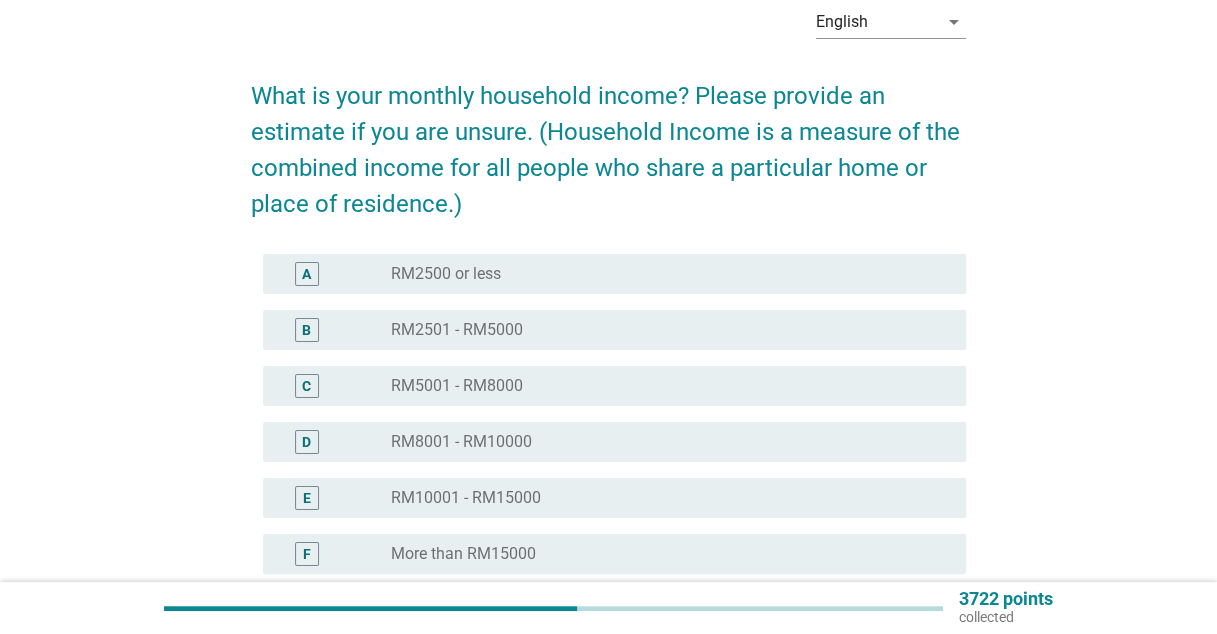 click on "C     radio_button_unchecked RM5001 - RM8000" at bounding box center (614, 386) 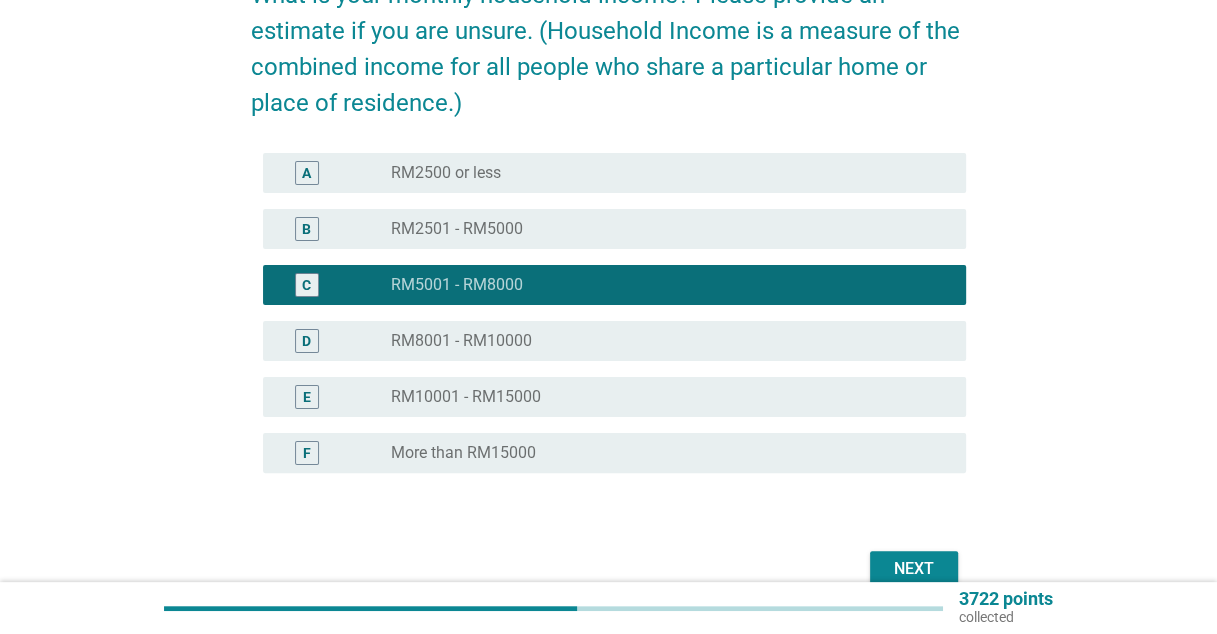 scroll, scrollTop: 301, scrollLeft: 0, axis: vertical 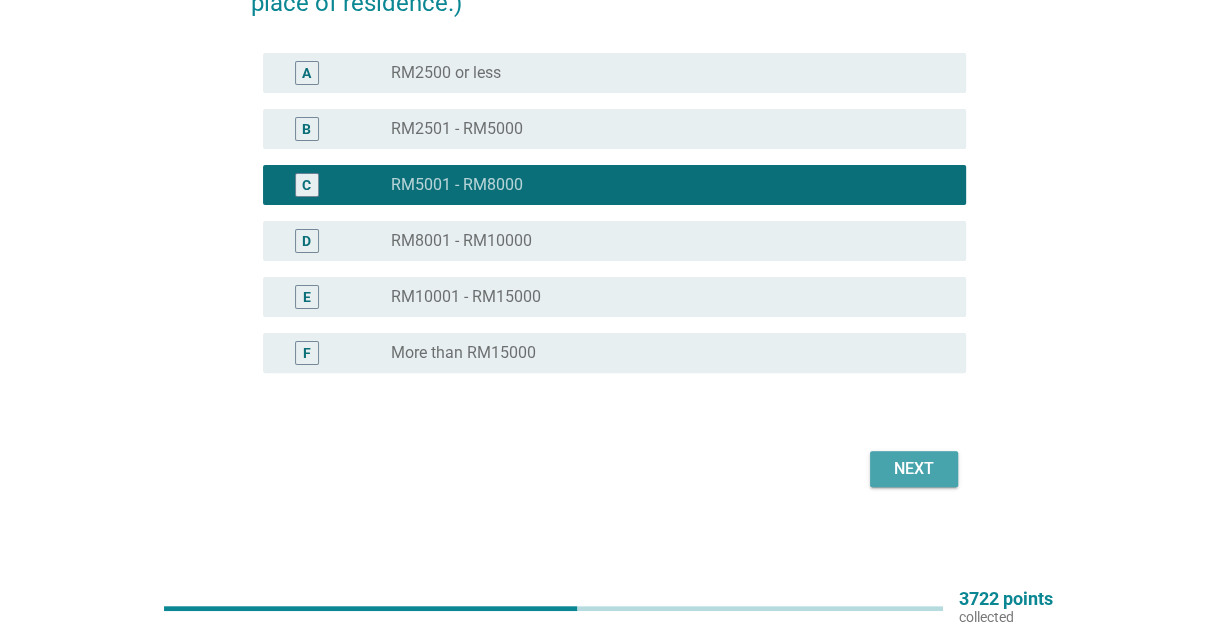 click on "Next" at bounding box center [914, 469] 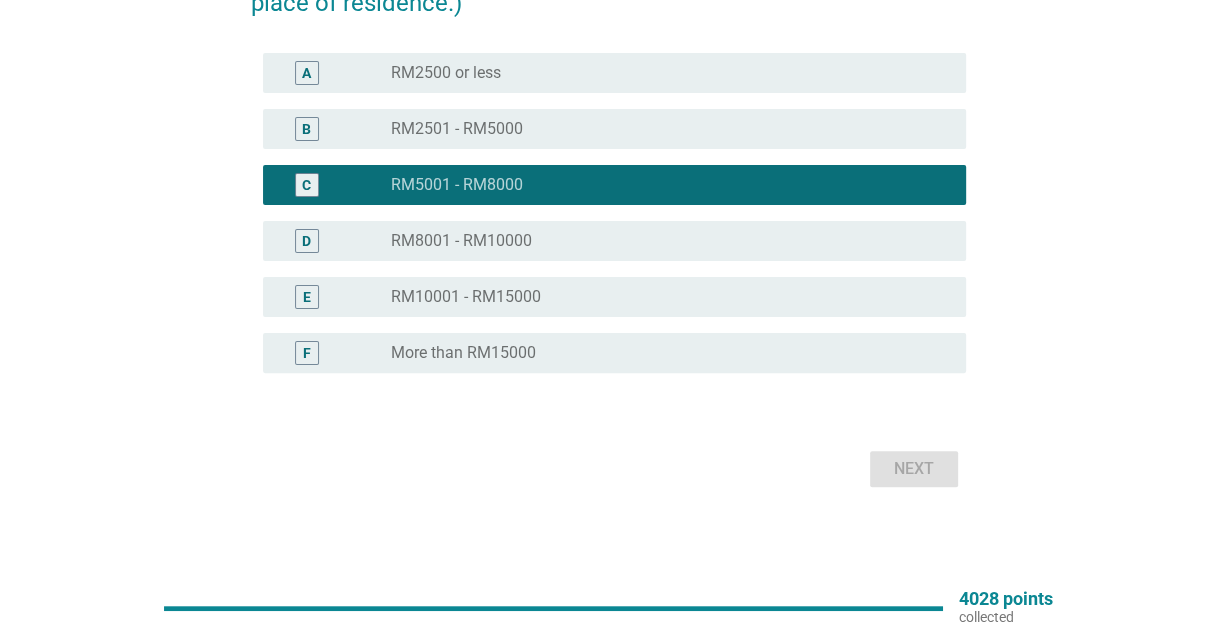 scroll, scrollTop: 0, scrollLeft: 0, axis: both 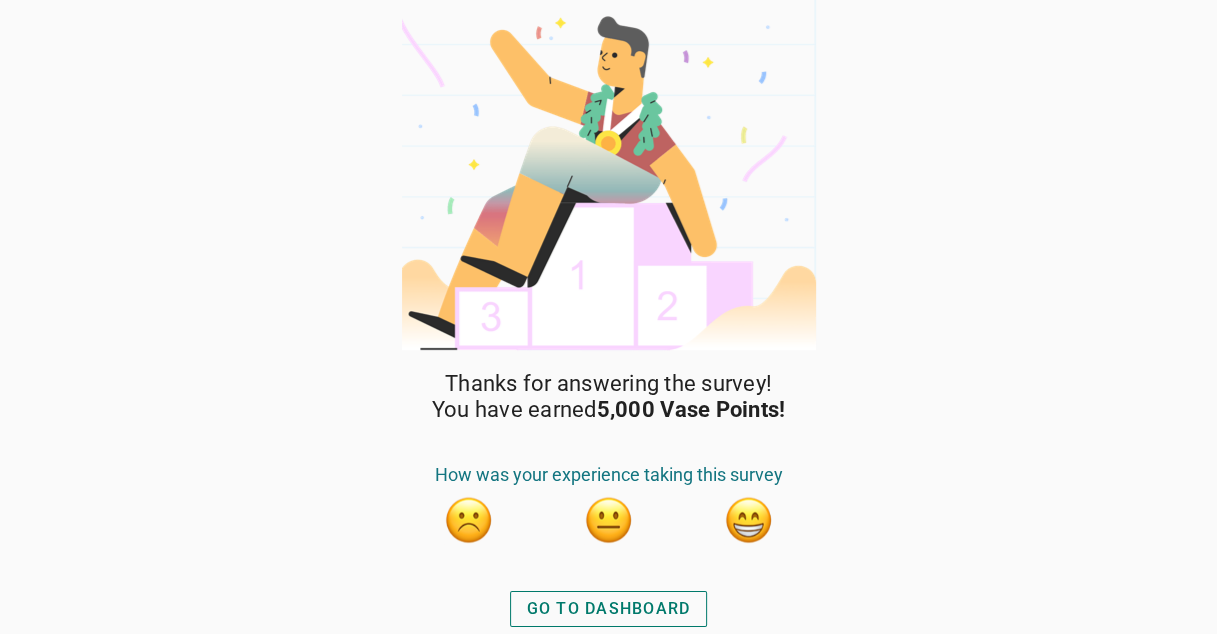 click on "GO TO DASHBOARD" at bounding box center (609, 609) 